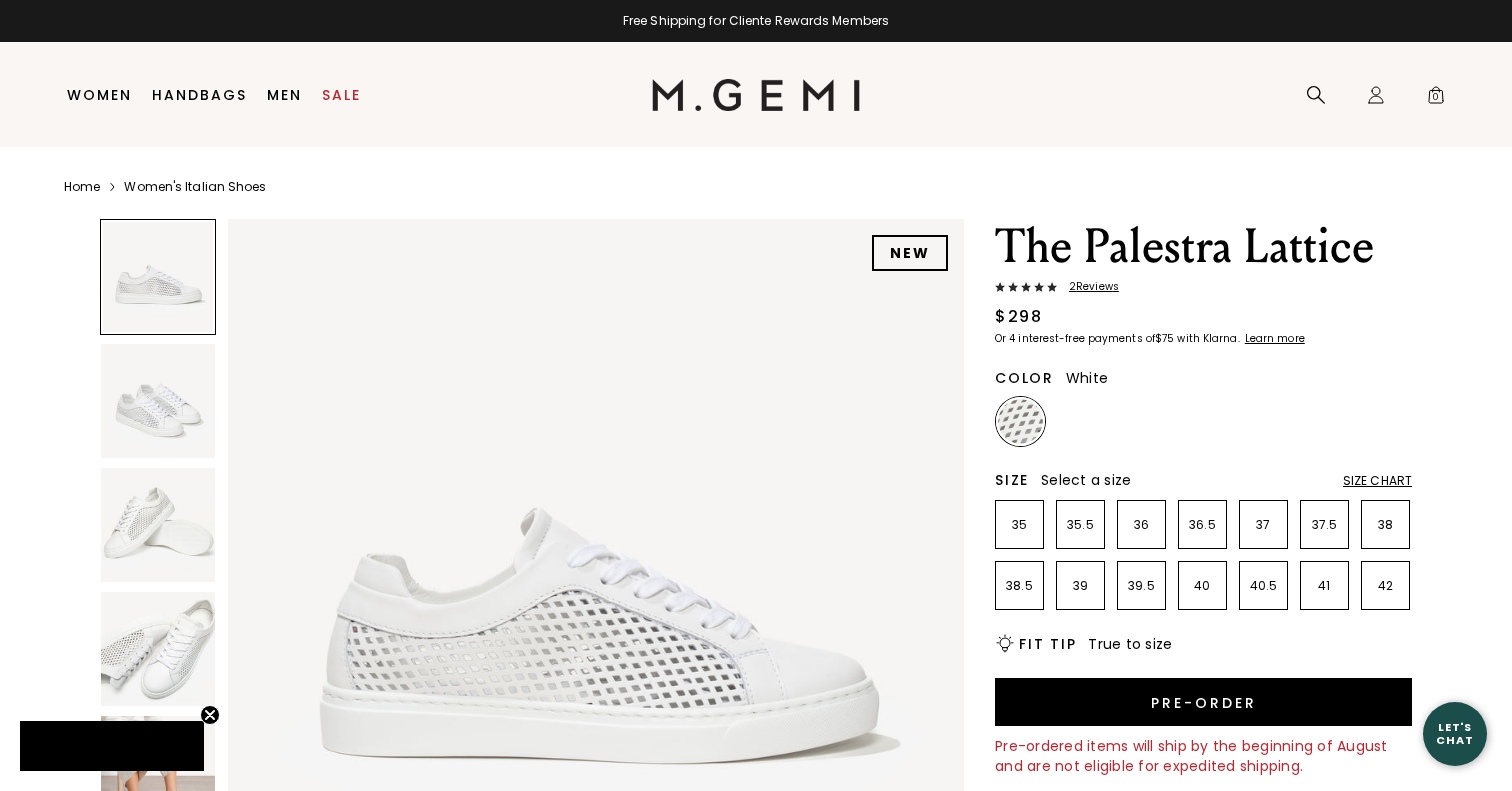 scroll, scrollTop: 0, scrollLeft: 0, axis: both 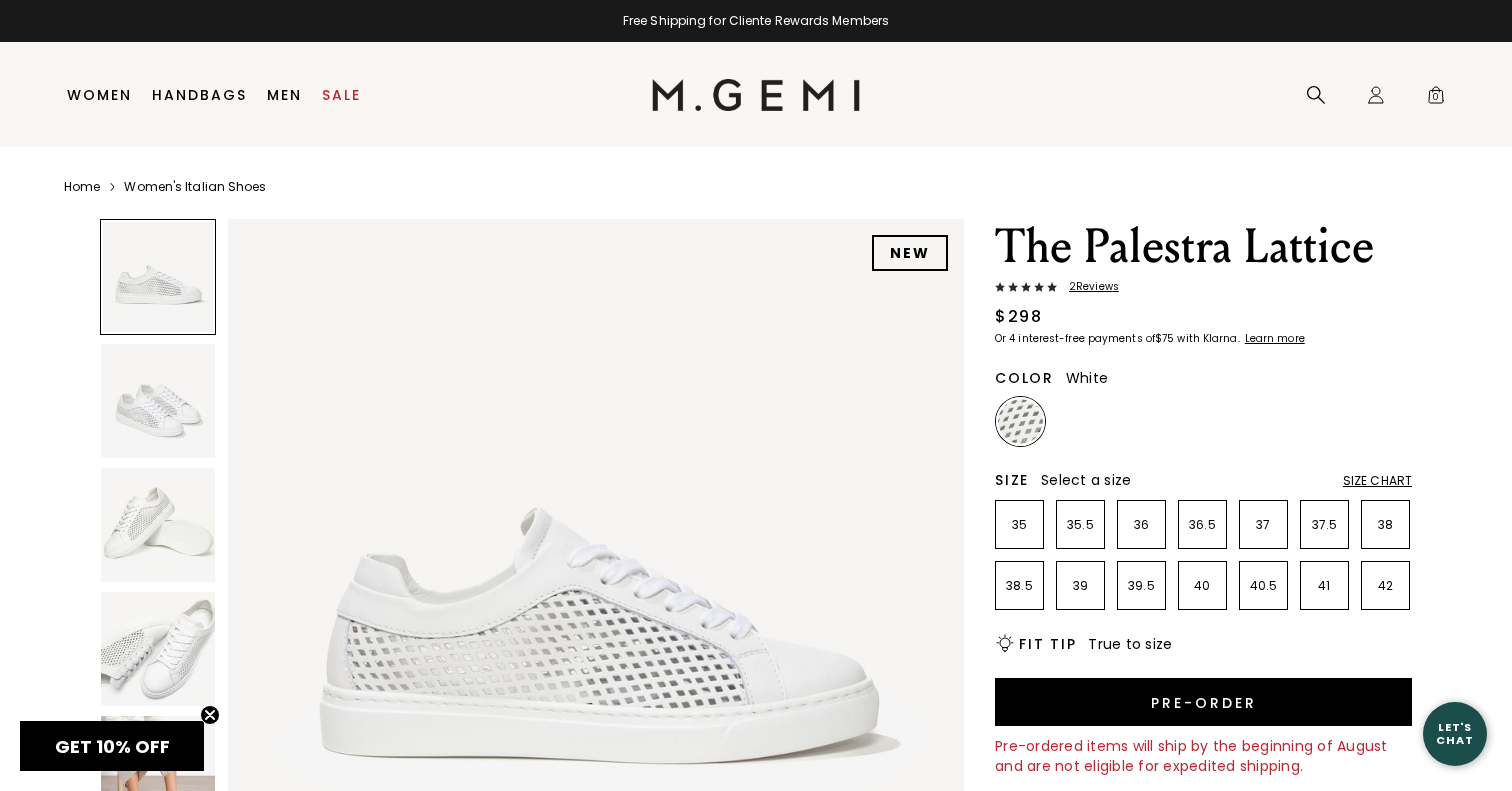 click at bounding box center [158, 525] 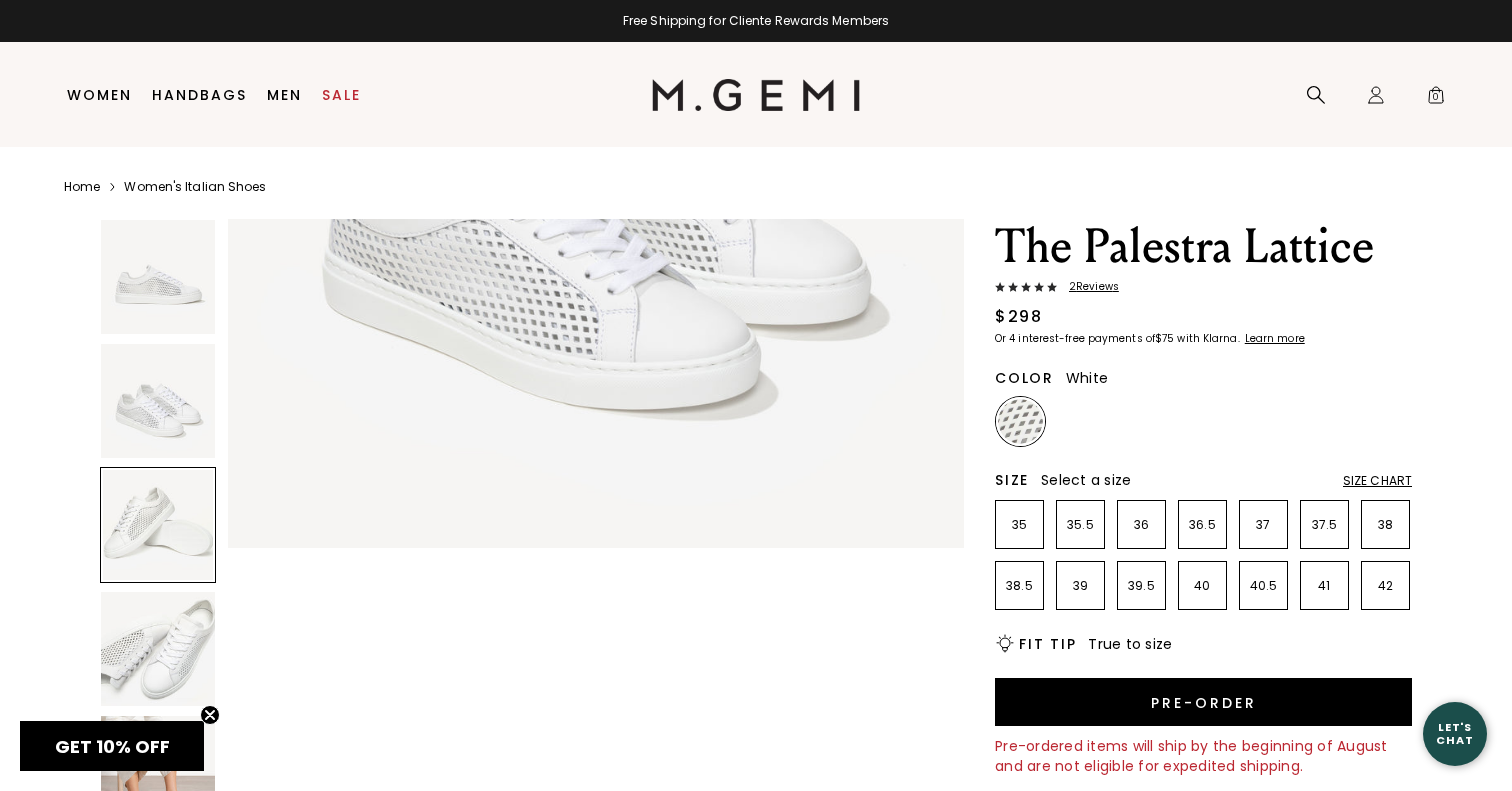 scroll, scrollTop: 1512, scrollLeft: 0, axis: vertical 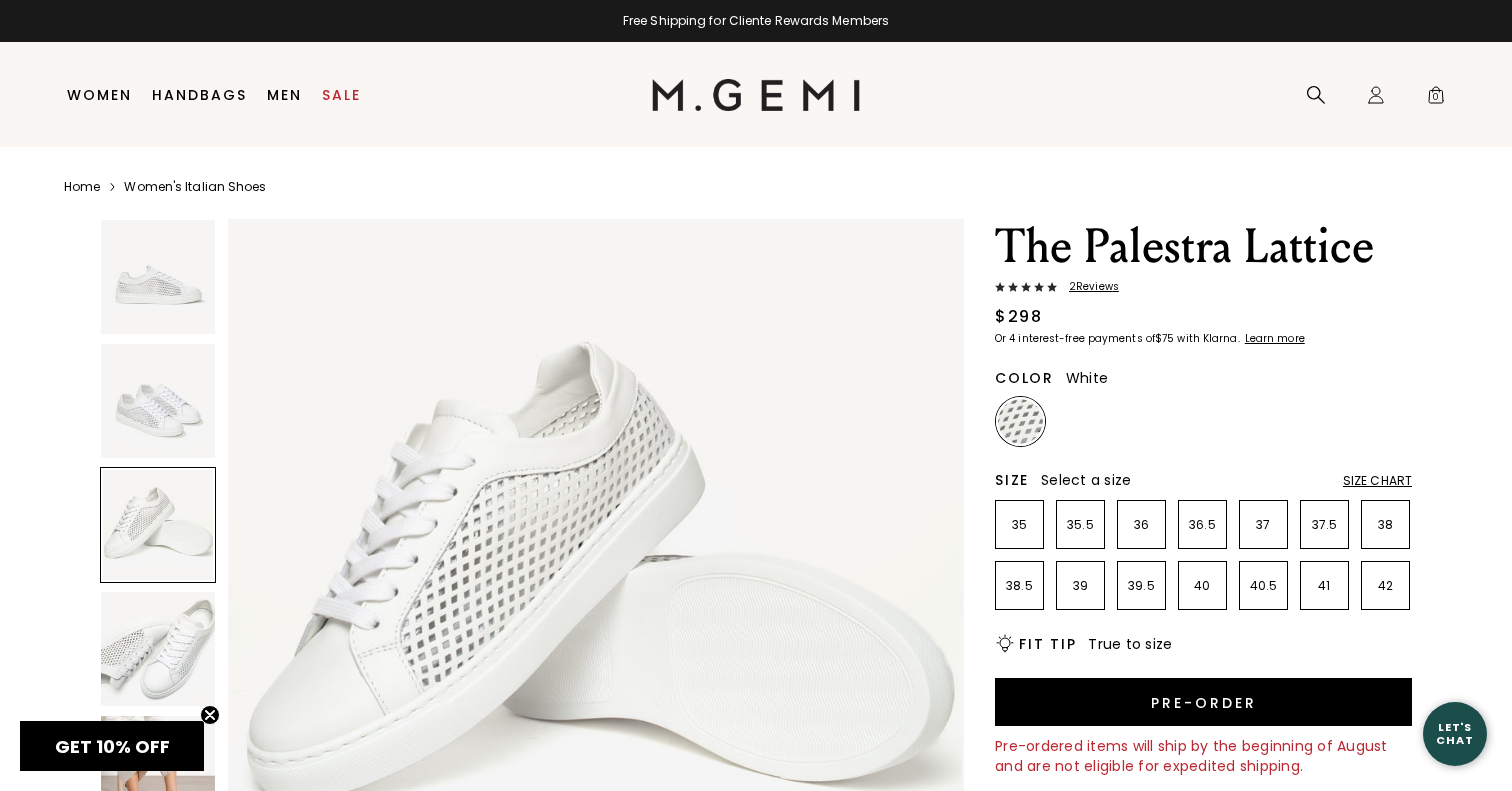 click at bounding box center [158, 649] 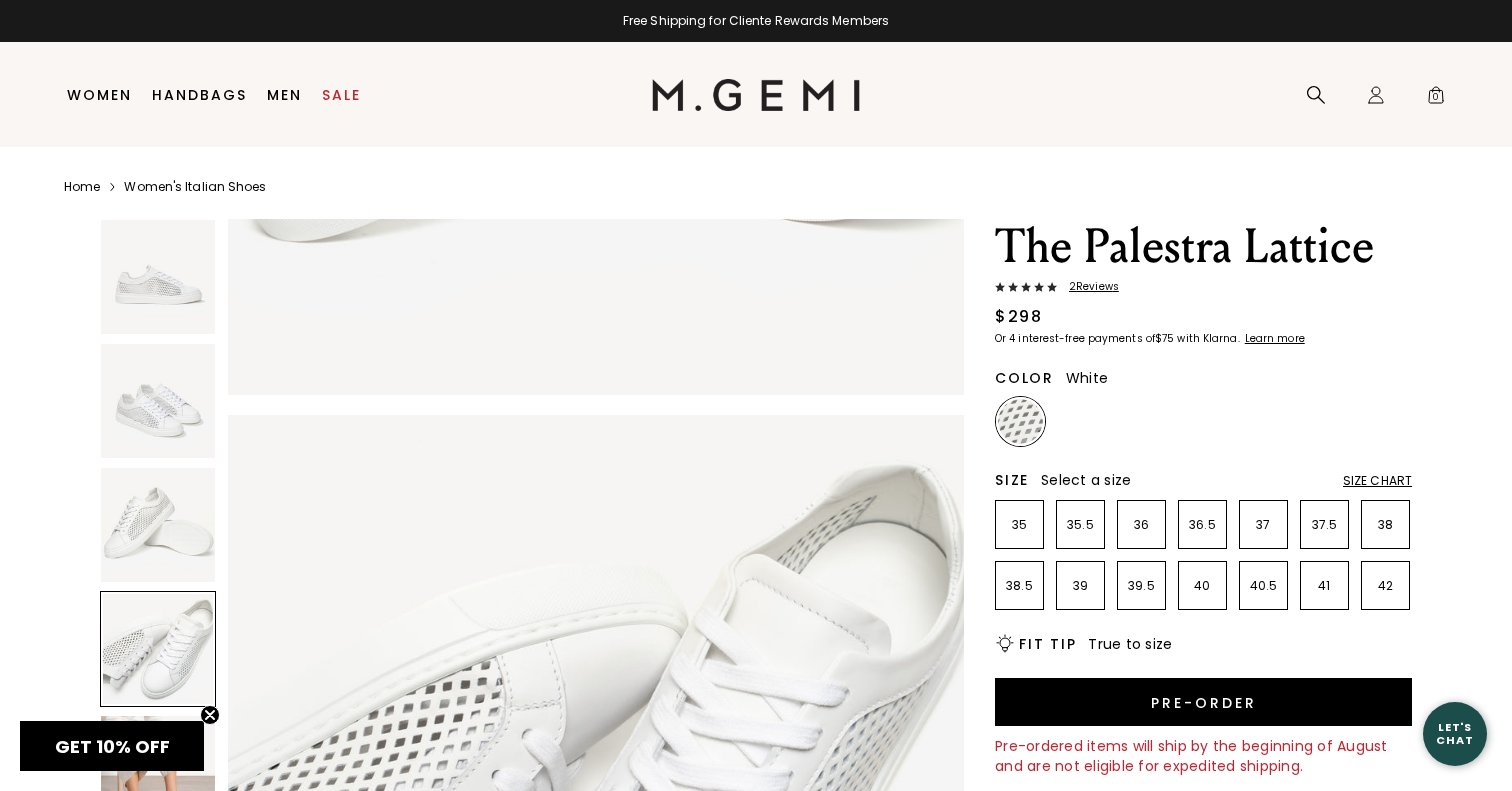 scroll, scrollTop: 2268, scrollLeft: 0, axis: vertical 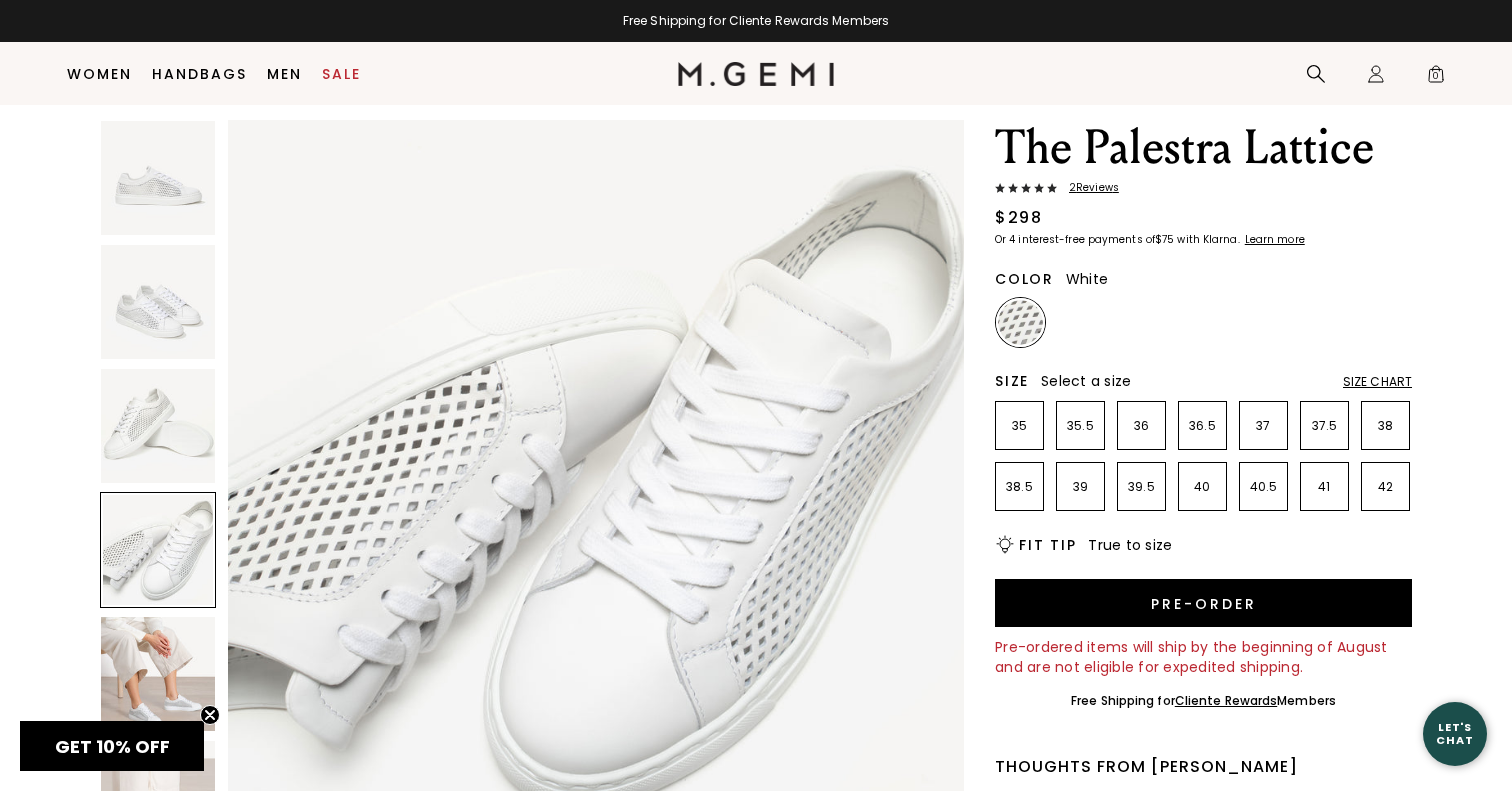 click at bounding box center (756, 74) 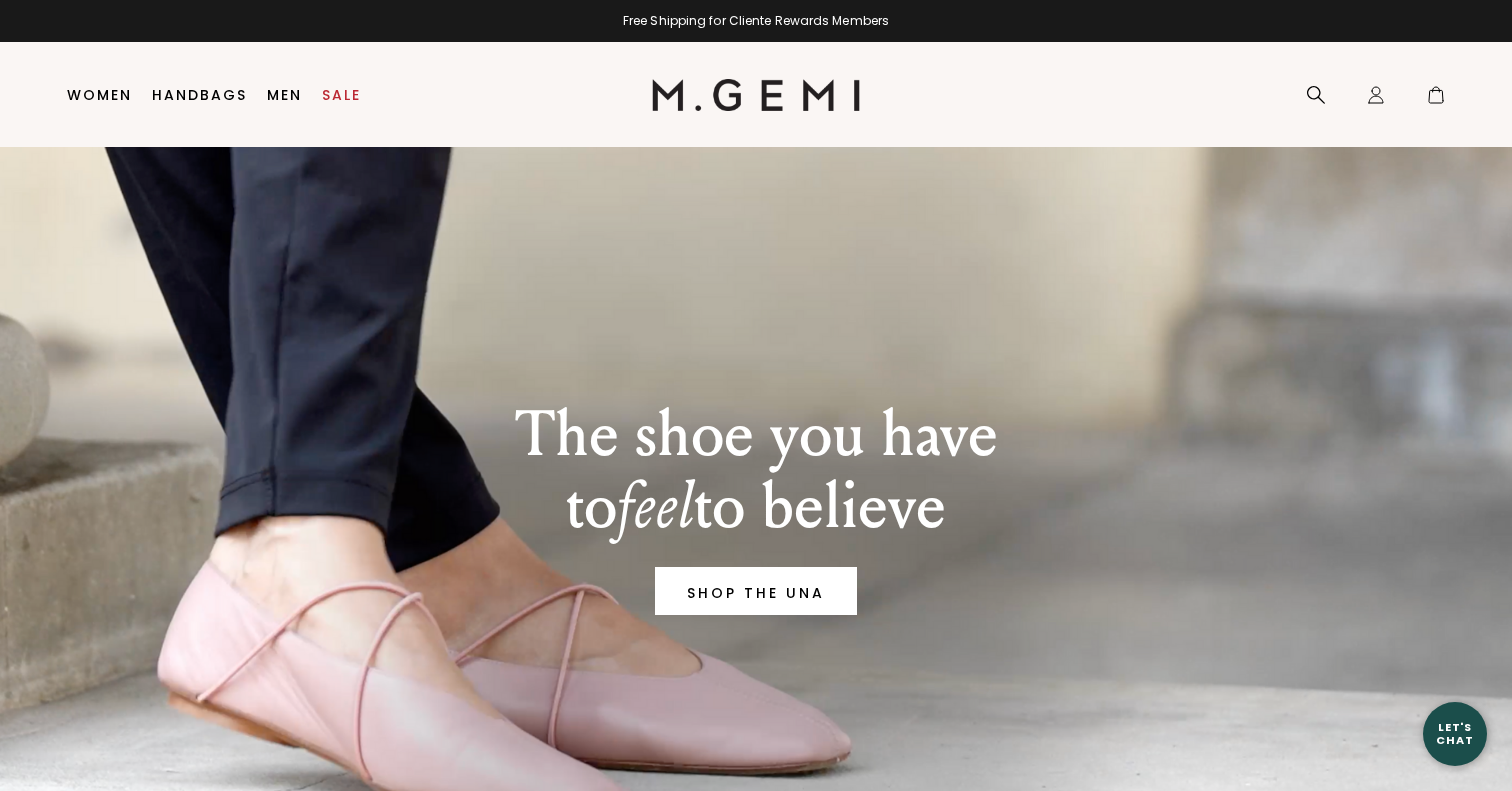 scroll, scrollTop: 0, scrollLeft: 0, axis: both 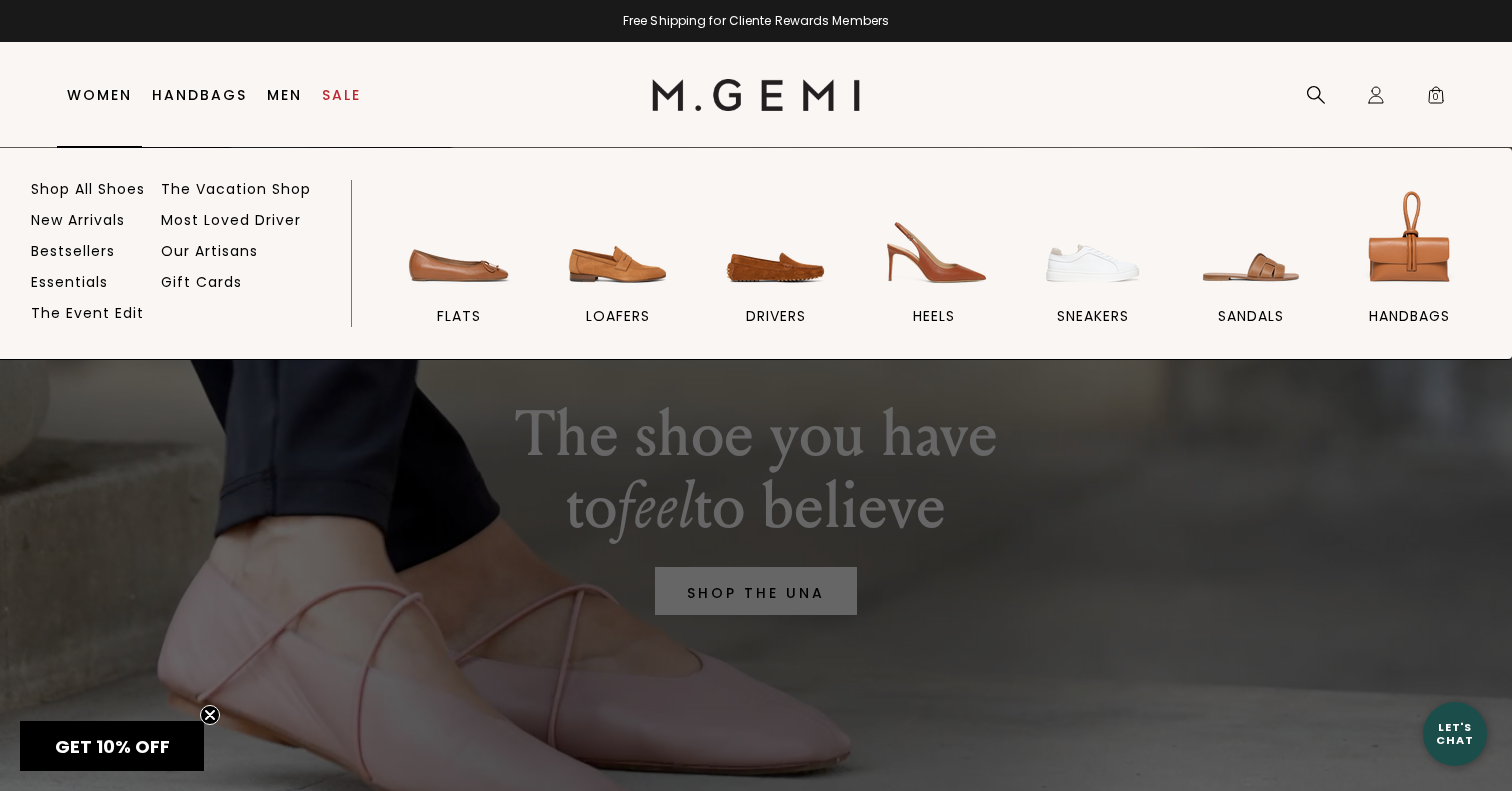click on "Women" at bounding box center [99, 95] 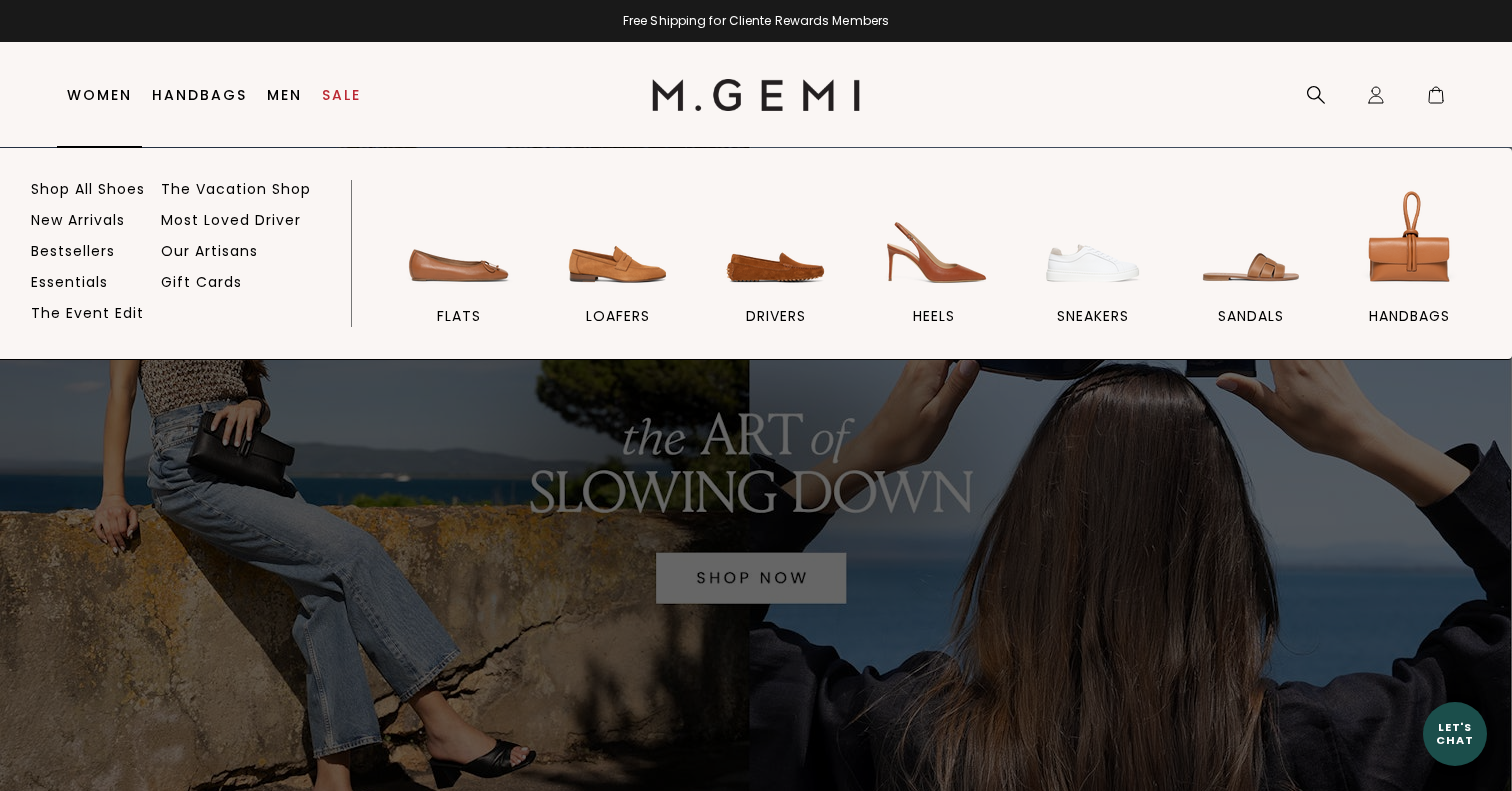 scroll, scrollTop: 0, scrollLeft: 0, axis: both 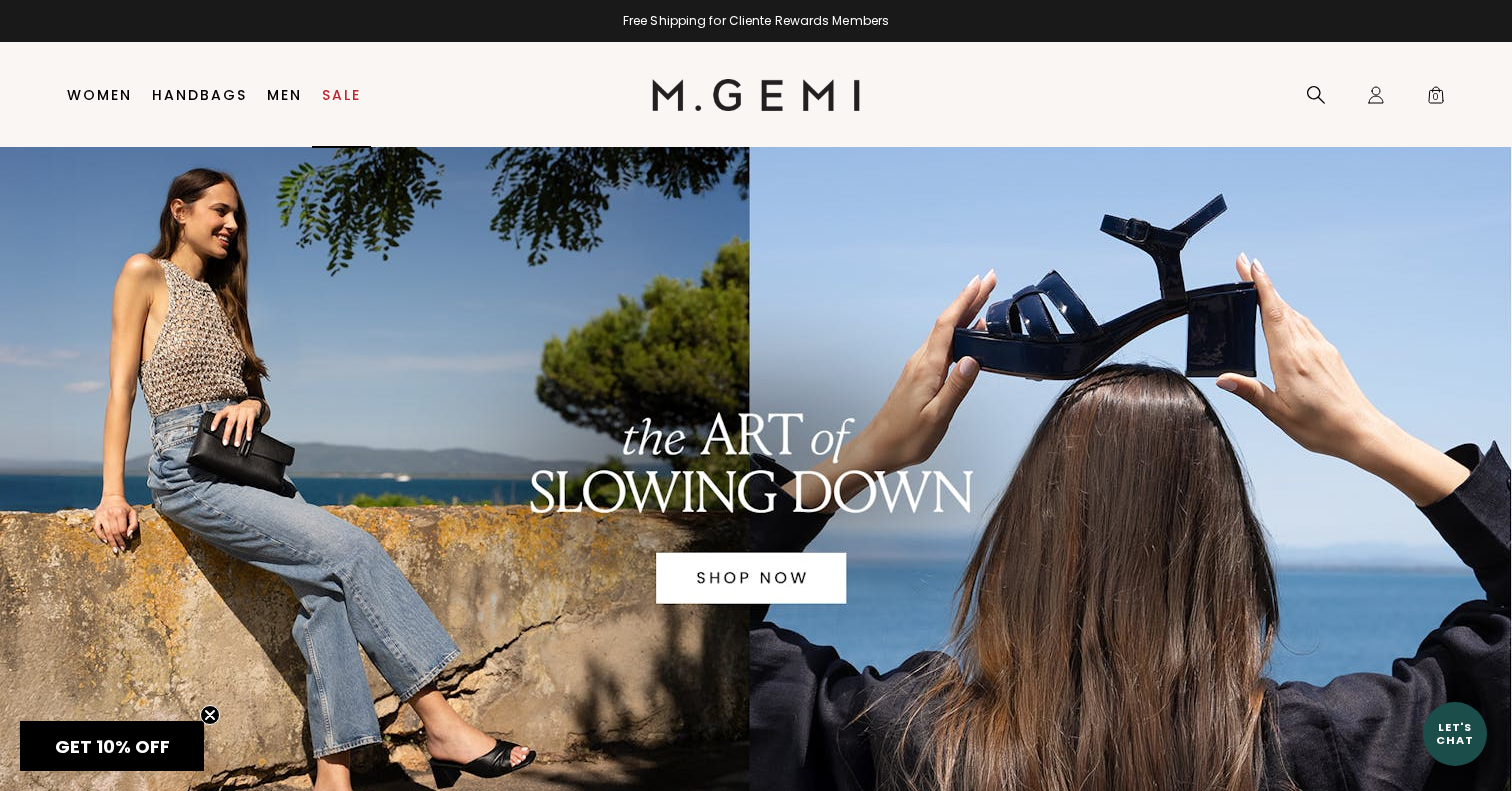 click on "Sale" at bounding box center [341, 95] 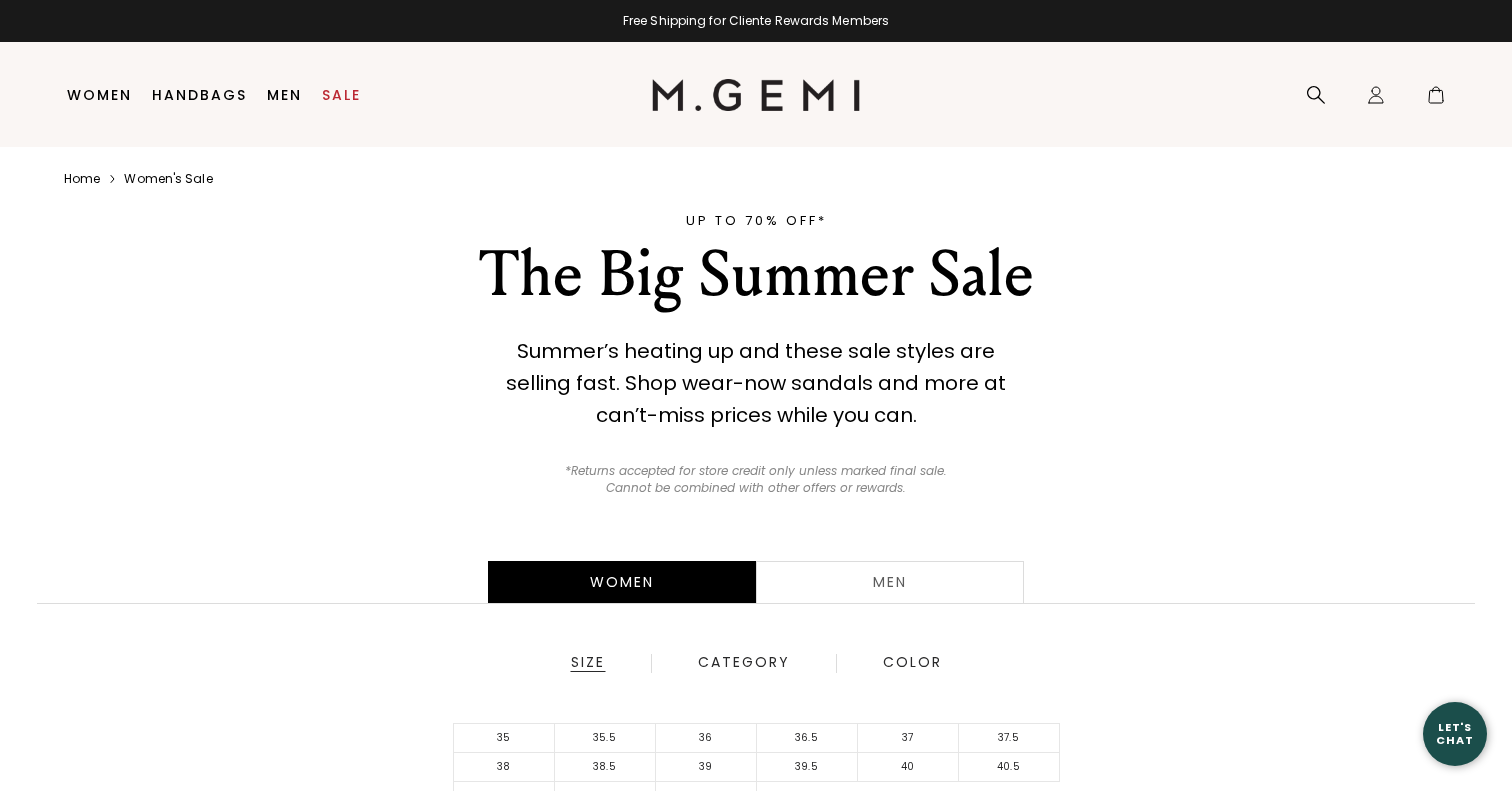 scroll, scrollTop: 0, scrollLeft: 0, axis: both 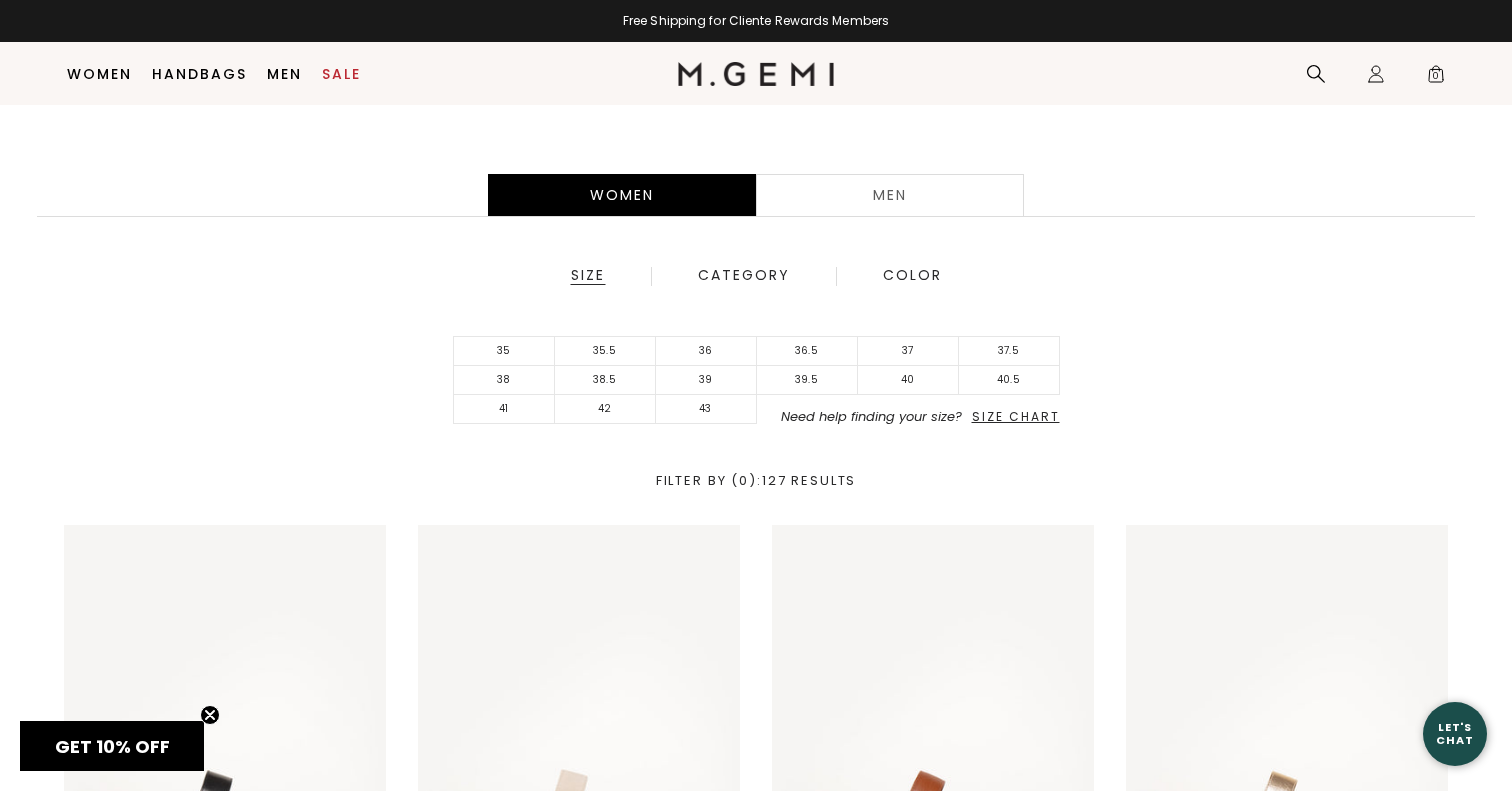 click on "Size Chart" at bounding box center (1016, 416) 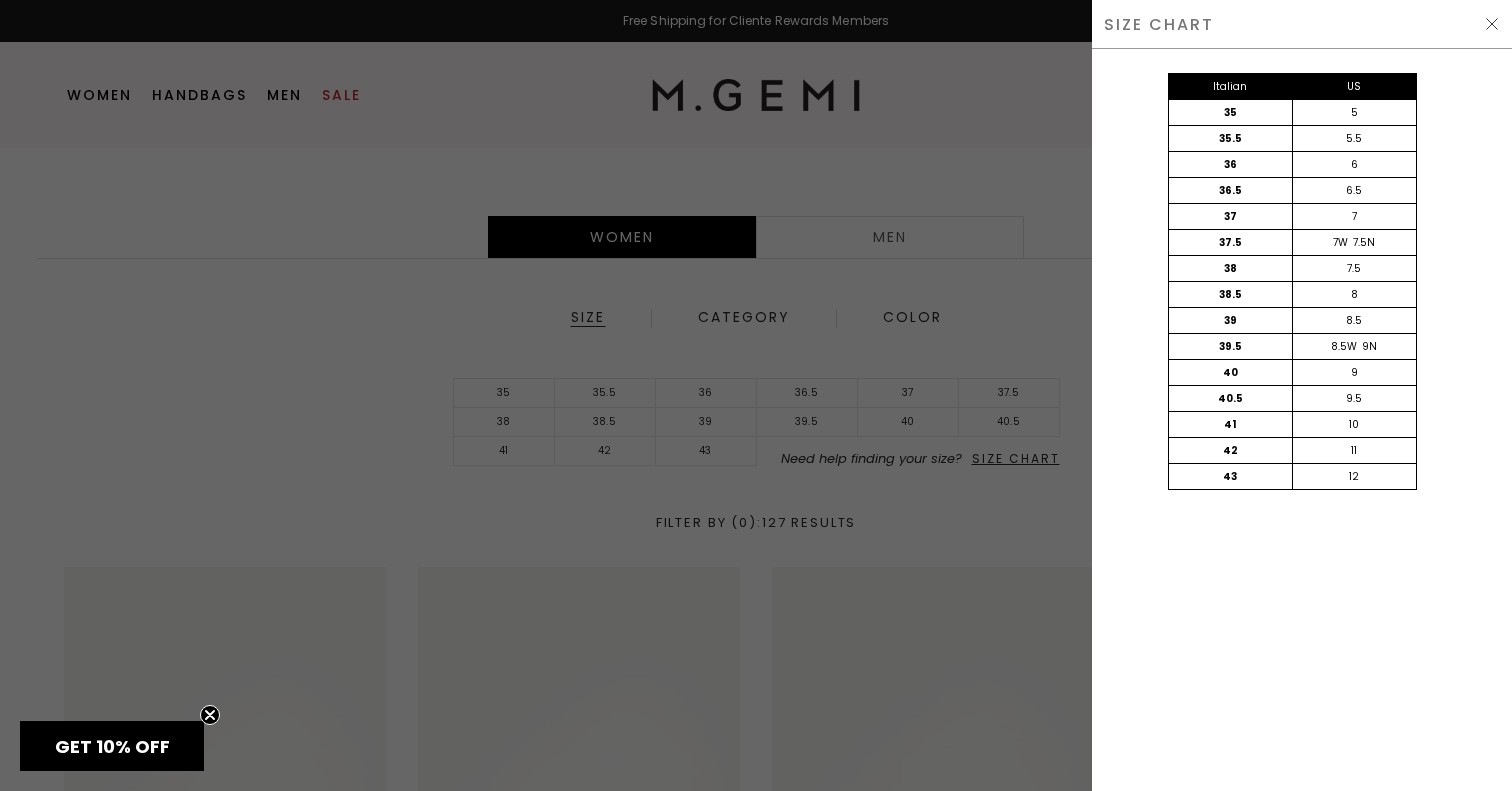 click at bounding box center [756, 395] 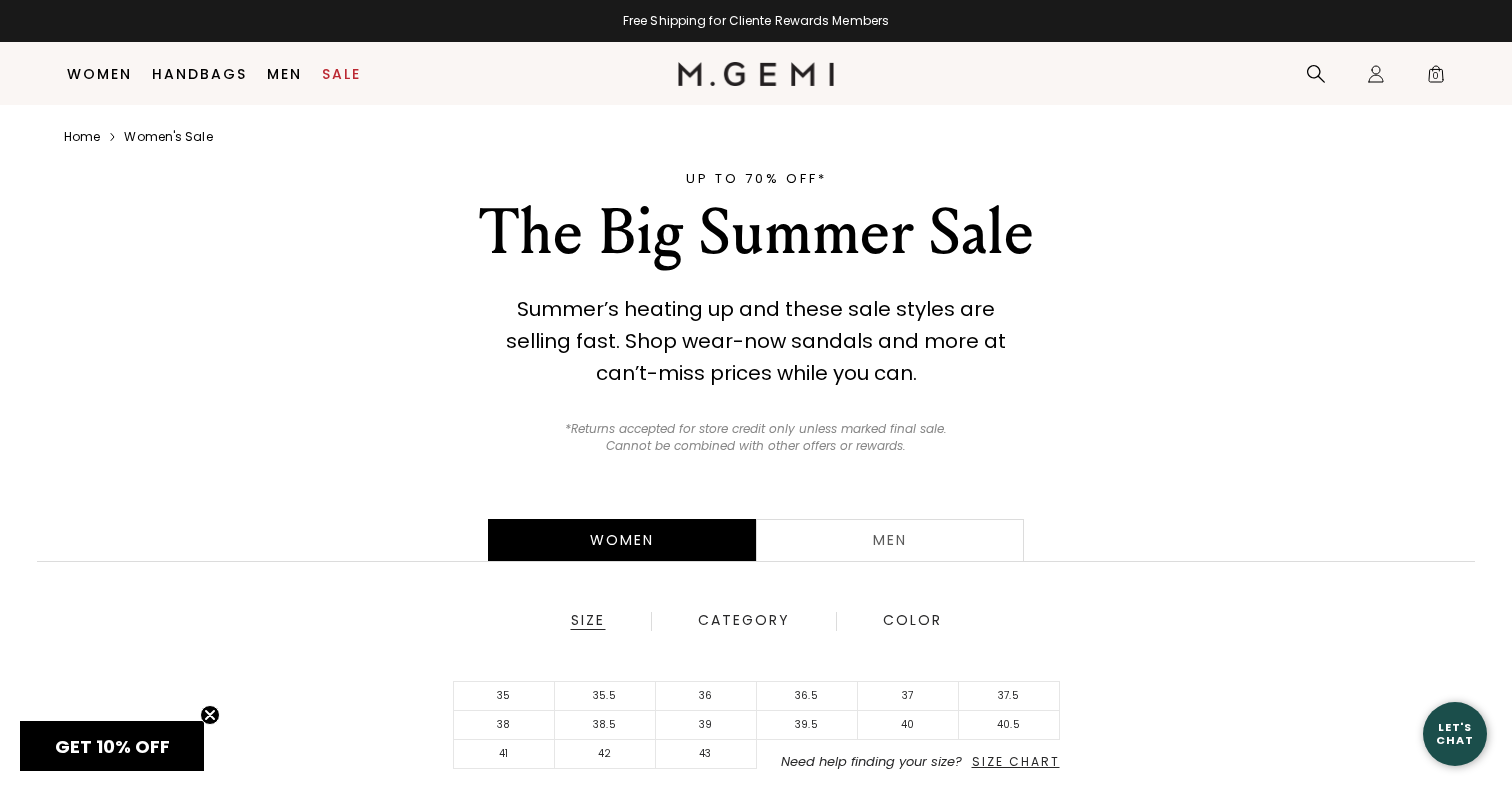 scroll, scrollTop: 345, scrollLeft: 0, axis: vertical 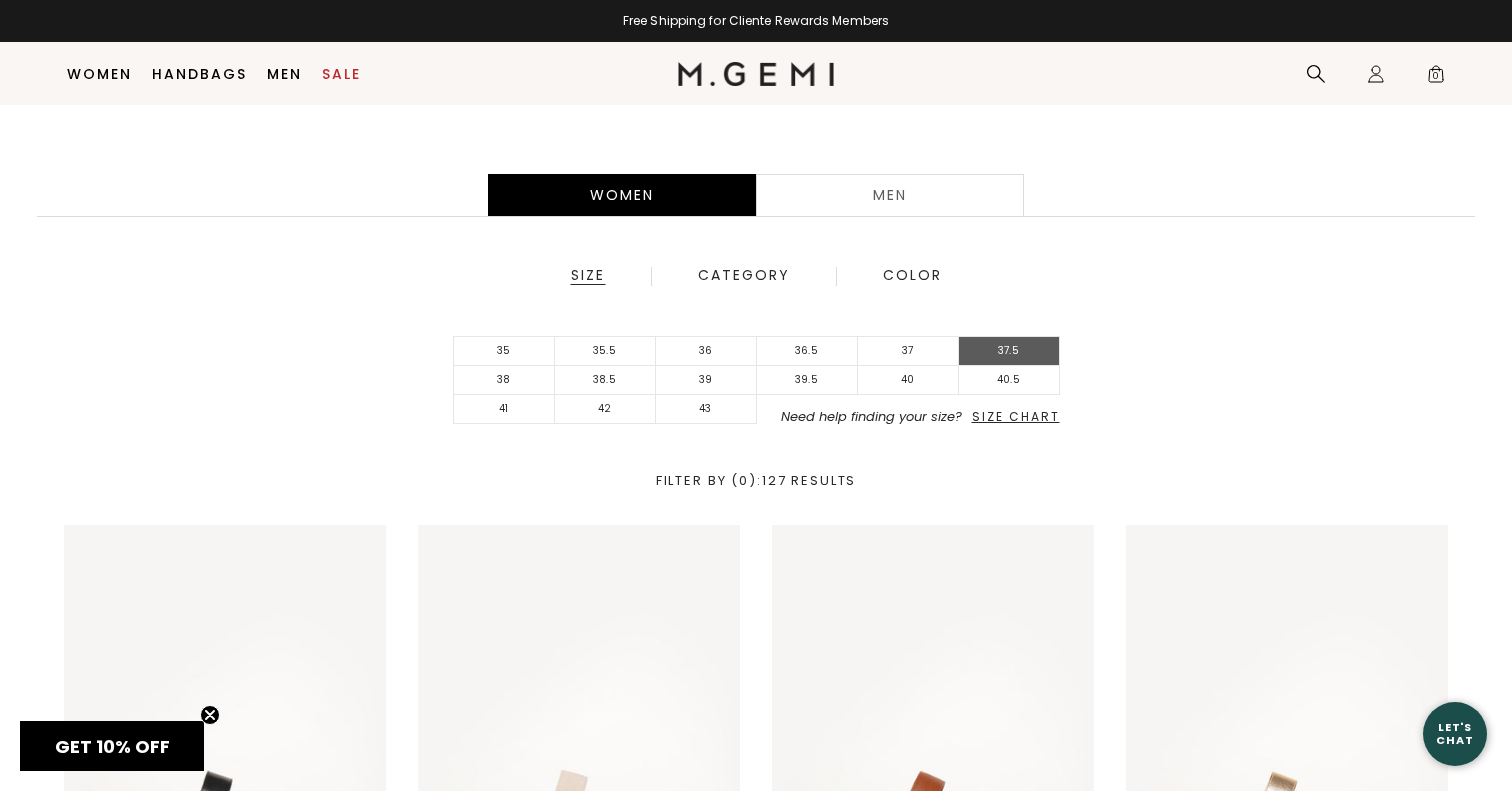 click on "37.5" at bounding box center (1009, 351) 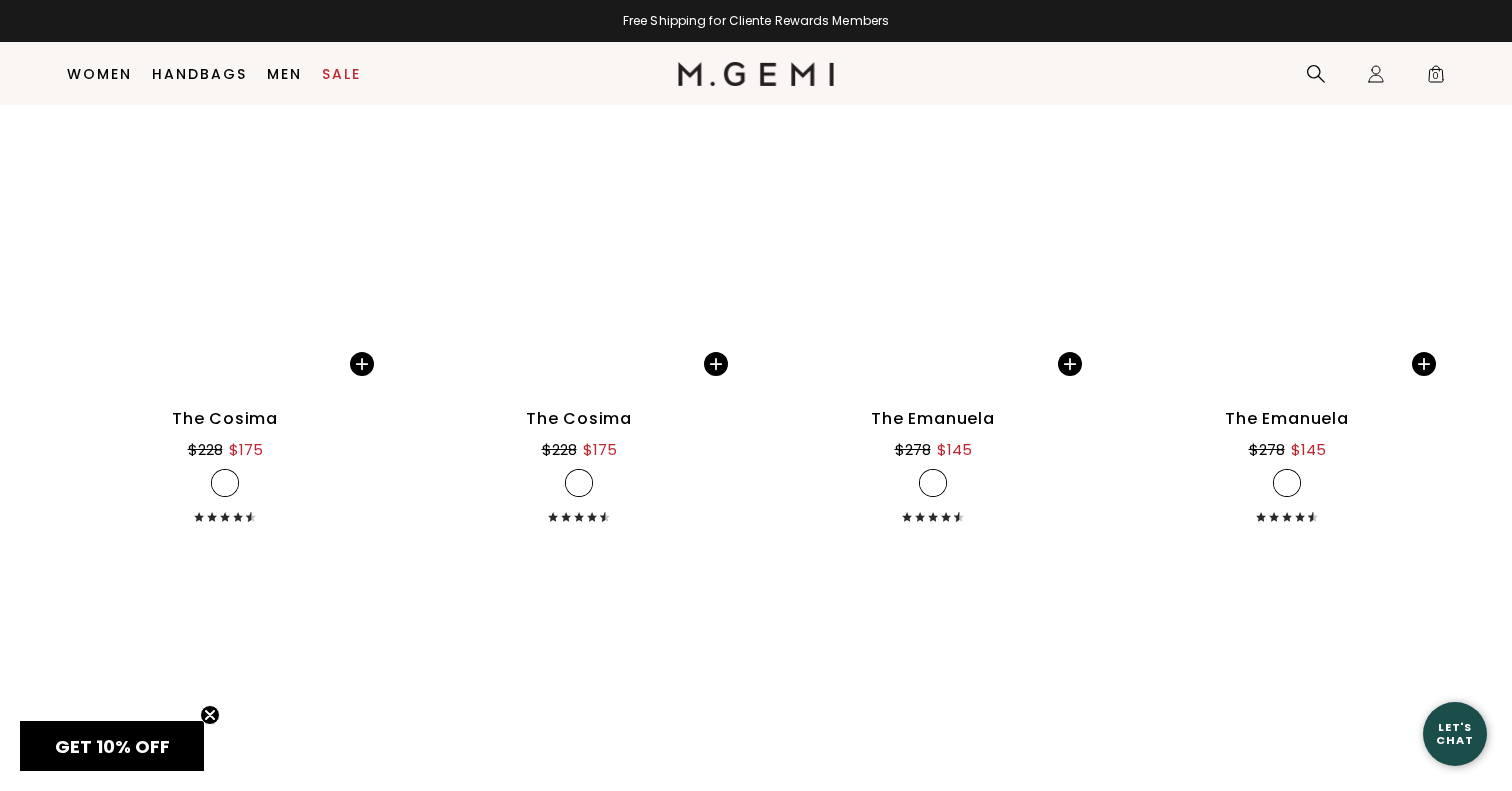scroll, scrollTop: 8992, scrollLeft: 0, axis: vertical 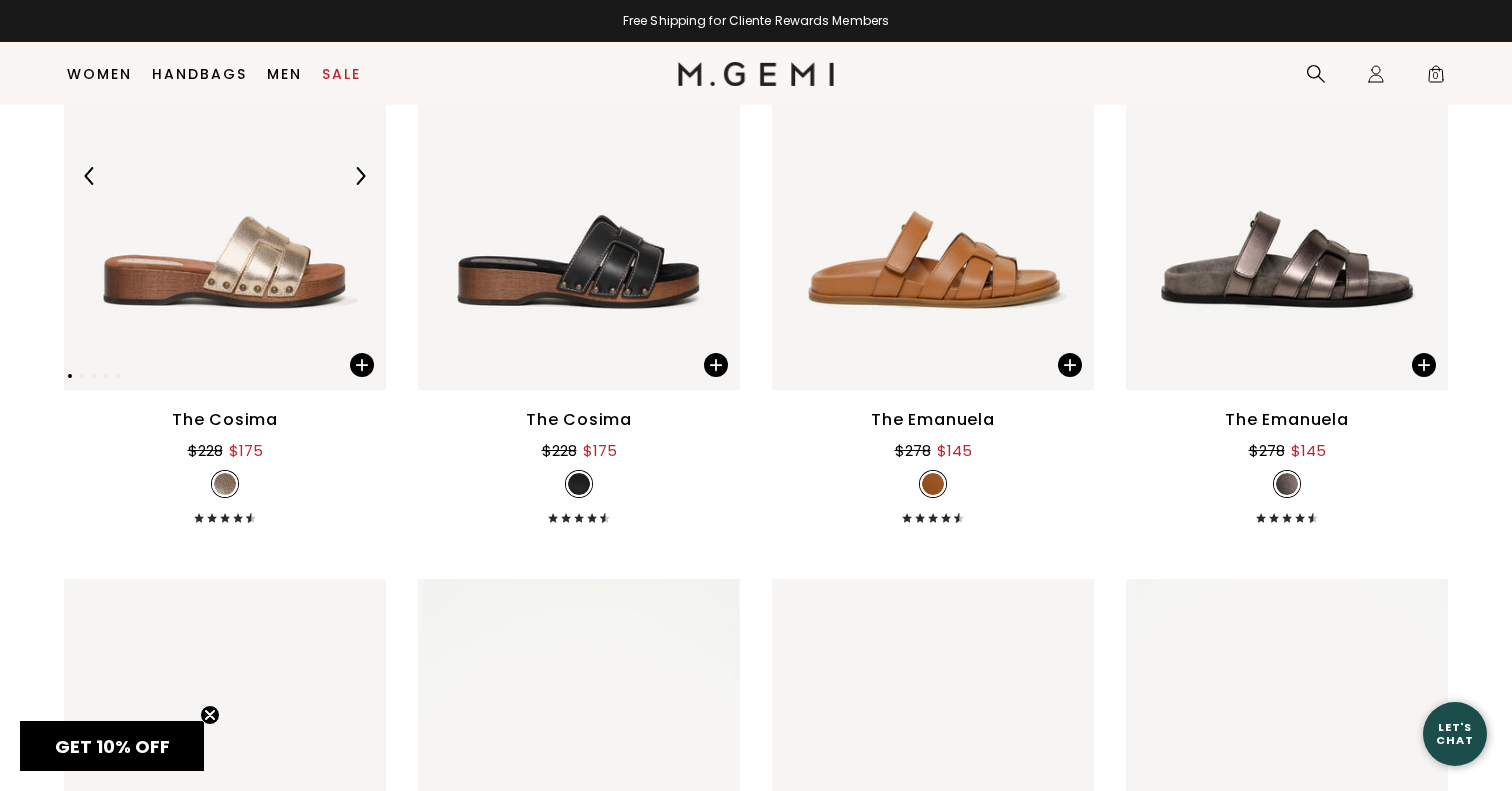 click at bounding box center [225, 175] 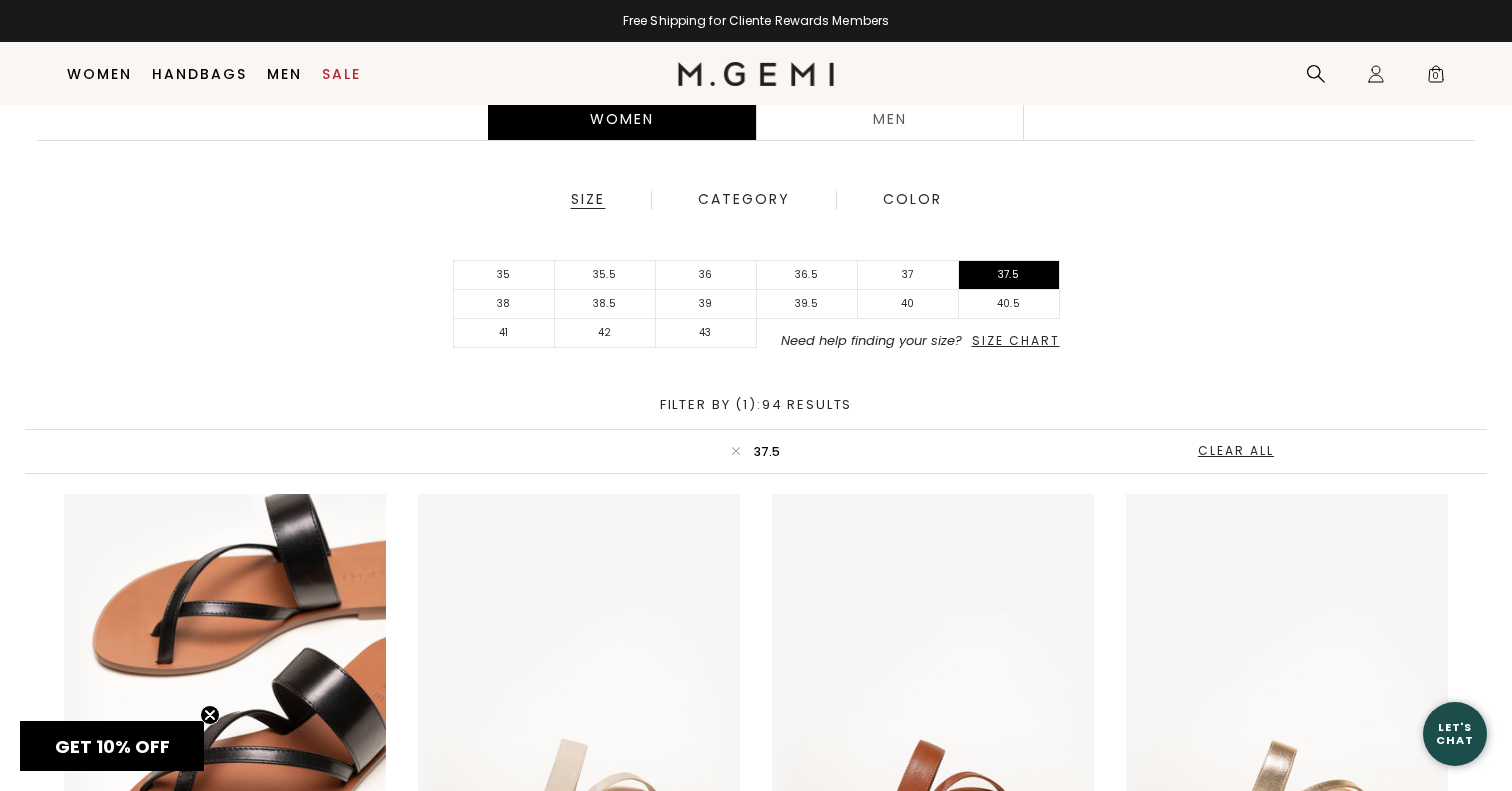 scroll, scrollTop: 432, scrollLeft: 0, axis: vertical 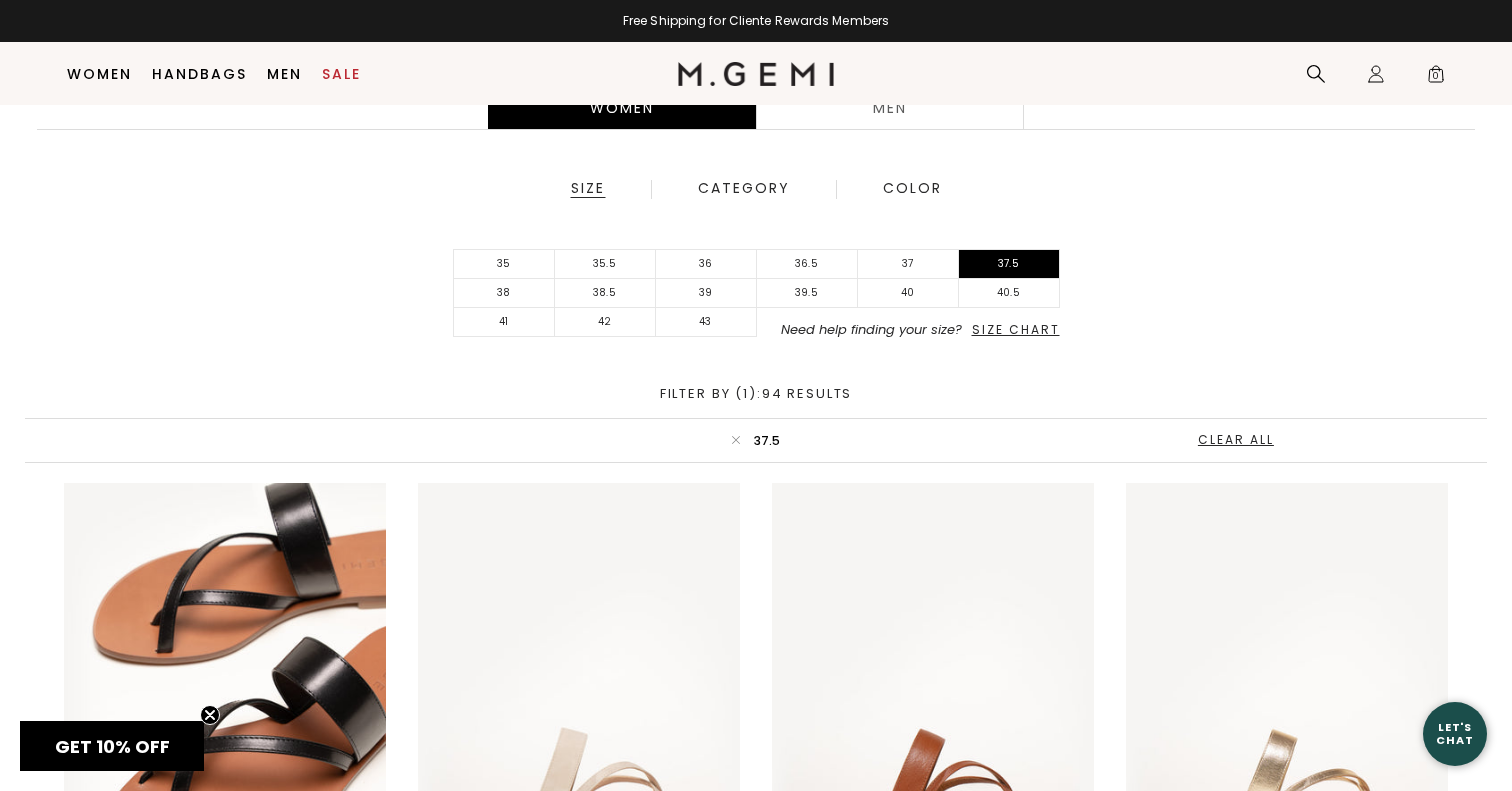 click on "Category" at bounding box center [744, 189] 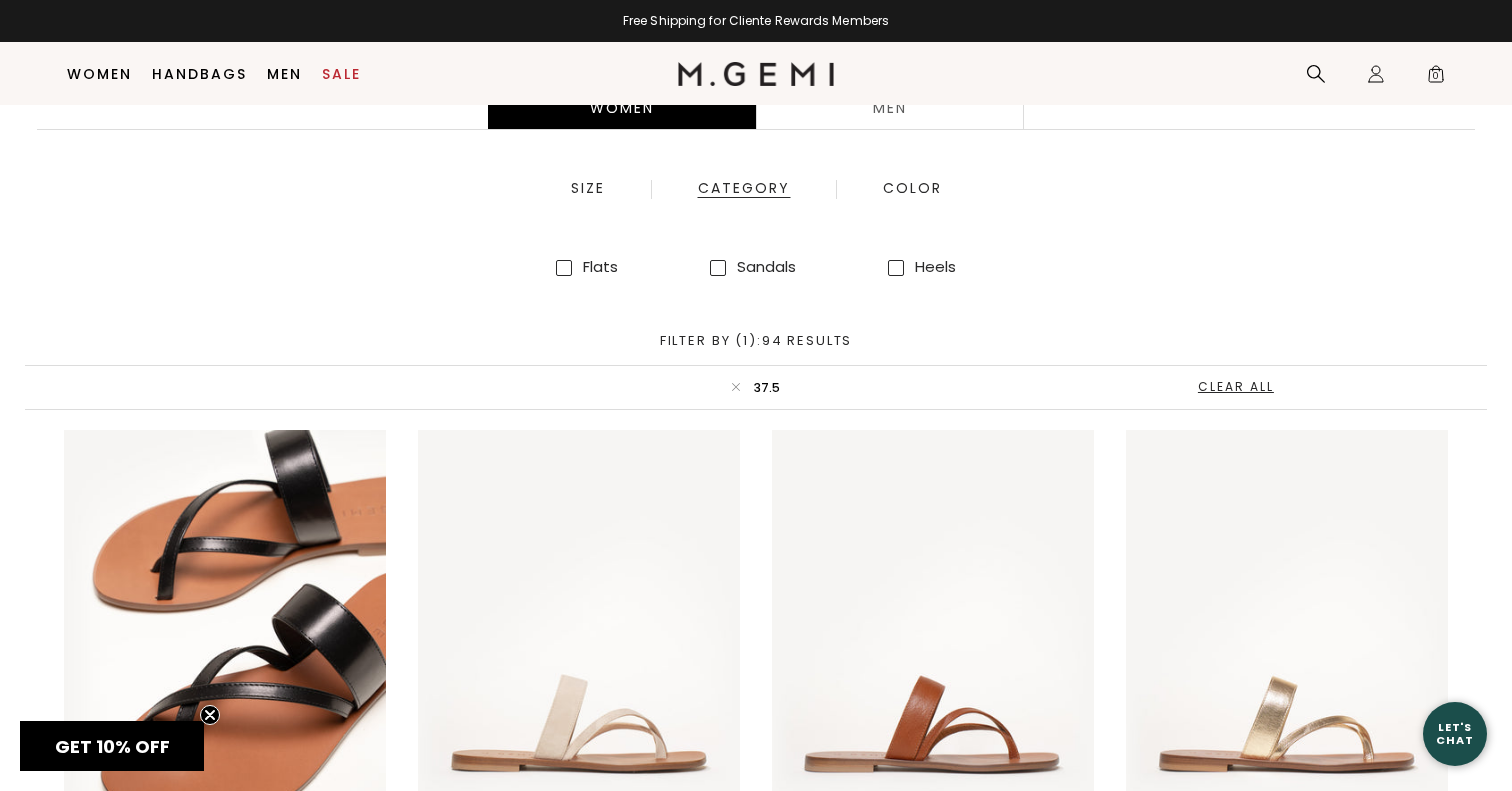 click at bounding box center (718, 268) 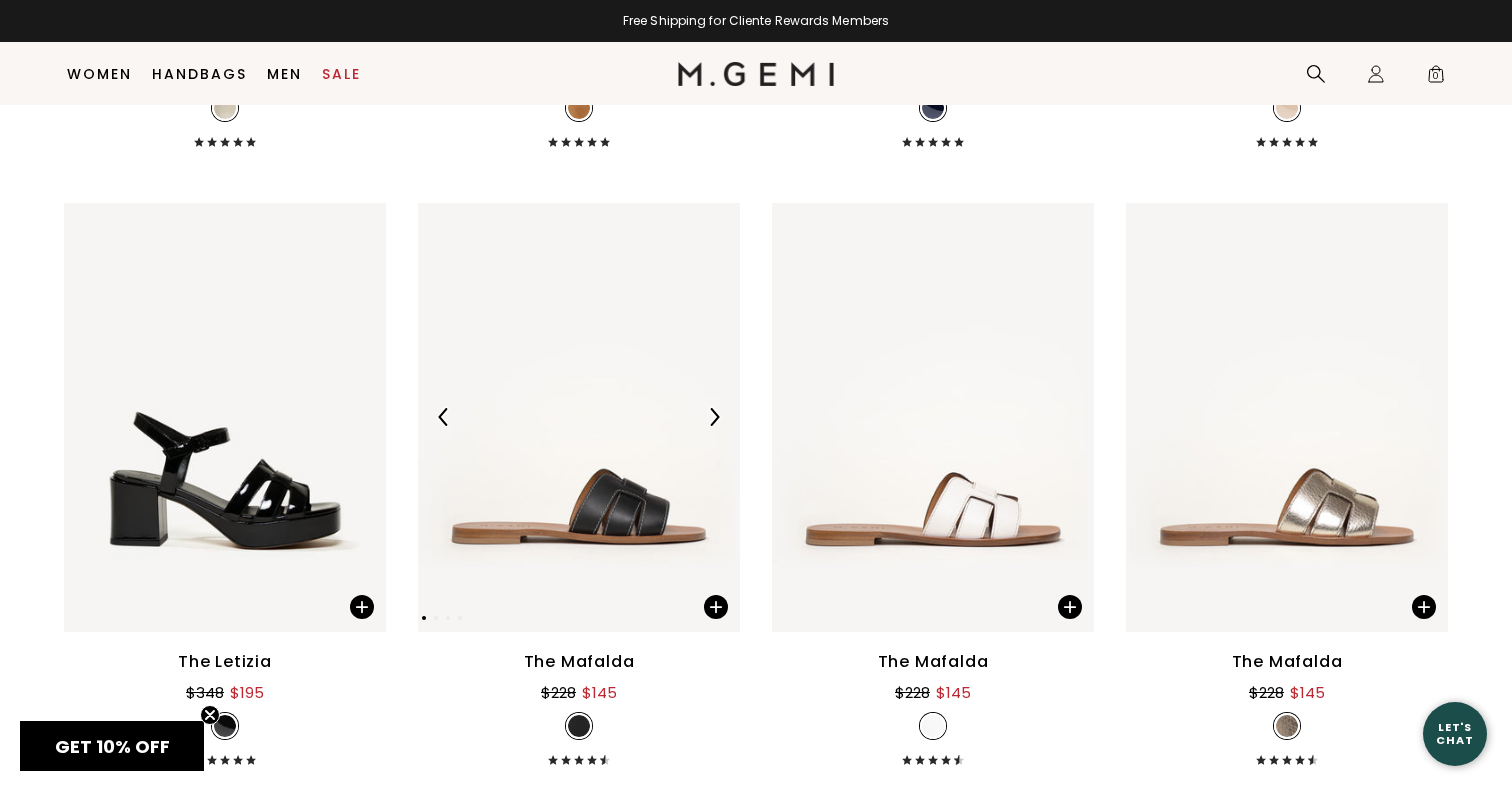 scroll, scrollTop: 4409, scrollLeft: 0, axis: vertical 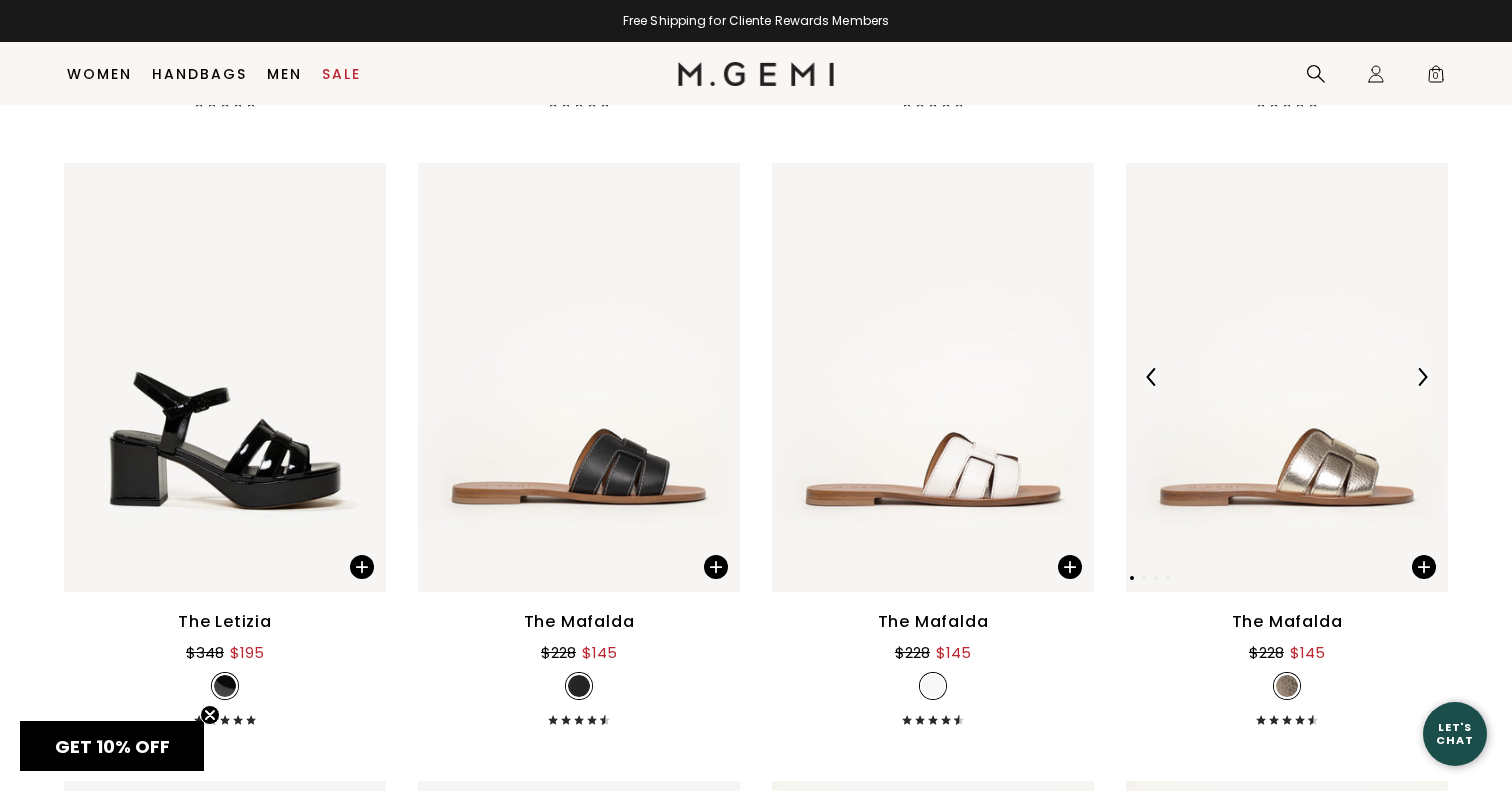 click at bounding box center [1287, 377] 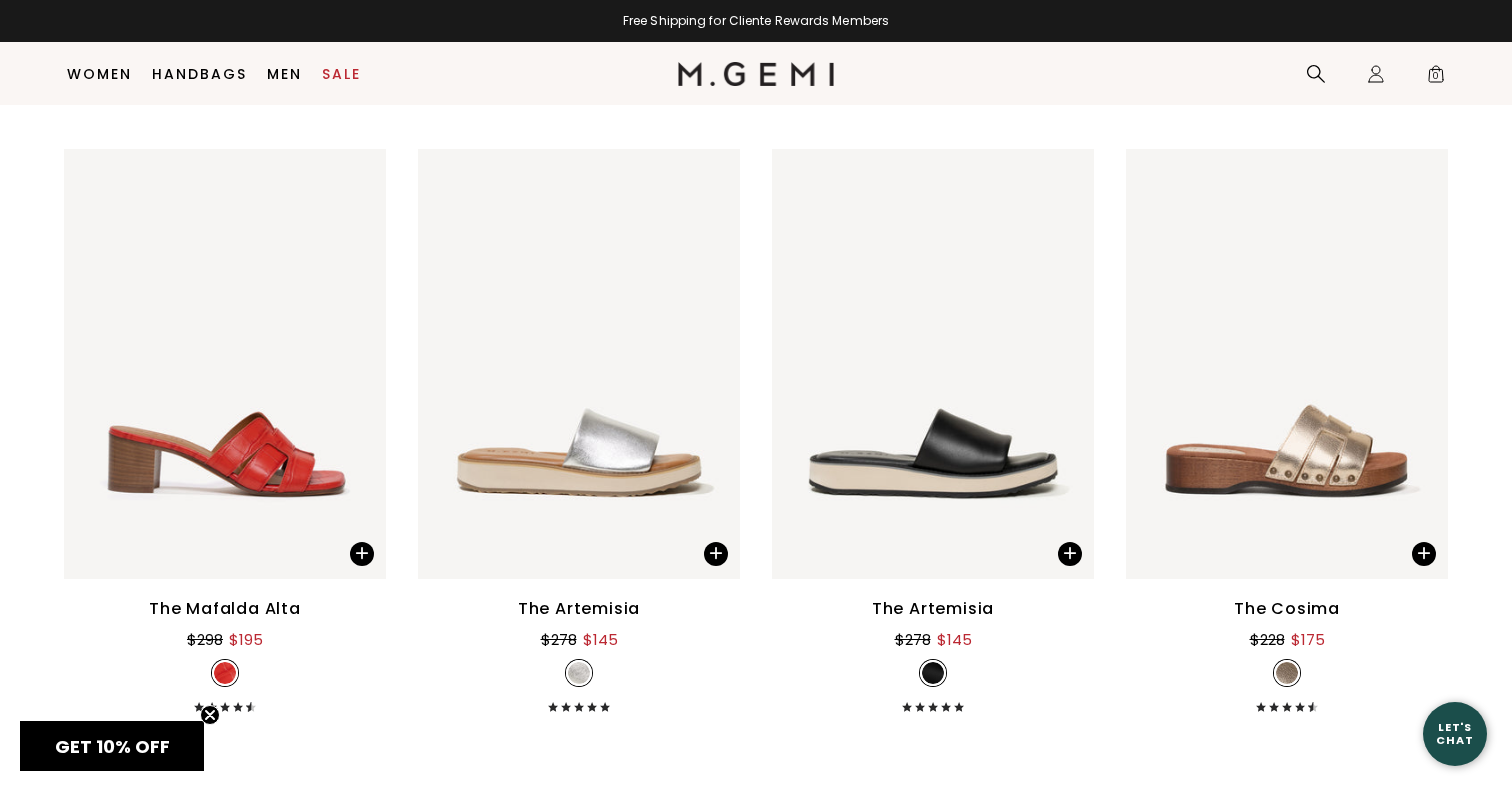 scroll, scrollTop: 5663, scrollLeft: 0, axis: vertical 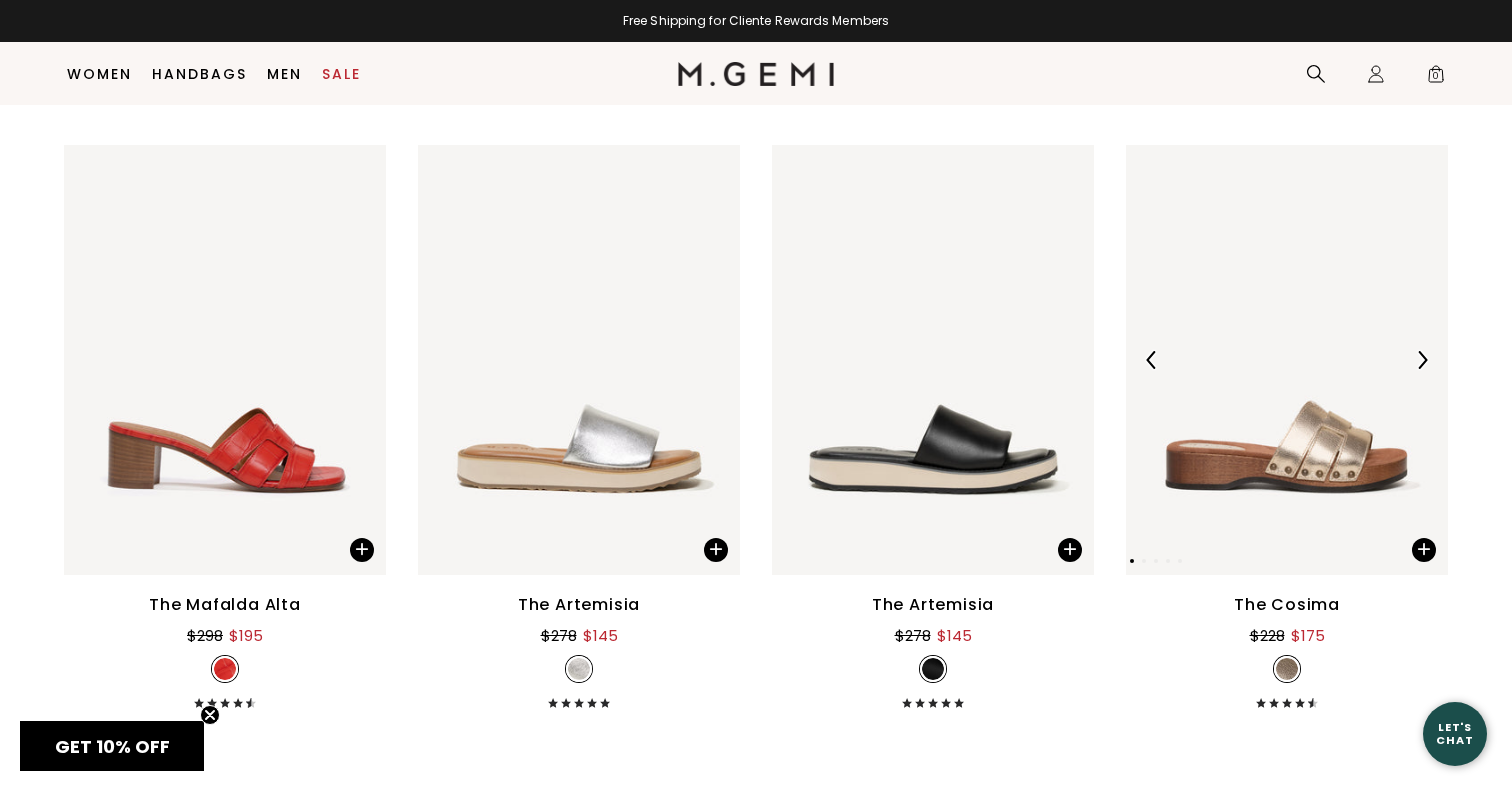 click at bounding box center [1287, 359] 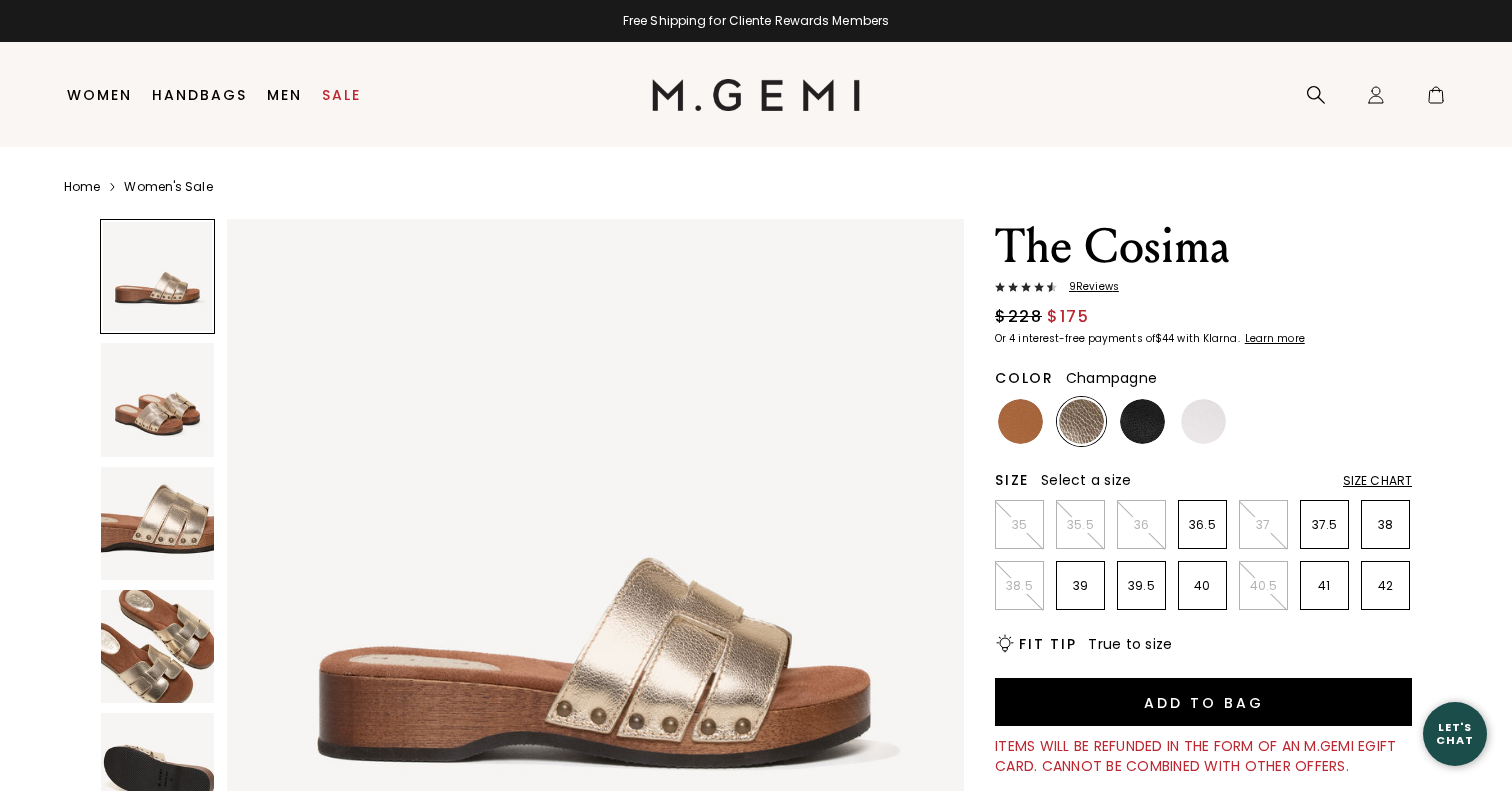 scroll, scrollTop: 0, scrollLeft: 0, axis: both 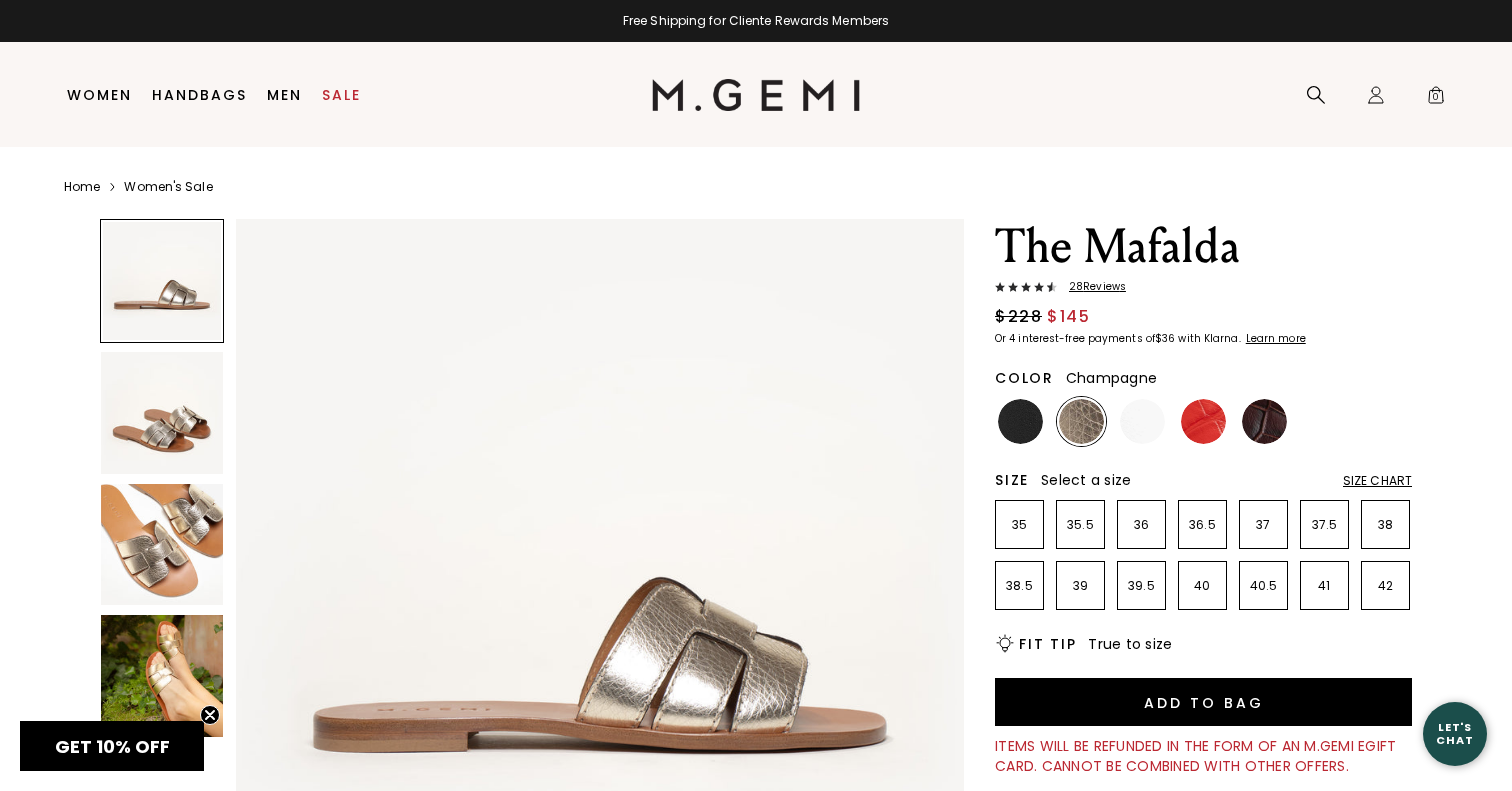 click at bounding box center (162, 545) 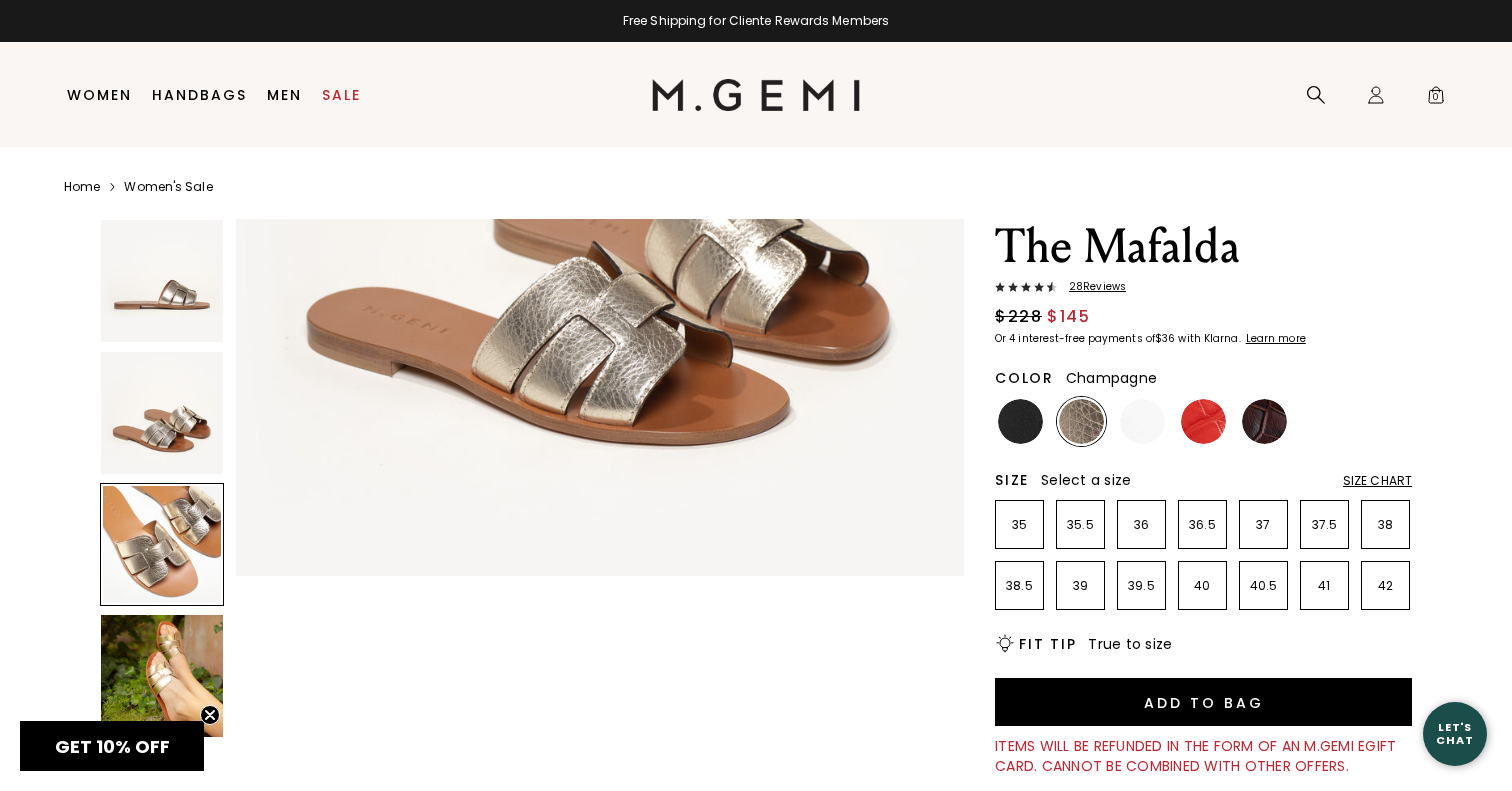 scroll, scrollTop: 1496, scrollLeft: 0, axis: vertical 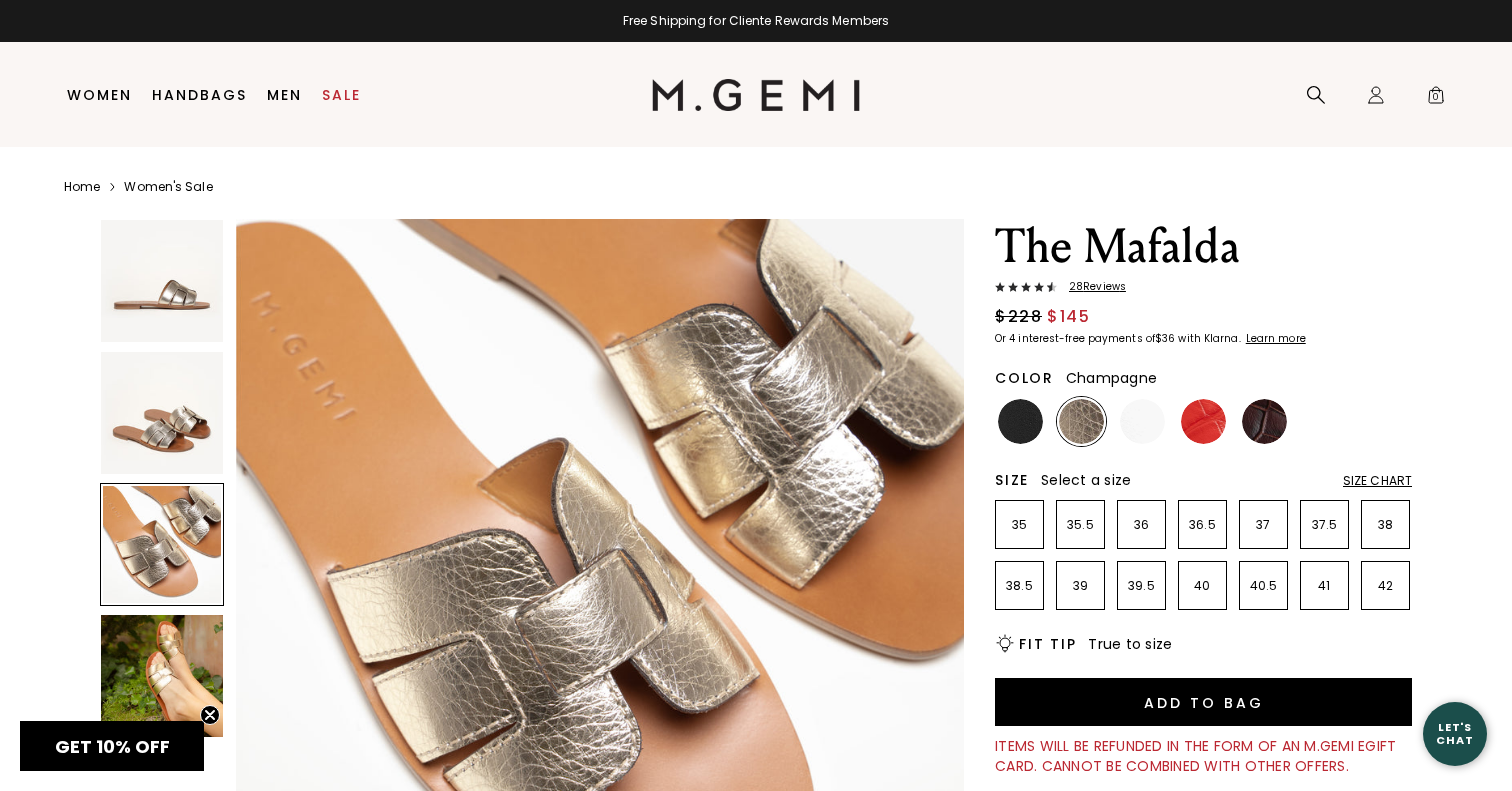 click on "28  Review s" at bounding box center (1091, 287) 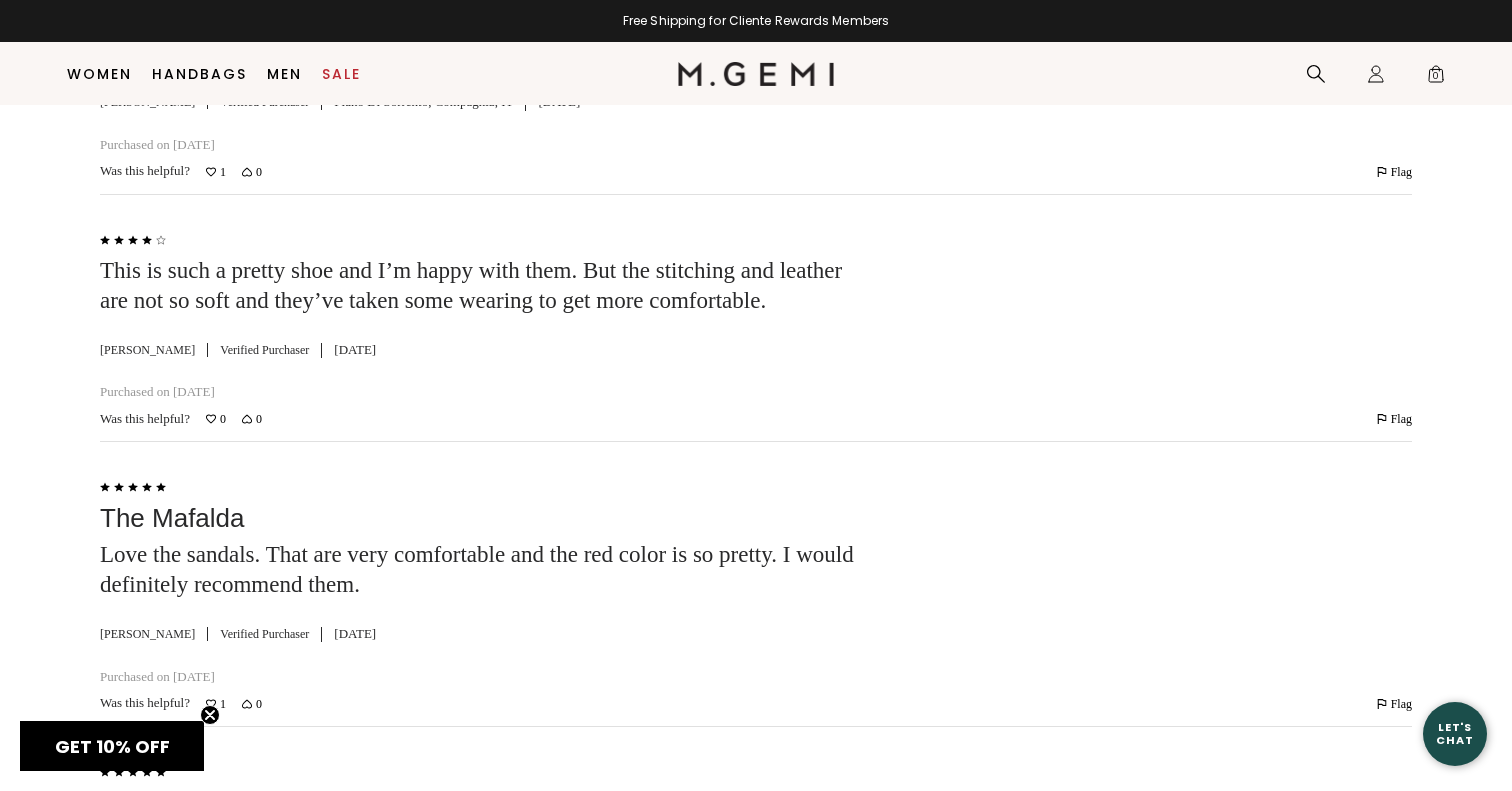 scroll, scrollTop: 5005, scrollLeft: 0, axis: vertical 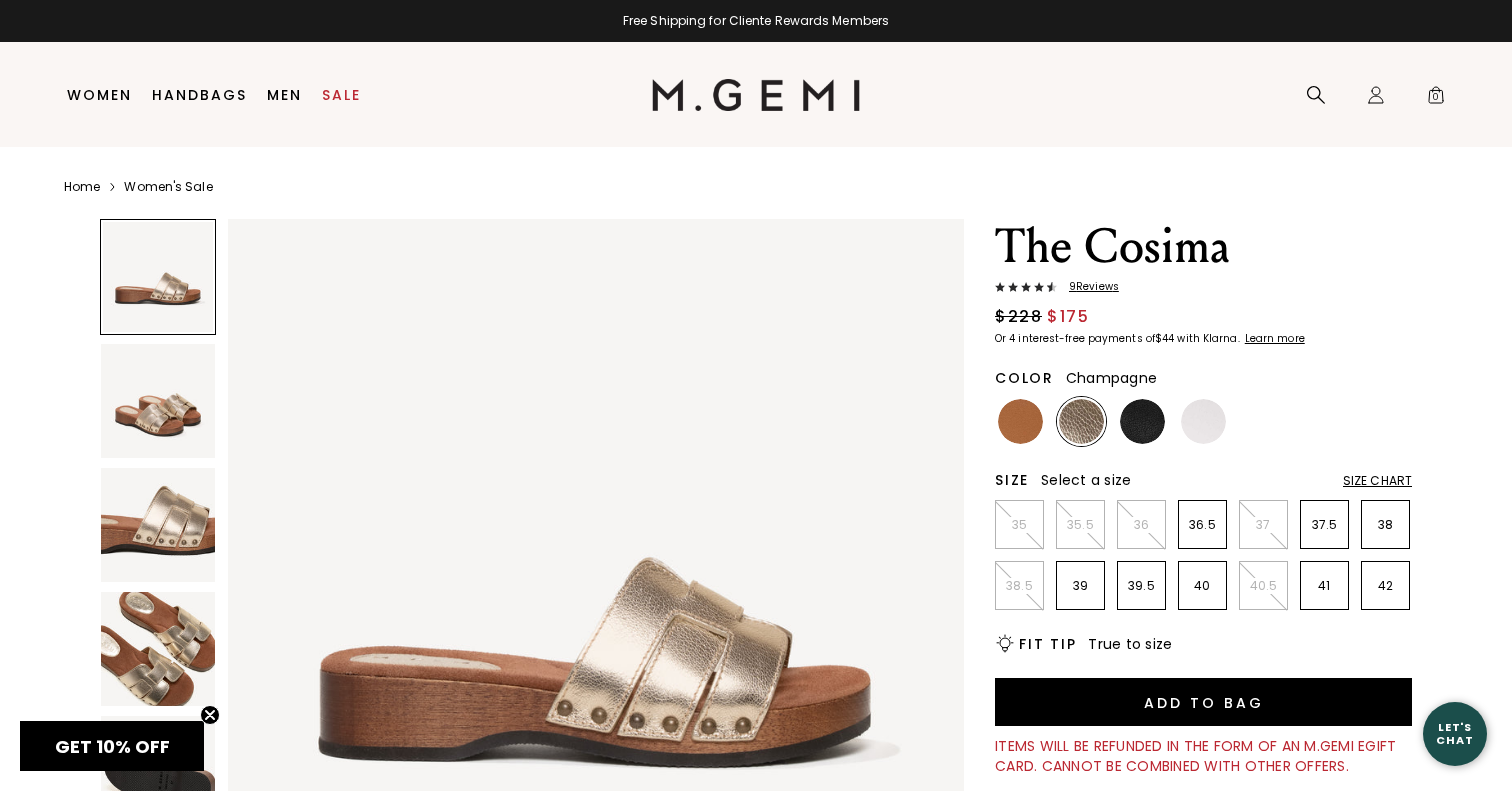 click at bounding box center (158, 525) 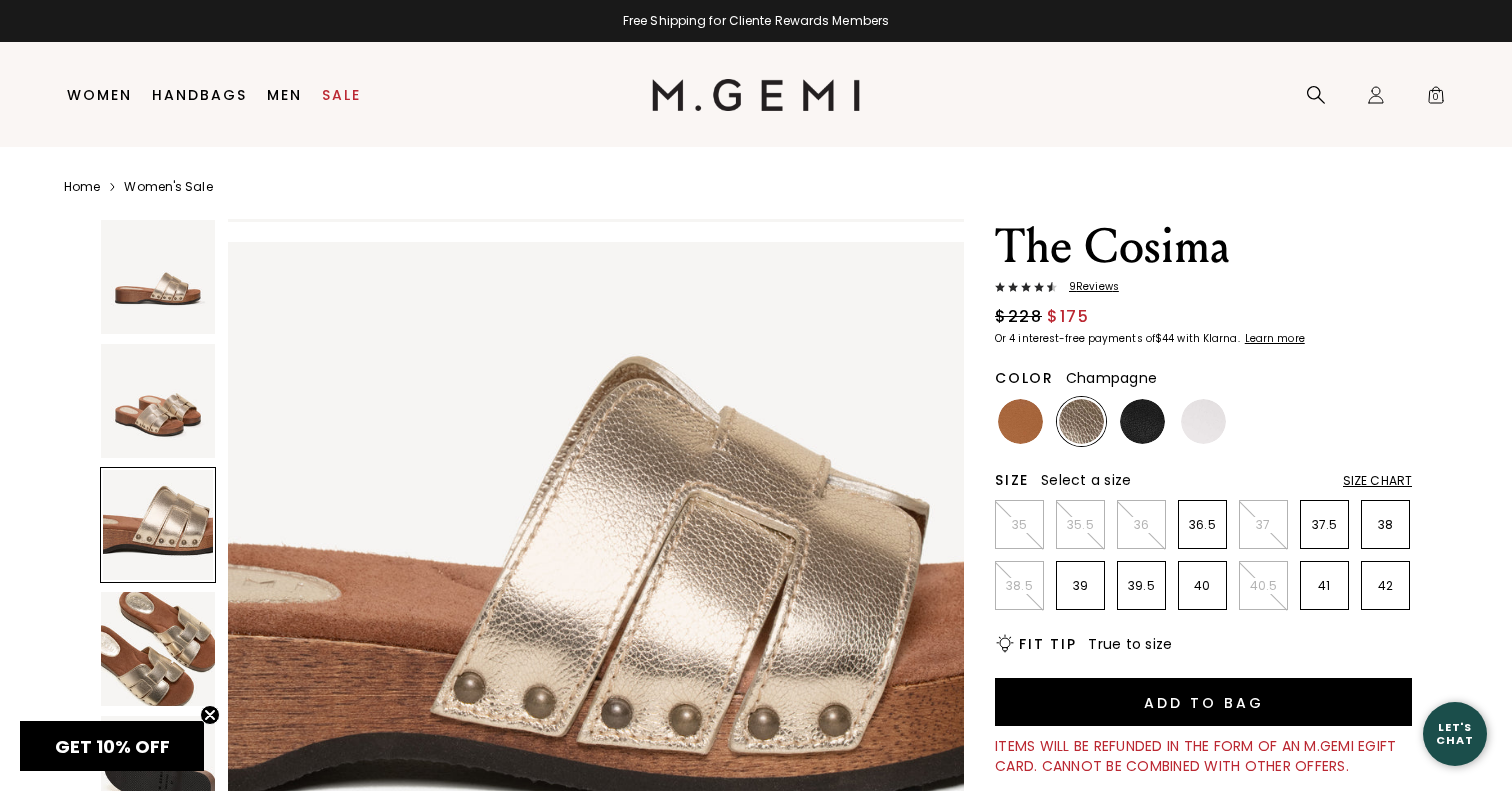 scroll, scrollTop: 1512, scrollLeft: 0, axis: vertical 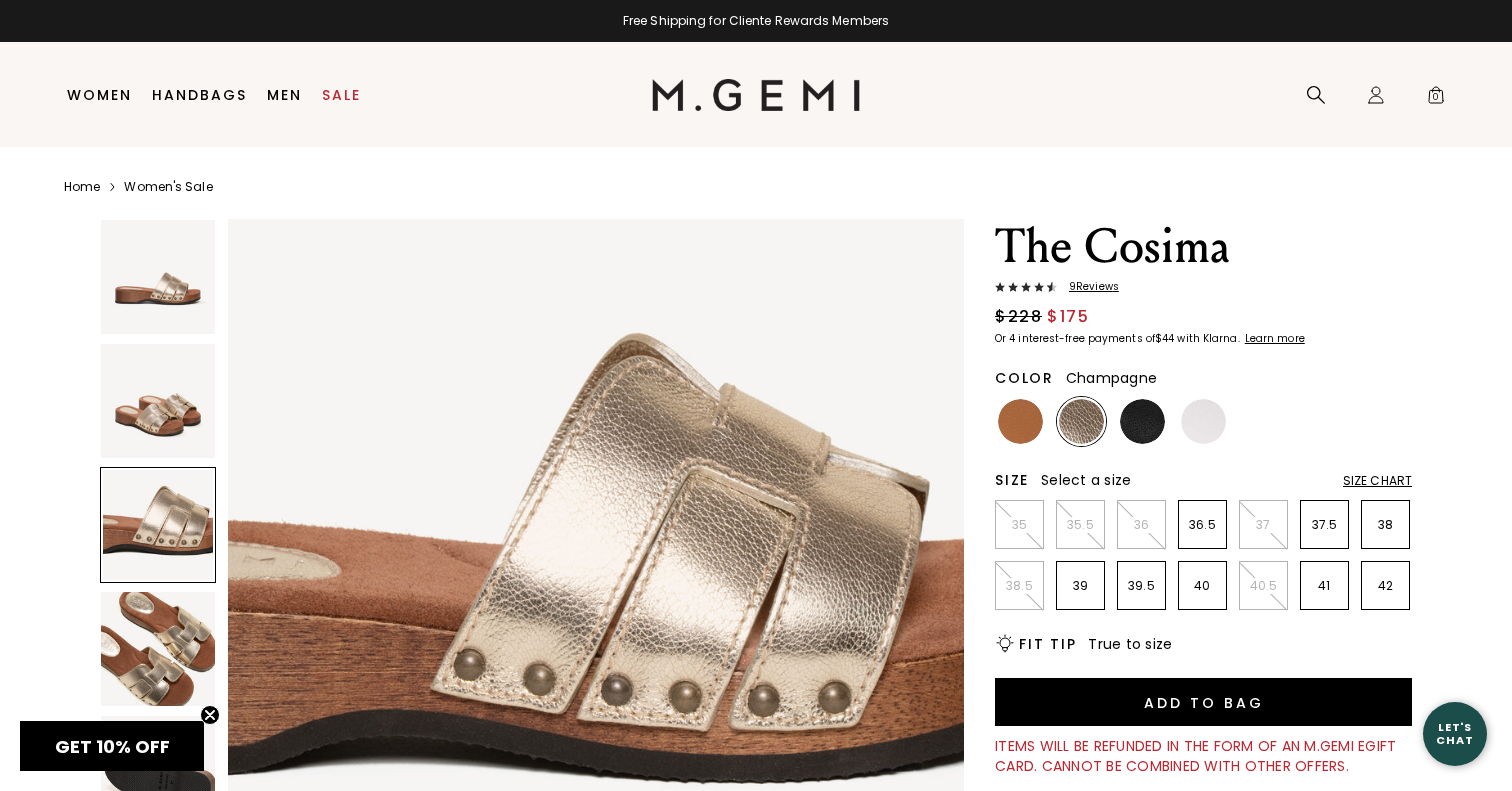 click at bounding box center [158, 649] 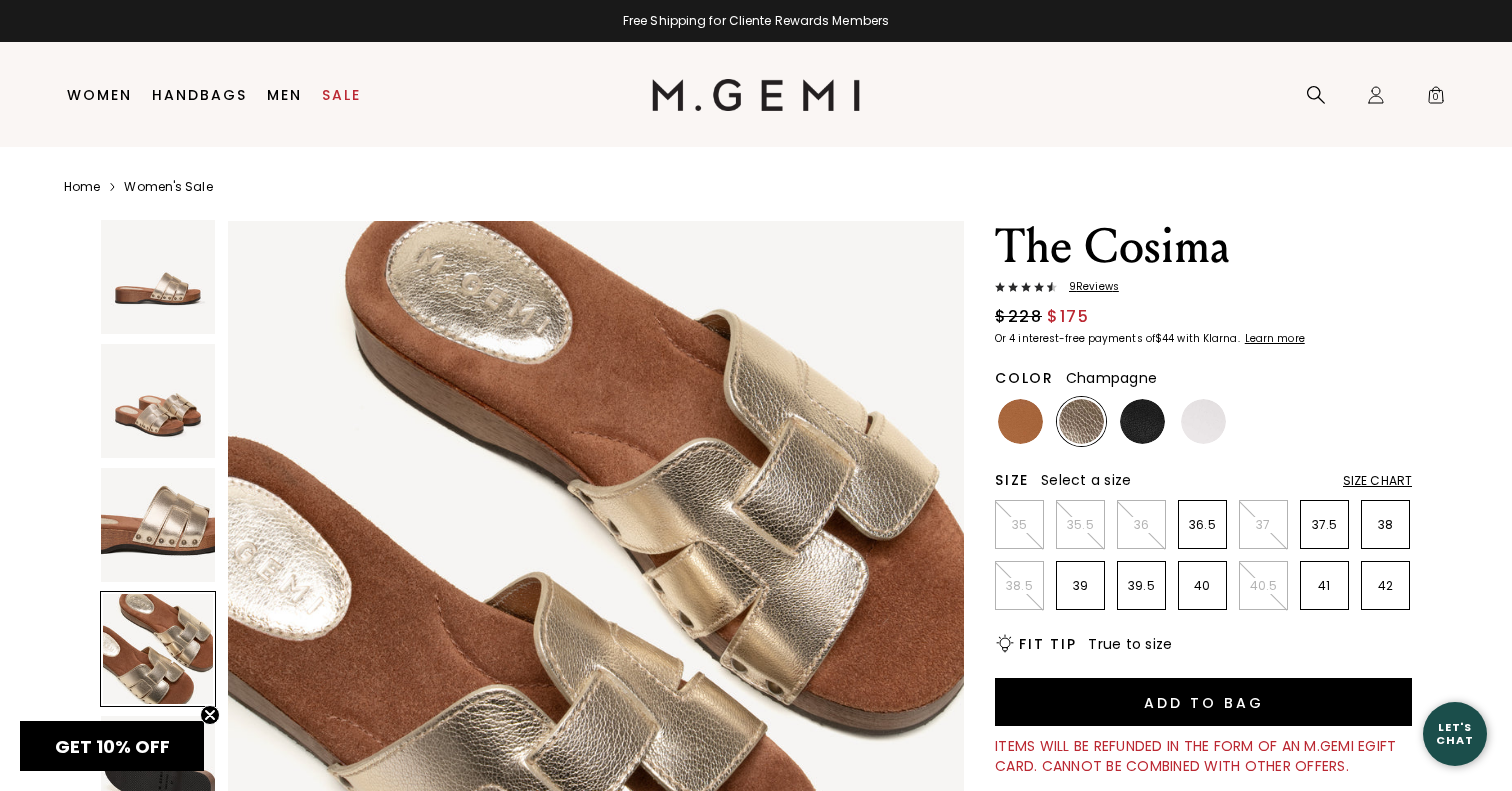 scroll, scrollTop: 2268, scrollLeft: 0, axis: vertical 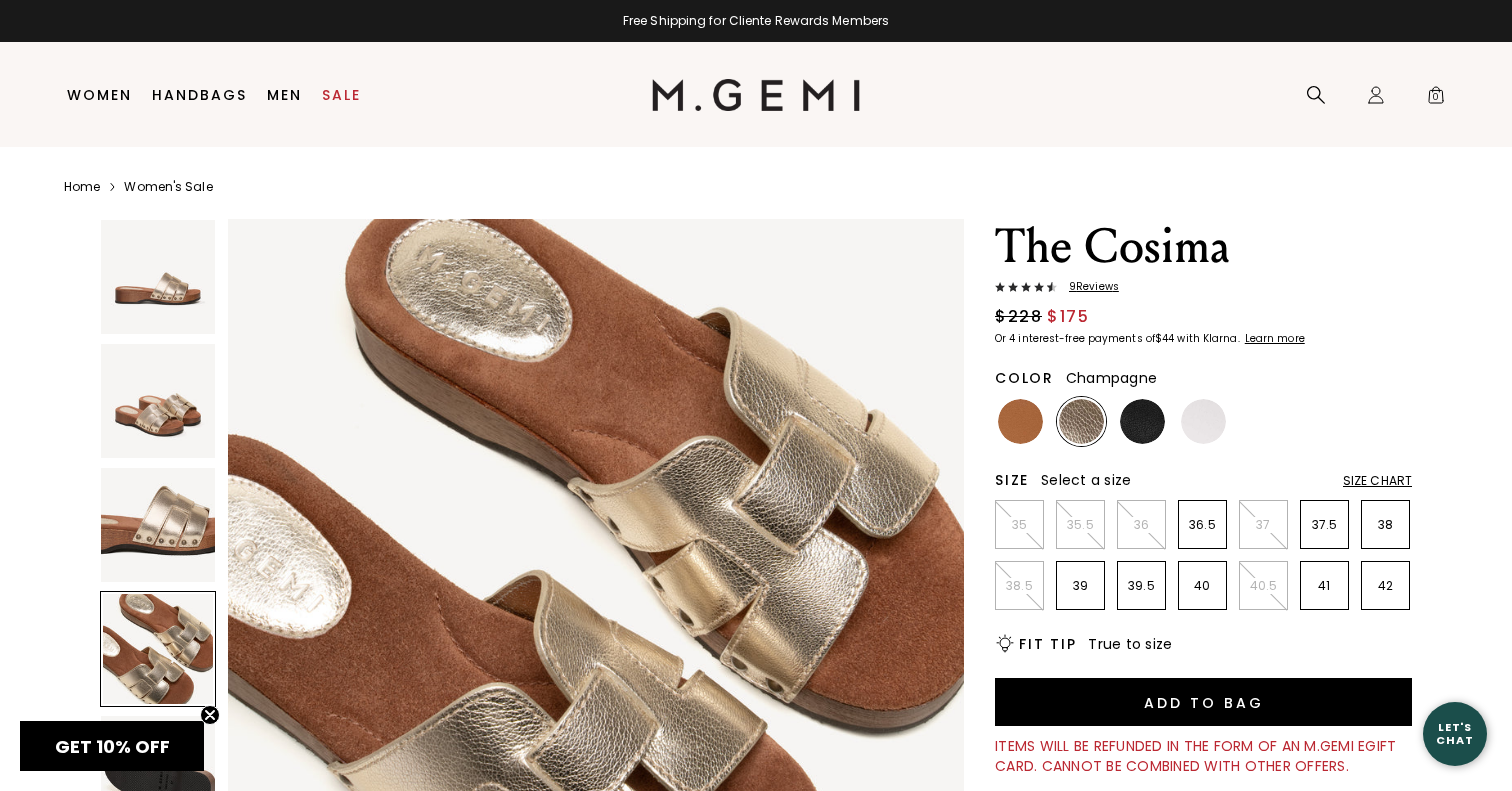 click on "9  Review s" at bounding box center (1088, 287) 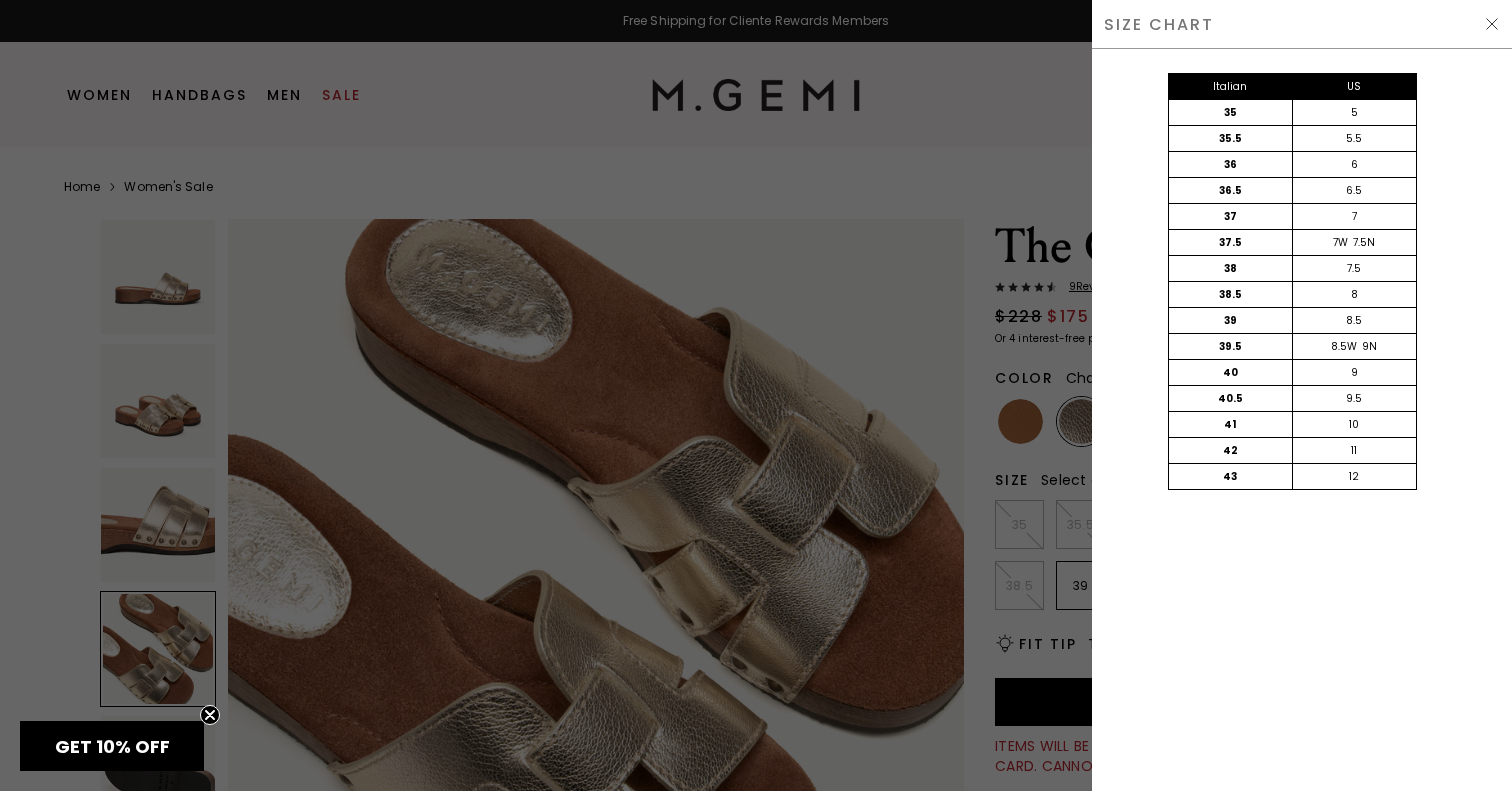 click at bounding box center [756, 395] 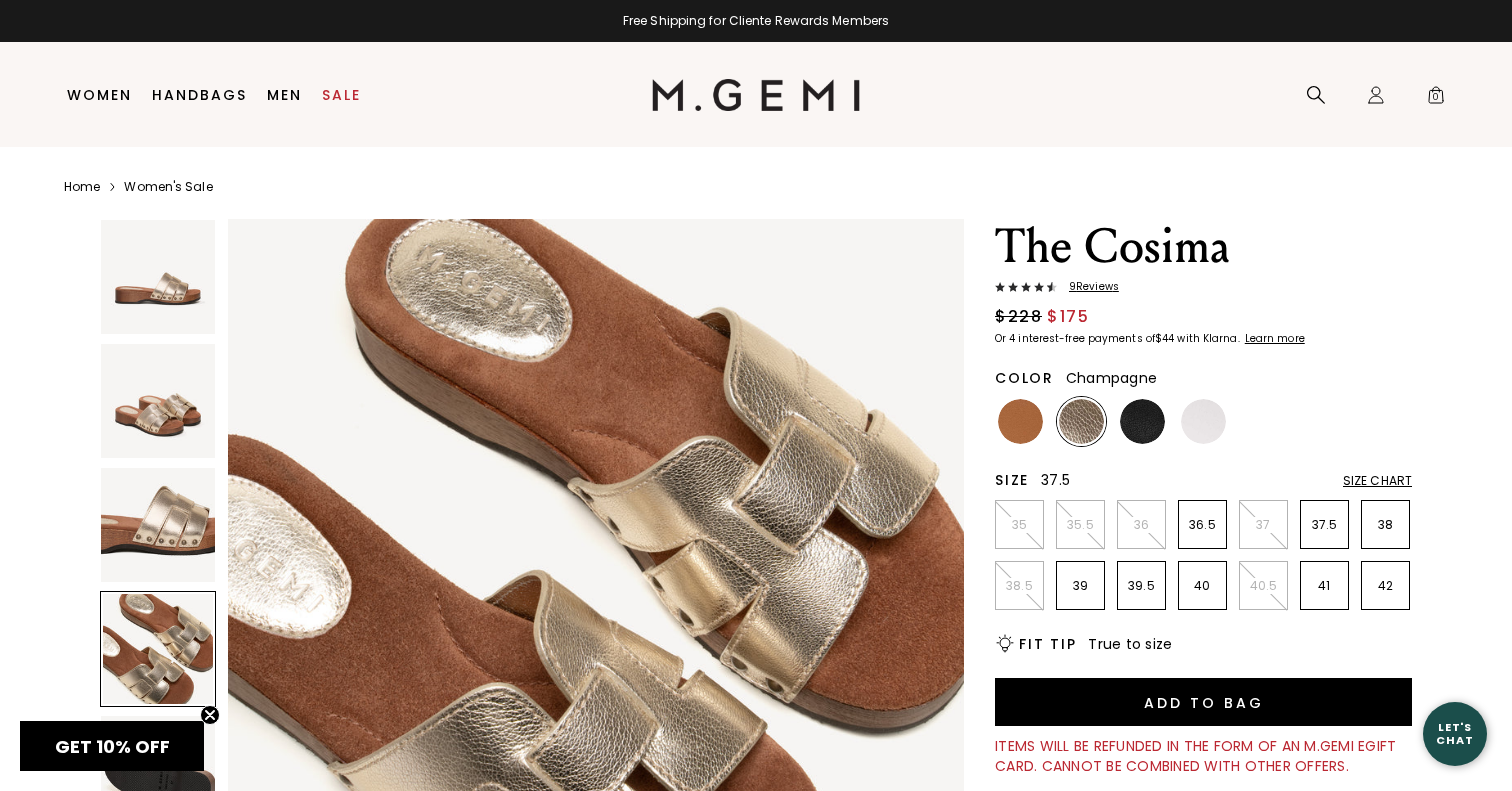 click on "37.5" at bounding box center (1324, 525) 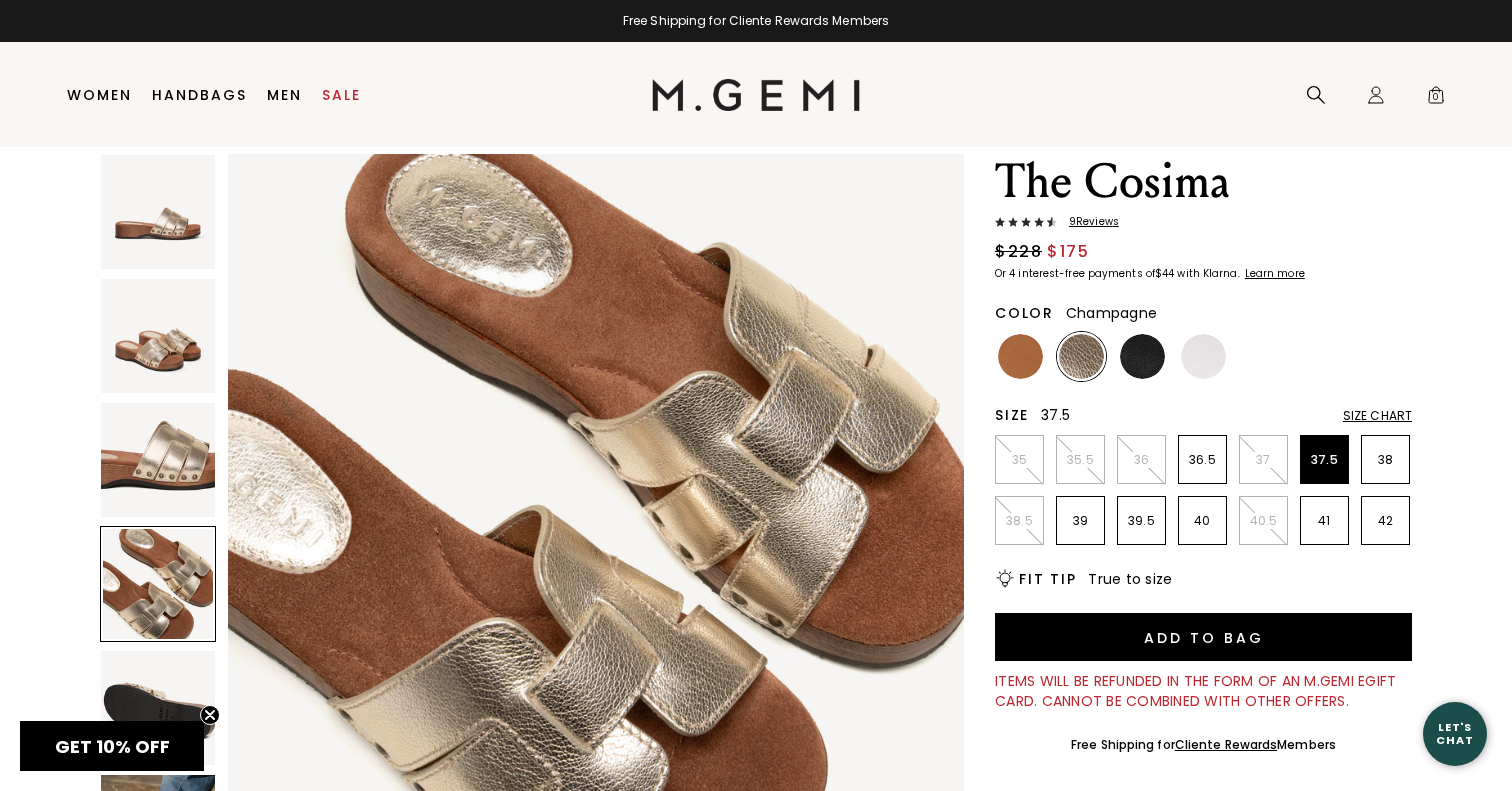 scroll, scrollTop: 83, scrollLeft: 0, axis: vertical 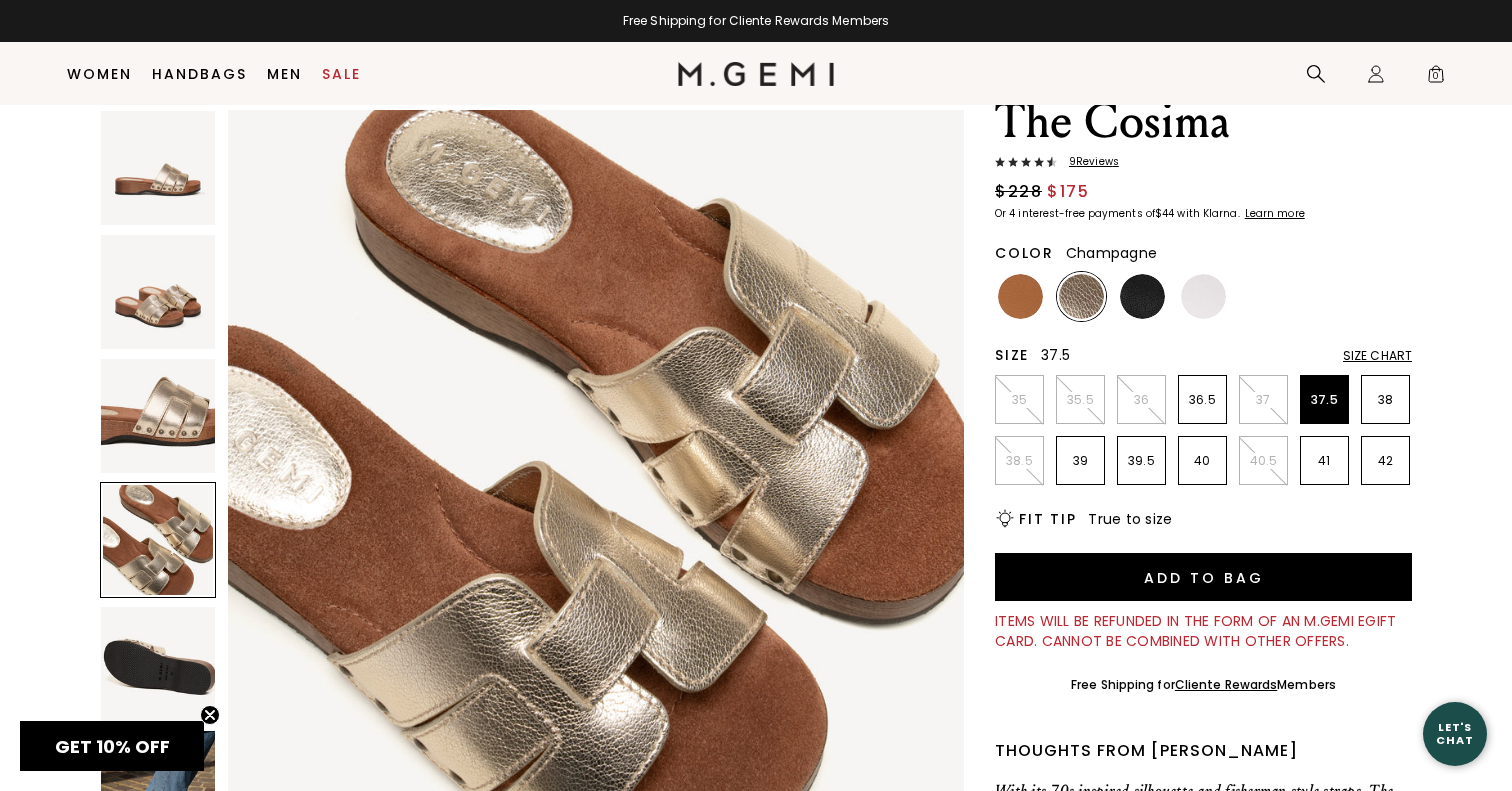 click at bounding box center [158, 416] 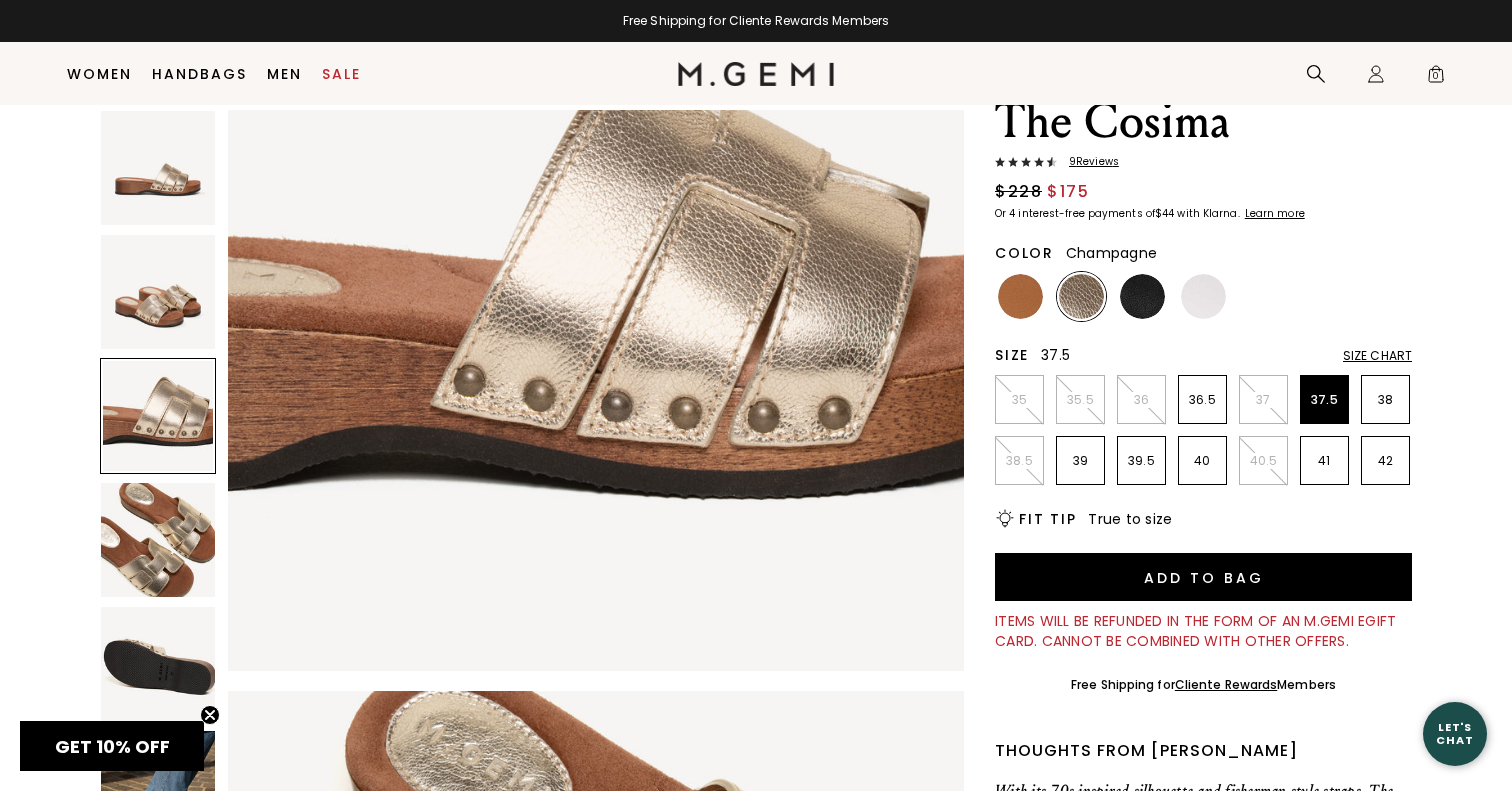 scroll, scrollTop: 1512, scrollLeft: 0, axis: vertical 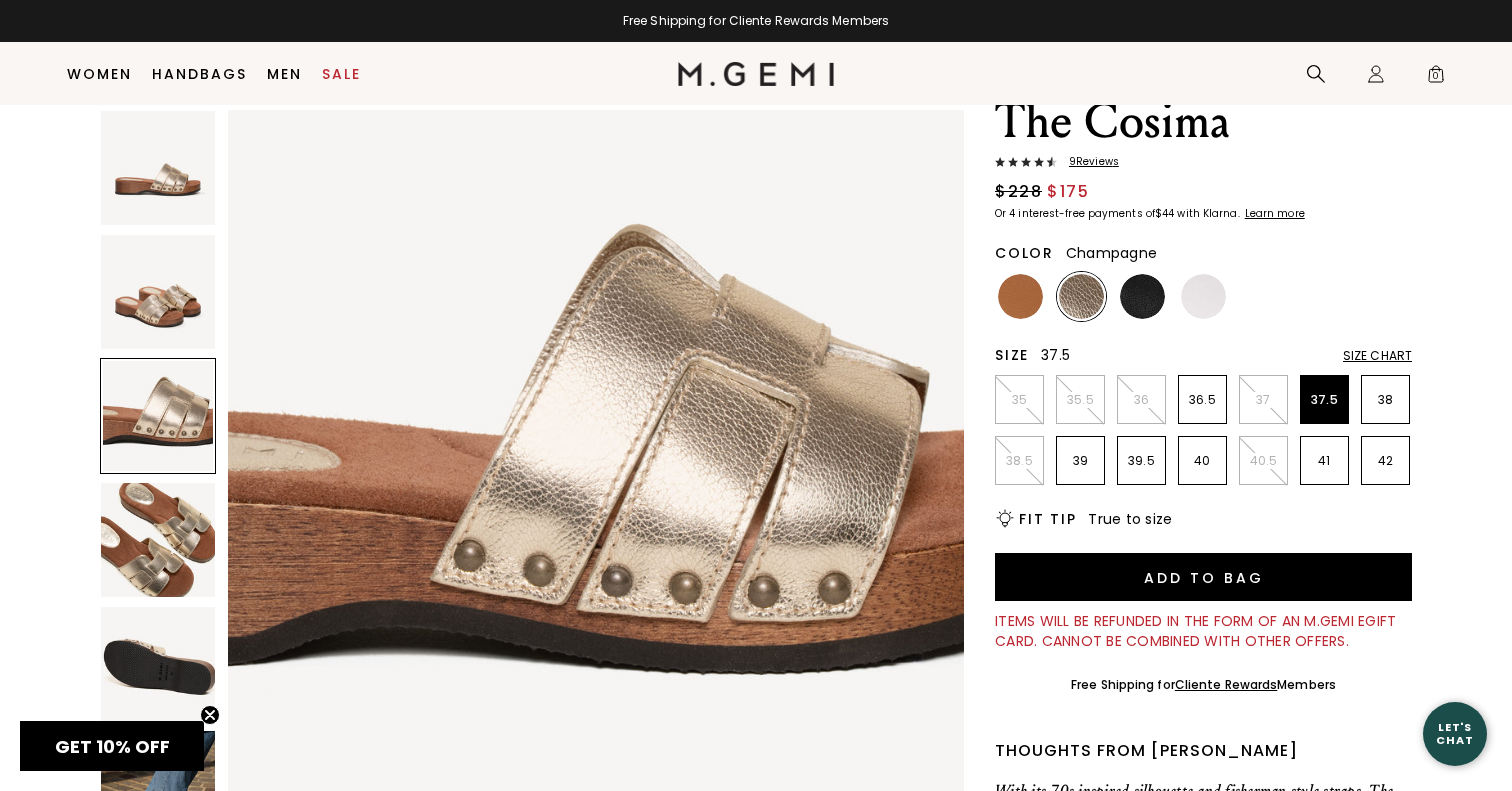 click at bounding box center [158, 168] 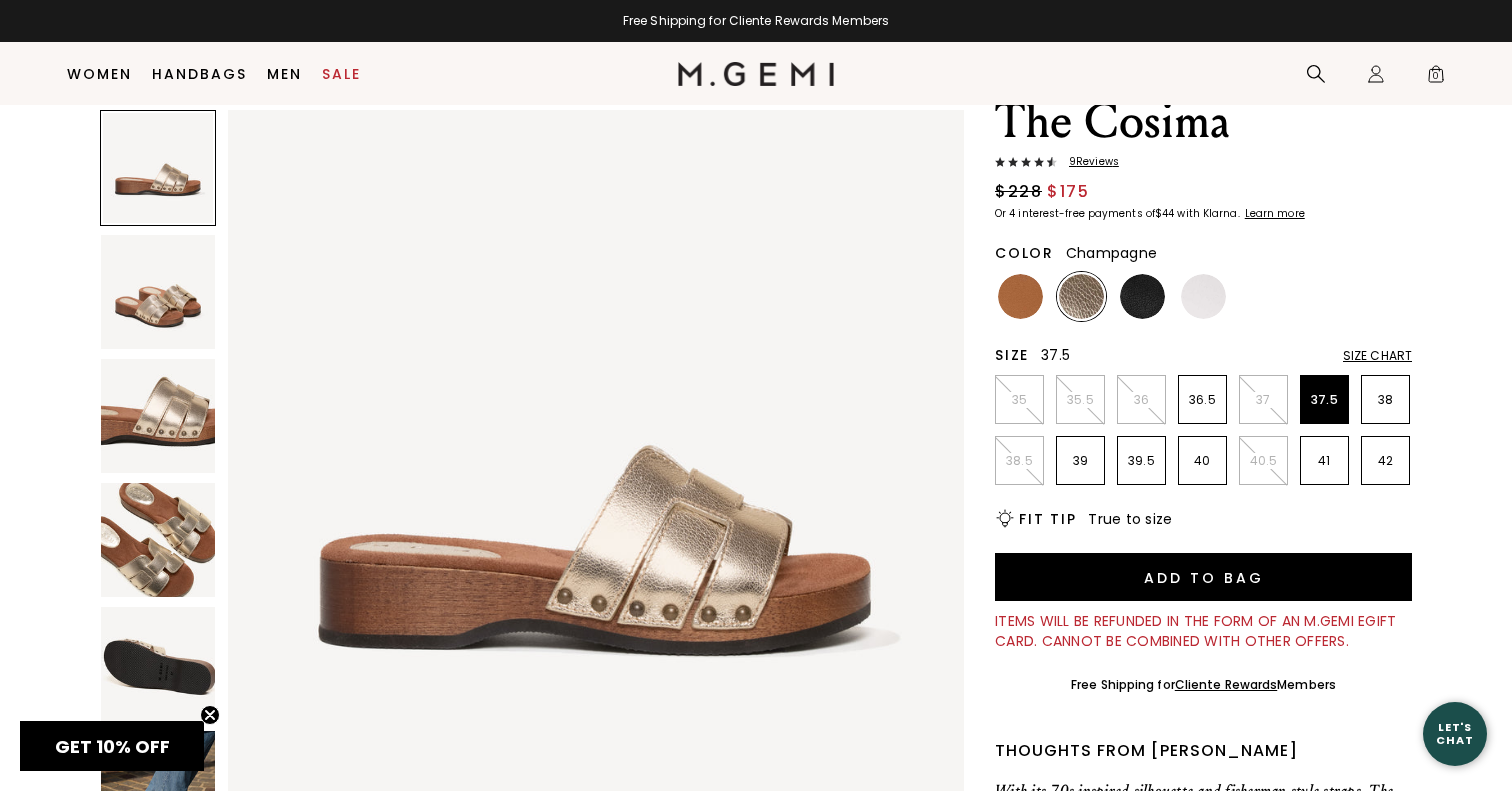 scroll, scrollTop: 0, scrollLeft: 0, axis: both 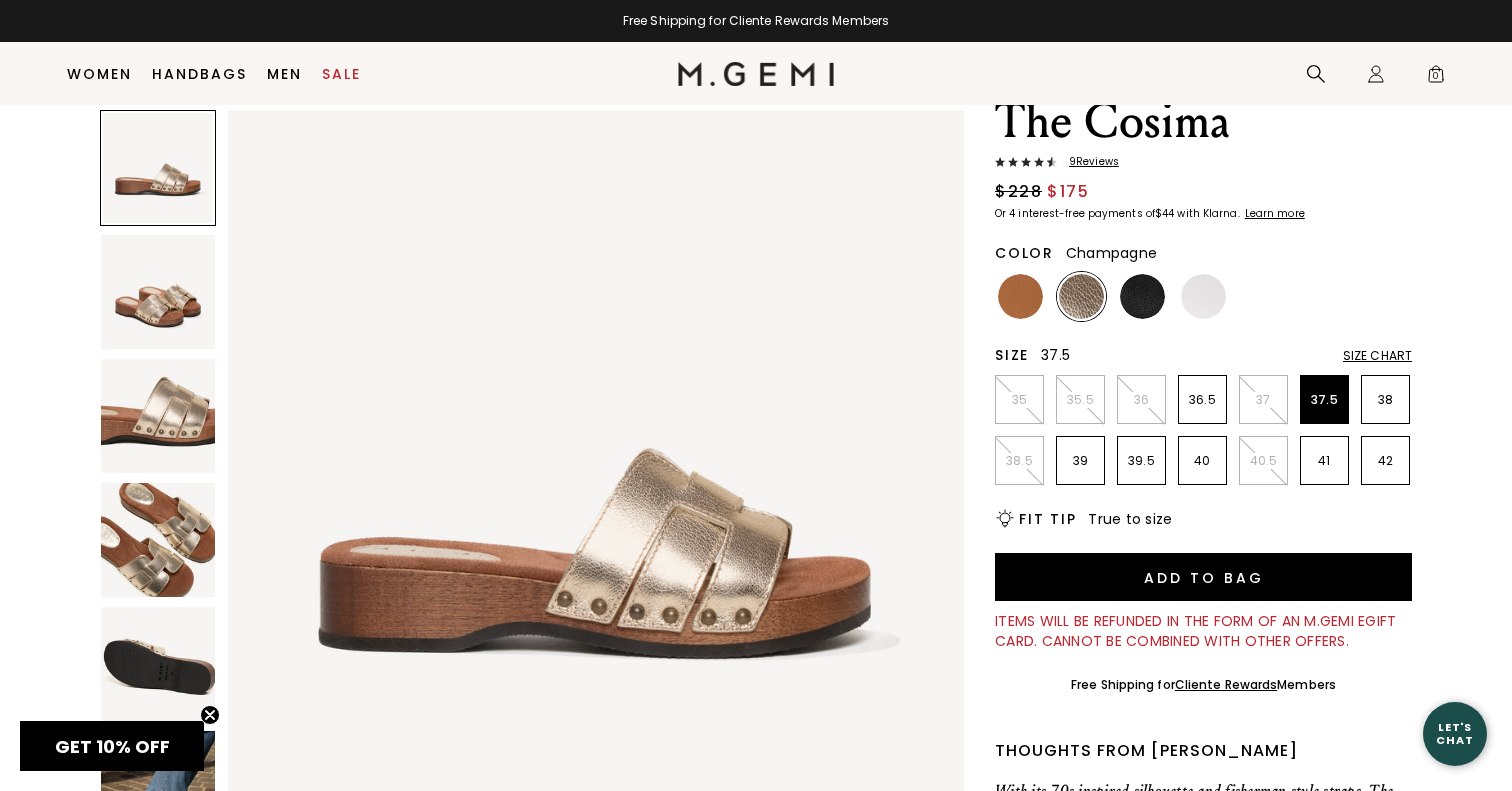 click at bounding box center (158, 292) 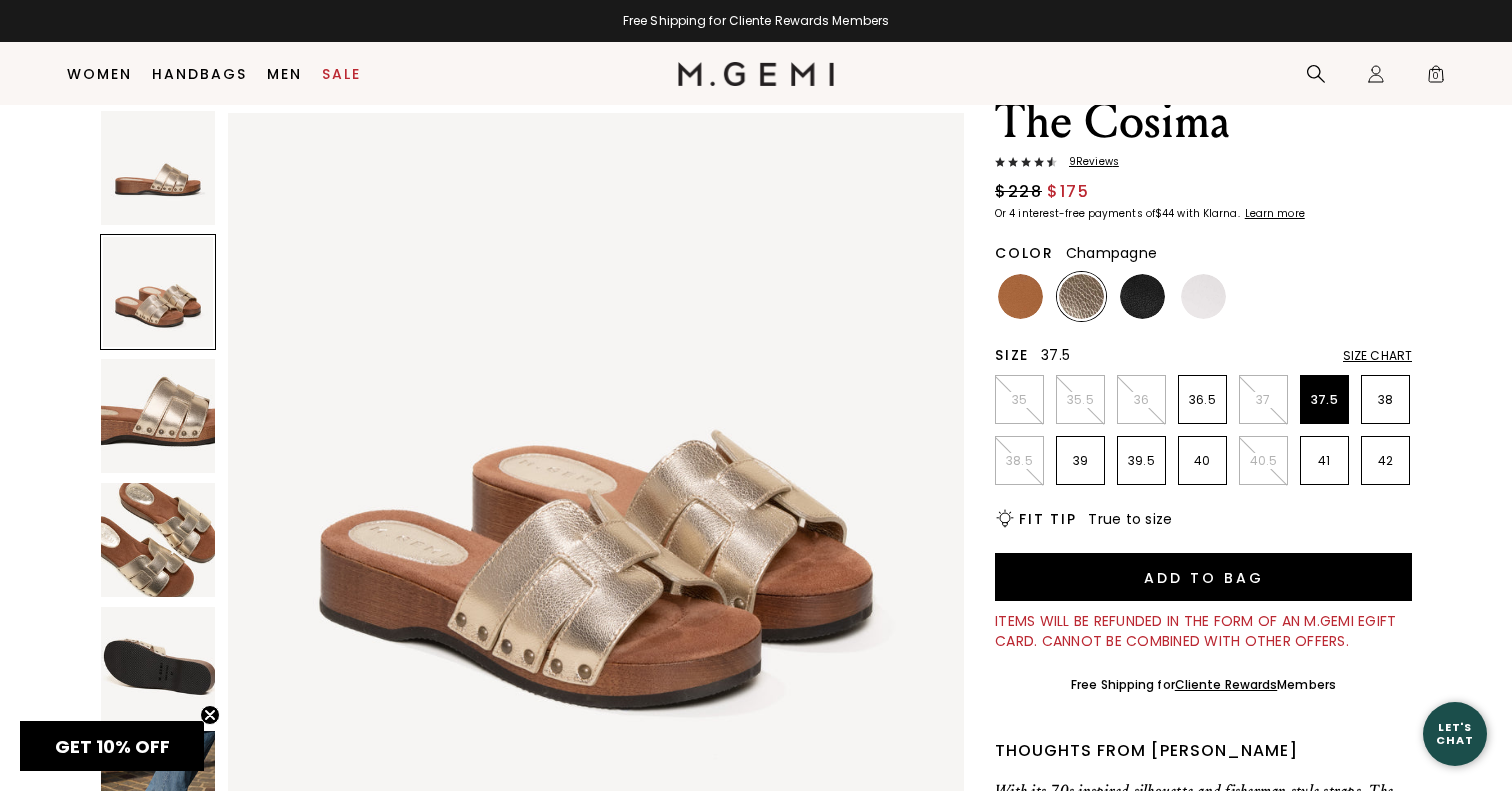 scroll, scrollTop: 756, scrollLeft: 0, axis: vertical 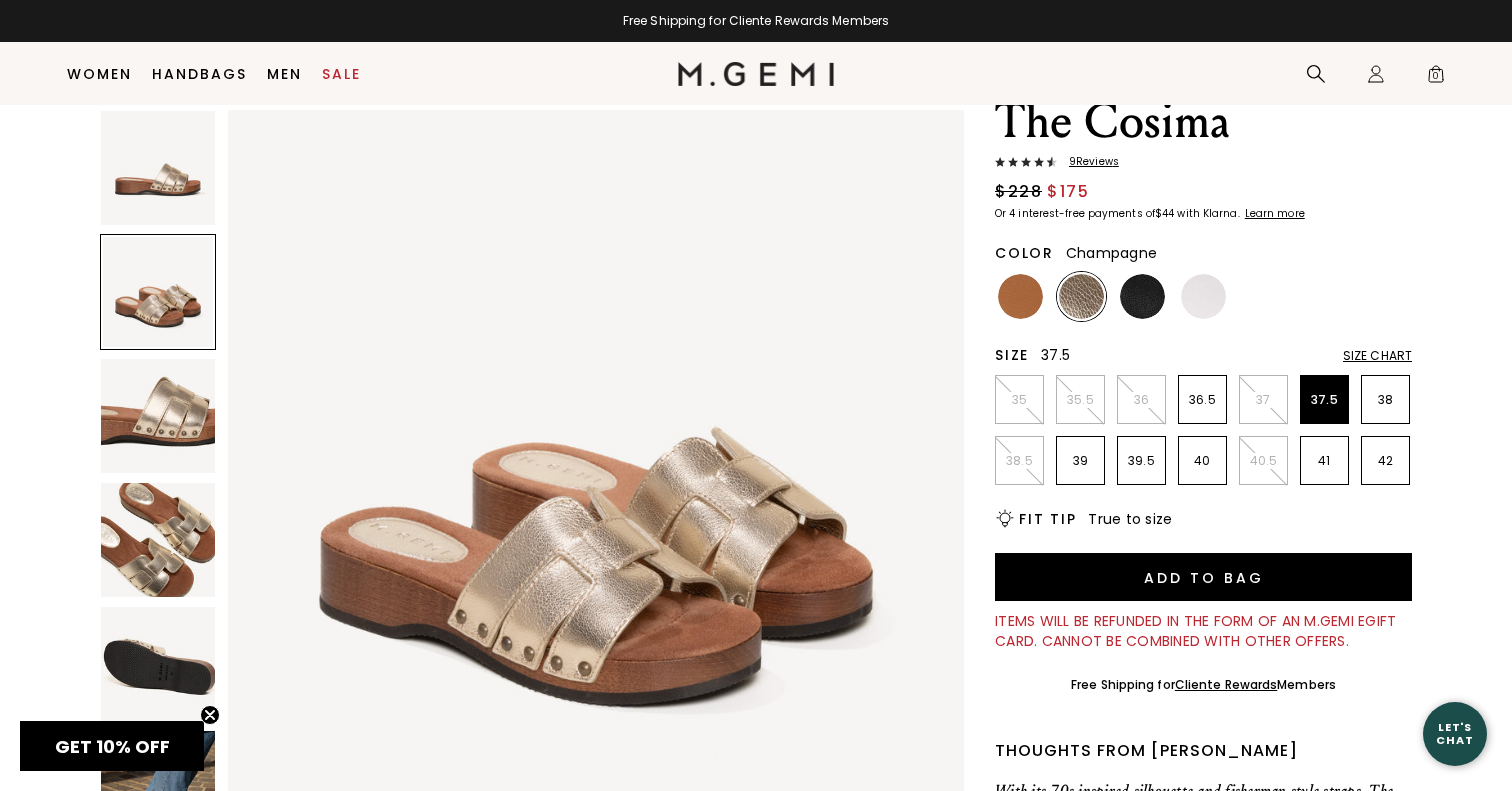 click at bounding box center [158, 416] 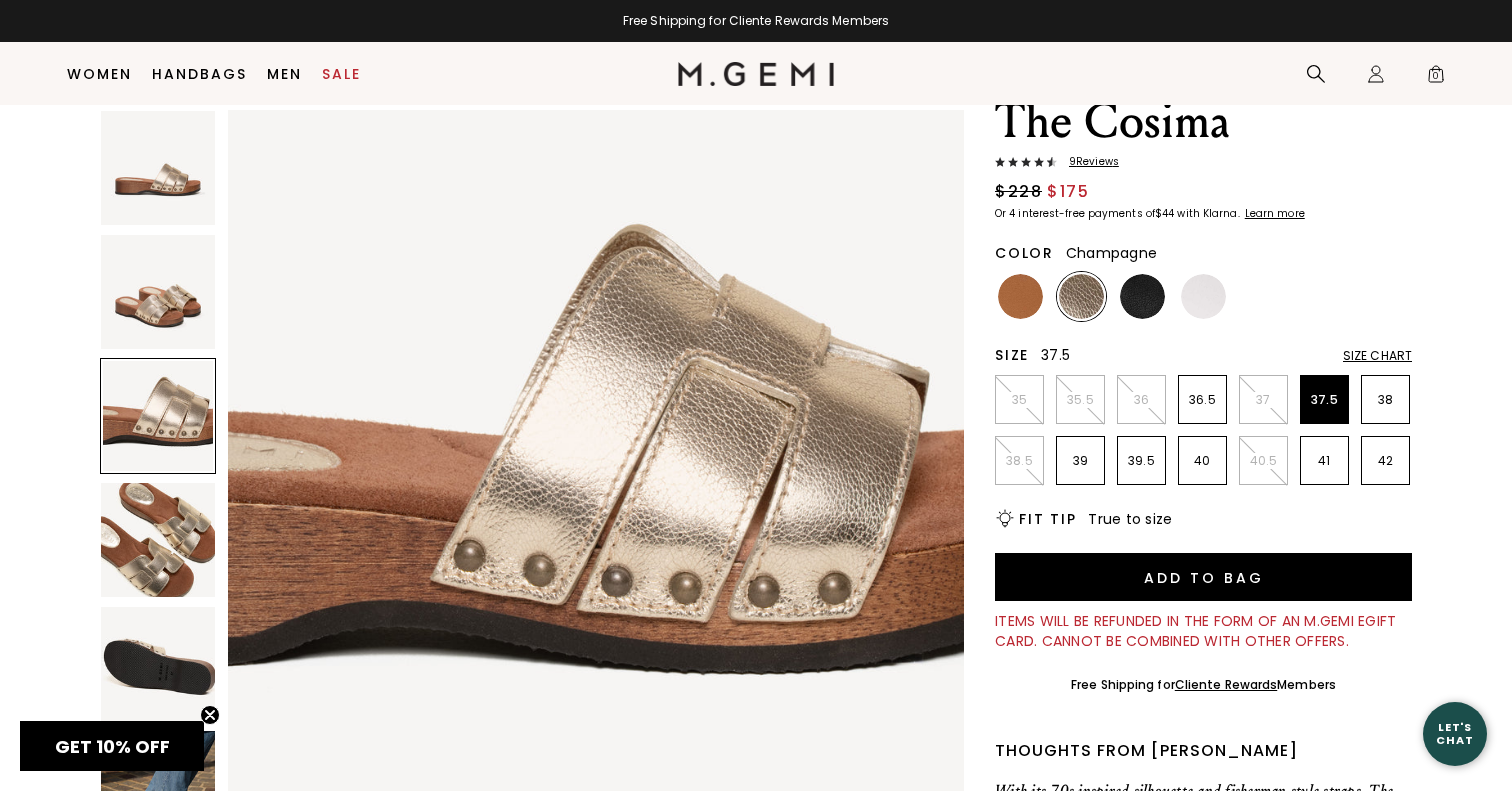 click at bounding box center (158, 540) 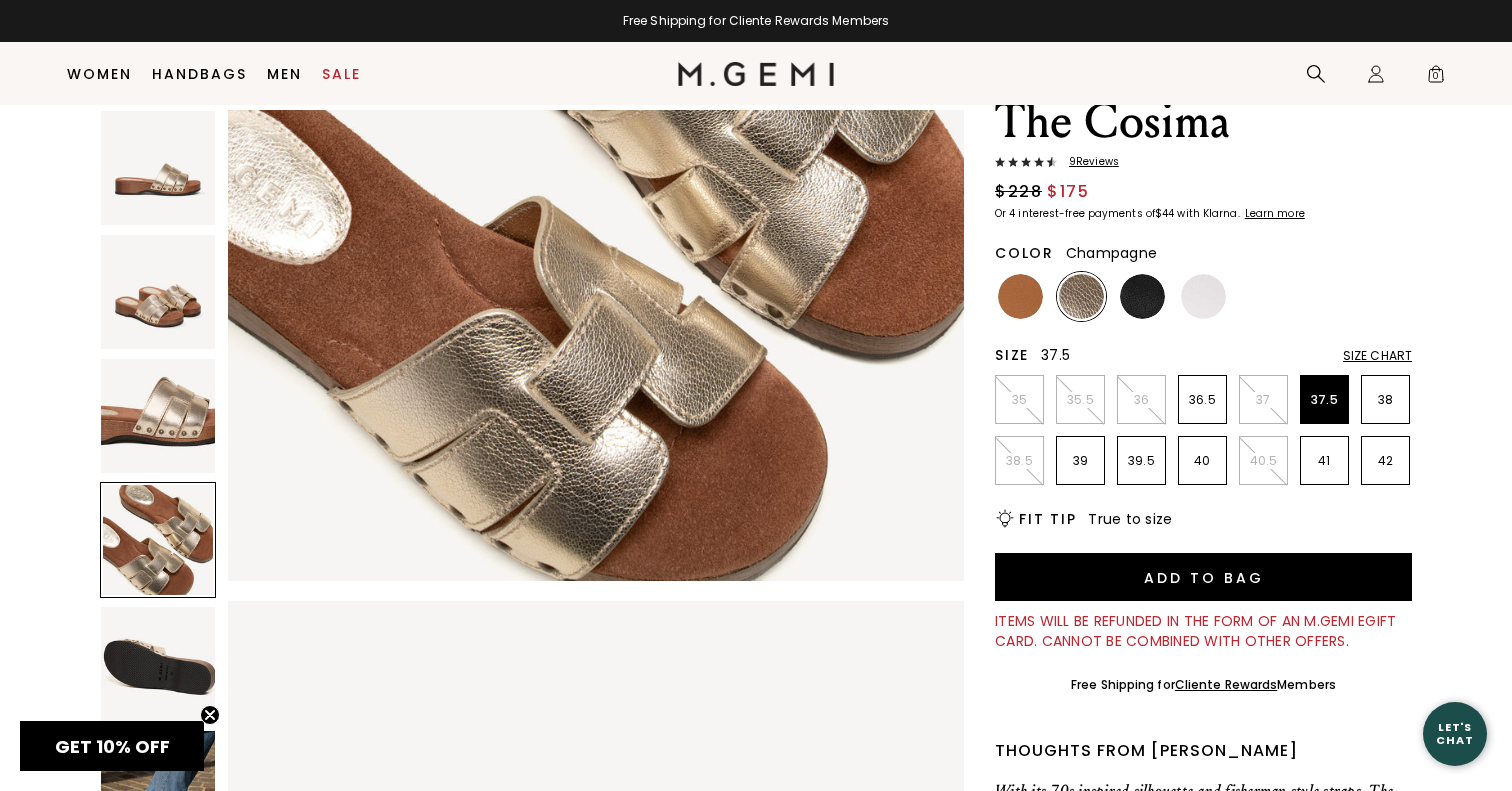 scroll, scrollTop: 2569, scrollLeft: 0, axis: vertical 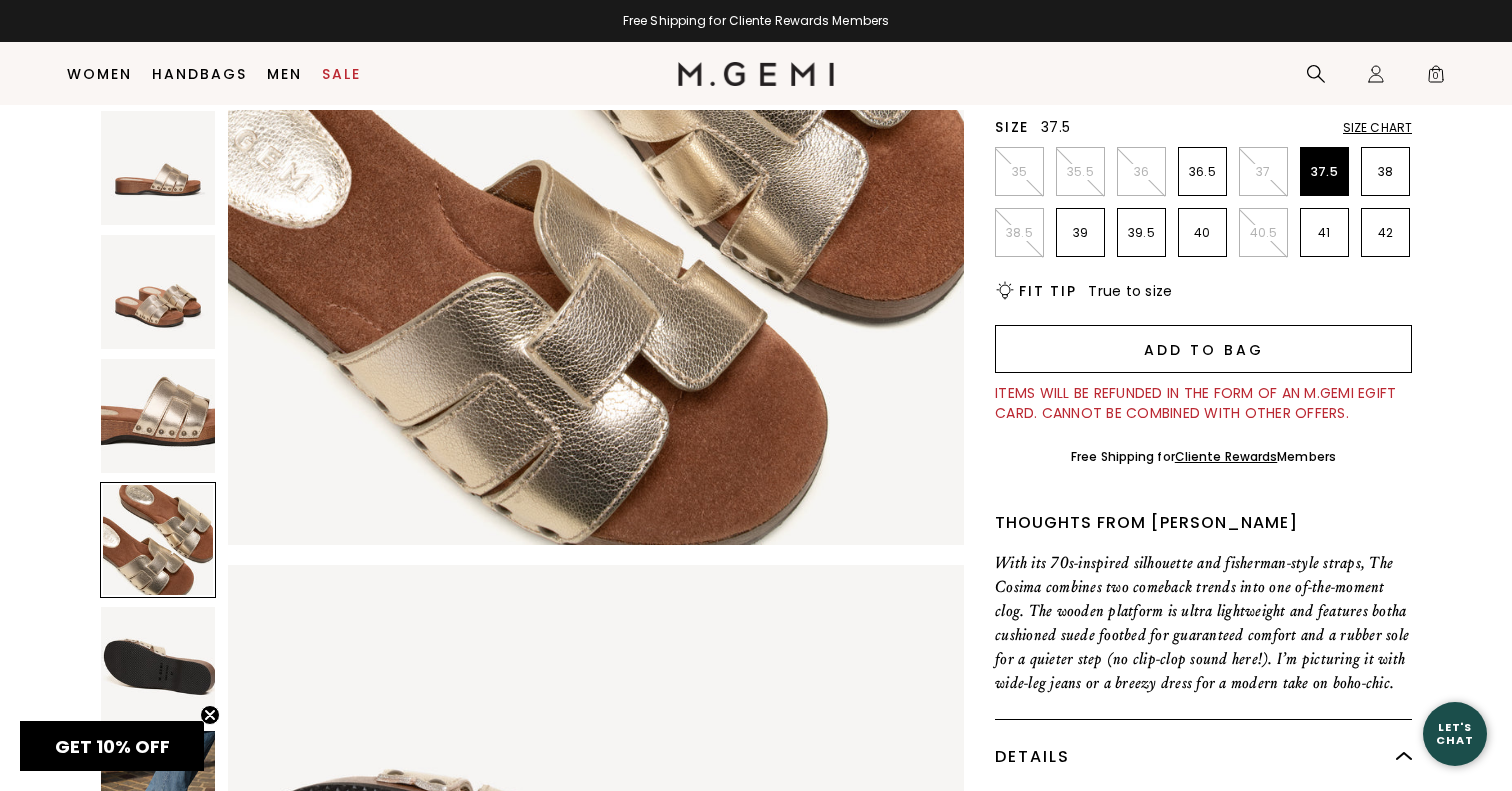 click on "Add to Bag" at bounding box center (1203, 349) 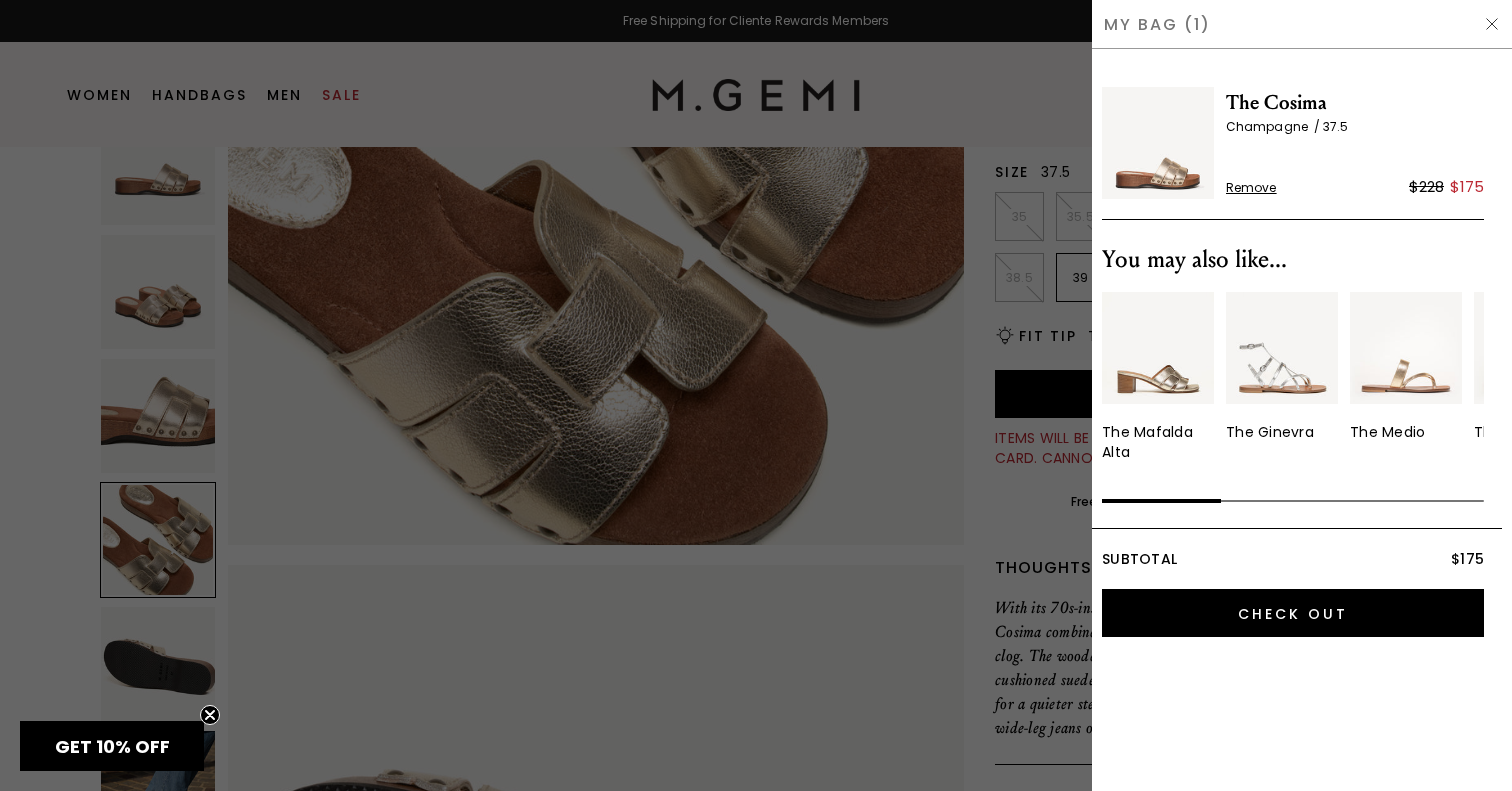 scroll, scrollTop: 0, scrollLeft: 0, axis: both 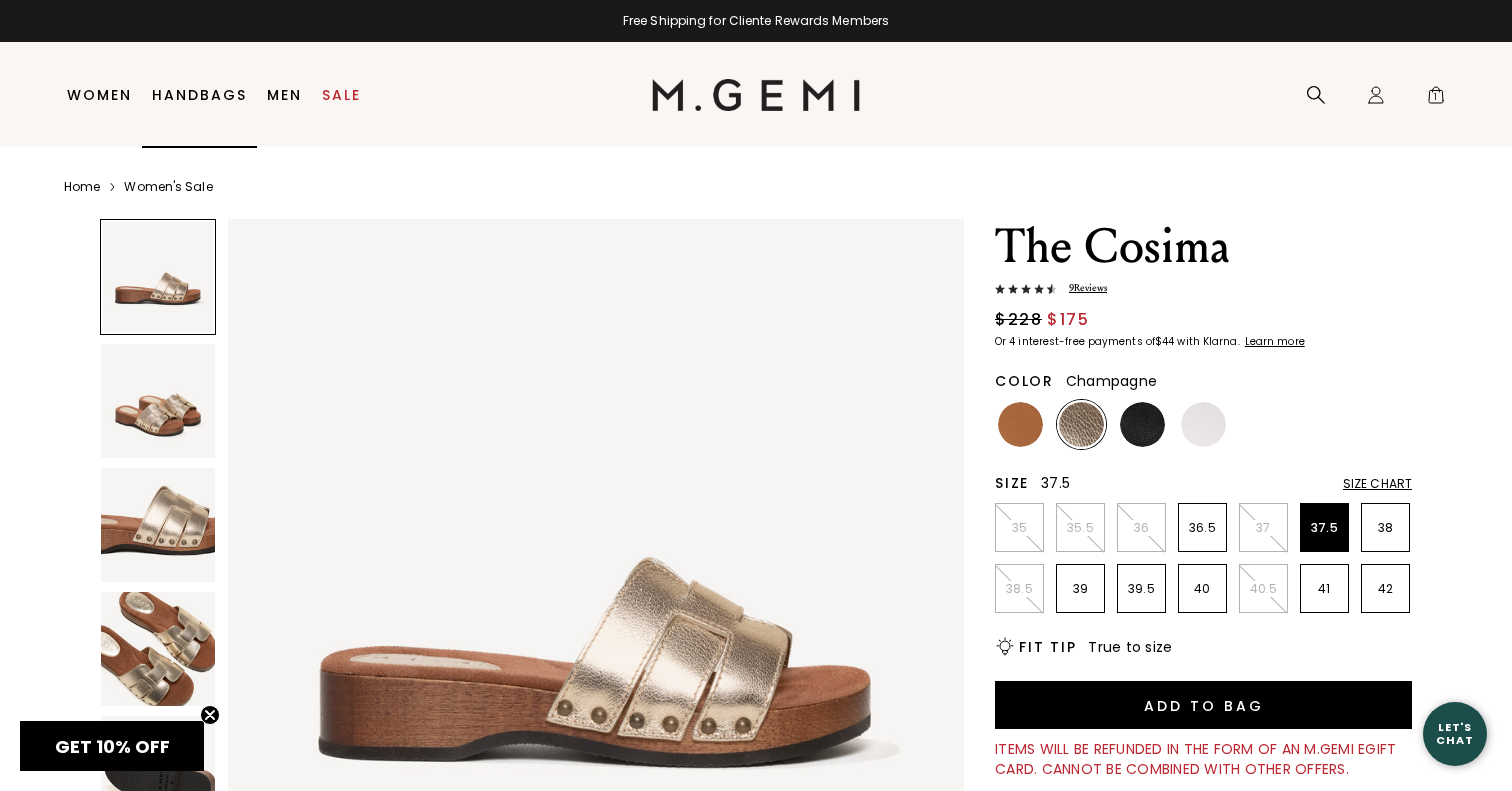 click on "Handbags" at bounding box center [199, 95] 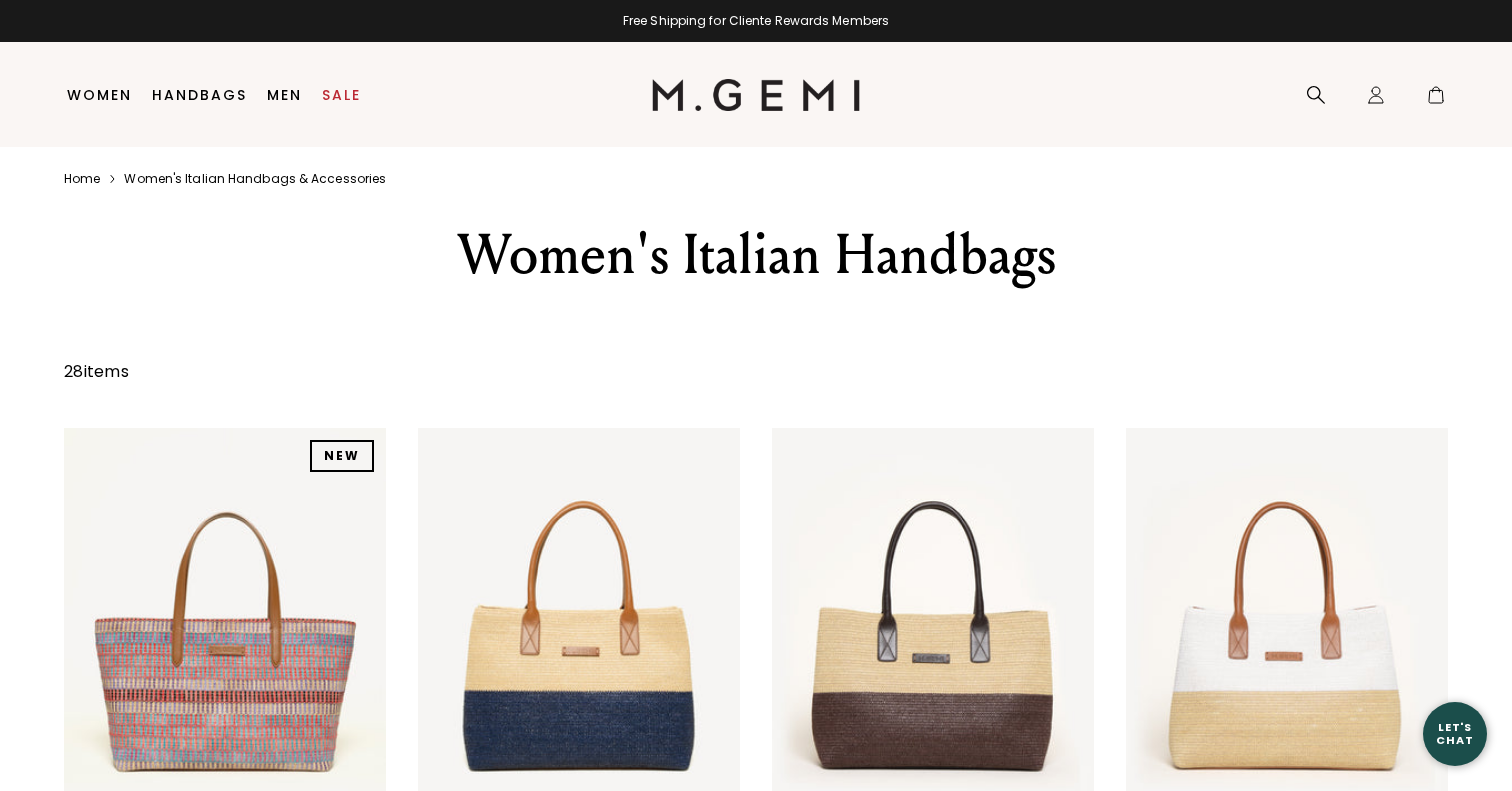 scroll, scrollTop: 0, scrollLeft: 0, axis: both 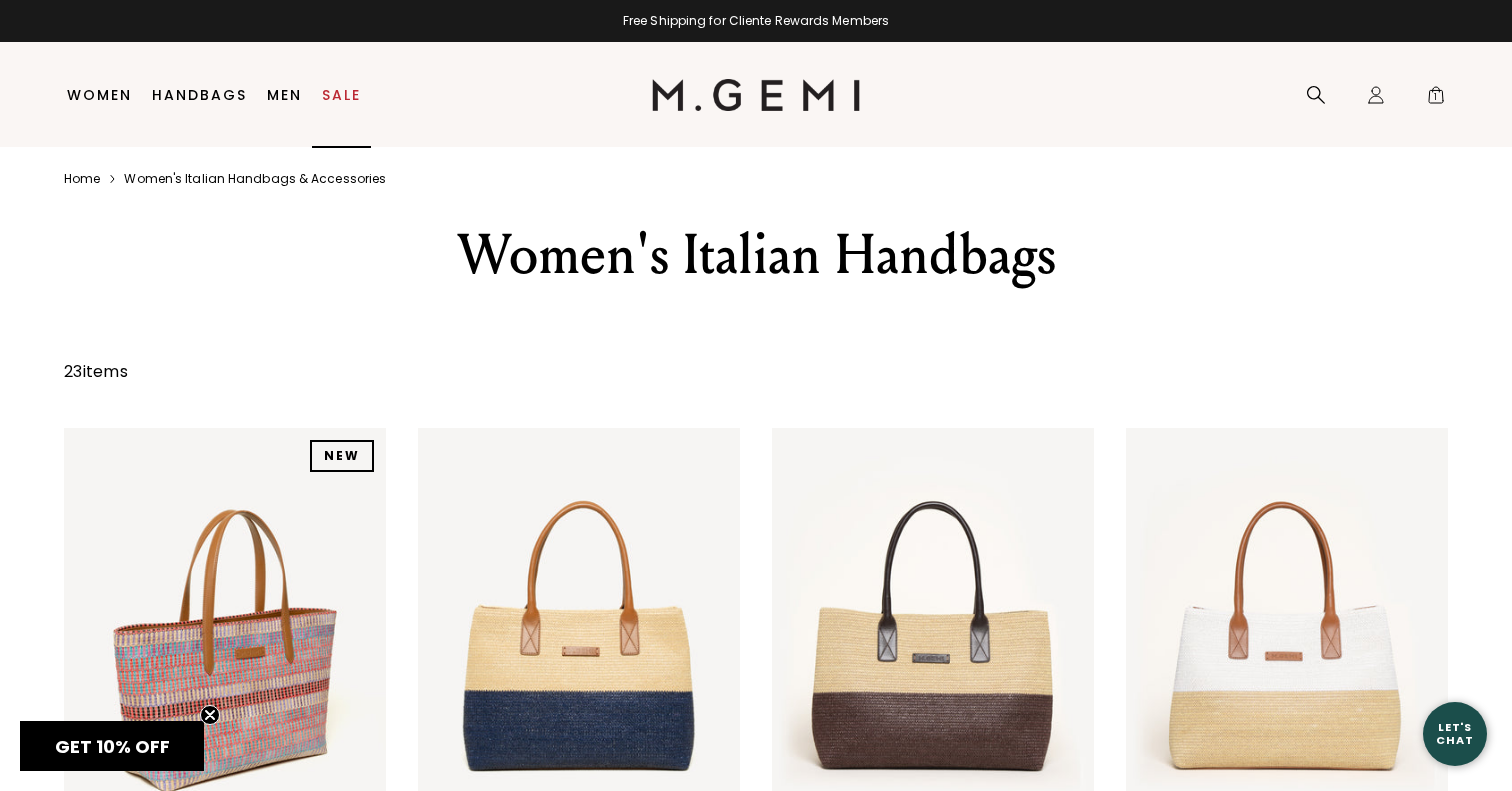 click on "Sale" at bounding box center [341, 95] 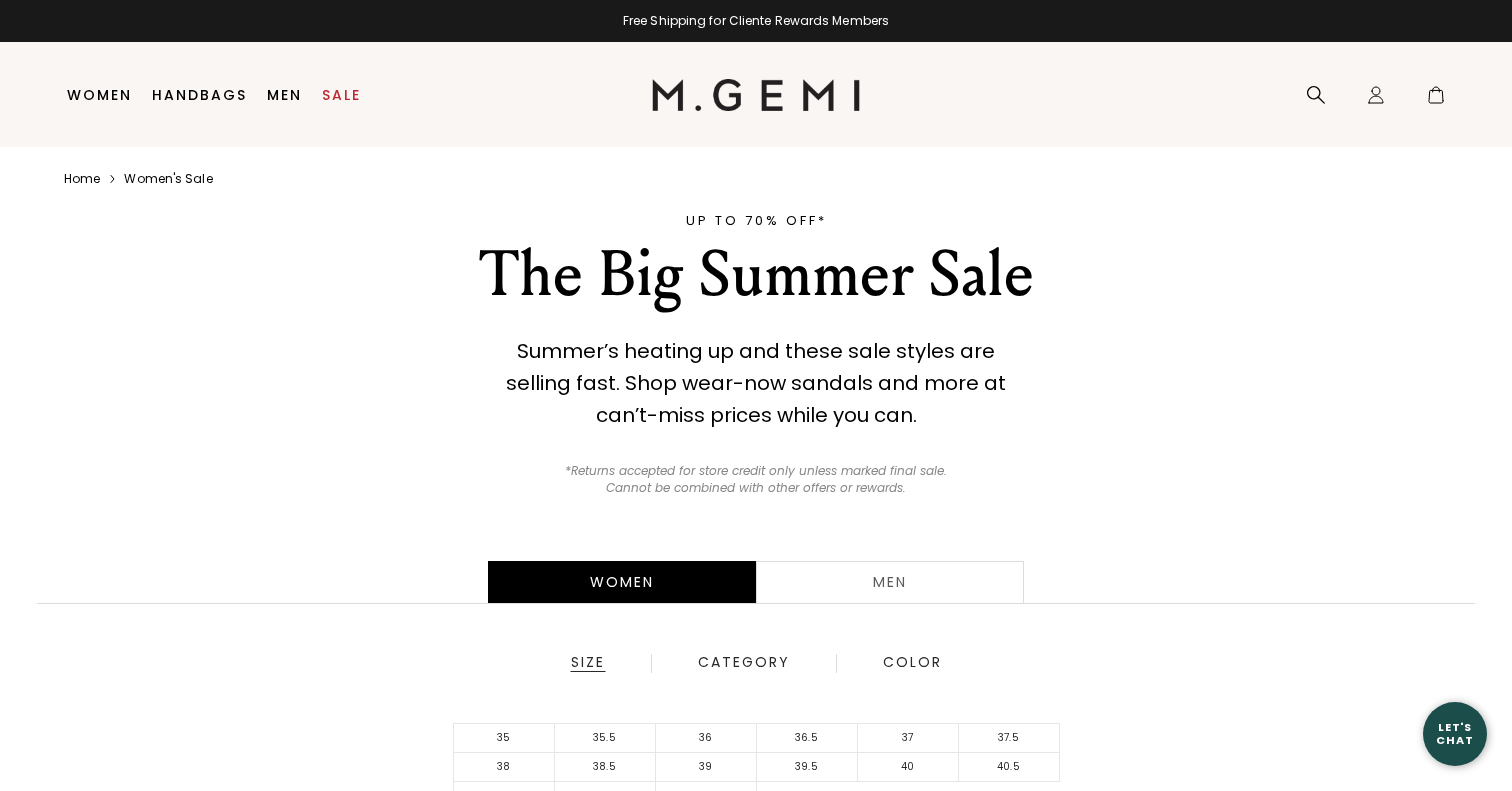 scroll, scrollTop: 0, scrollLeft: 0, axis: both 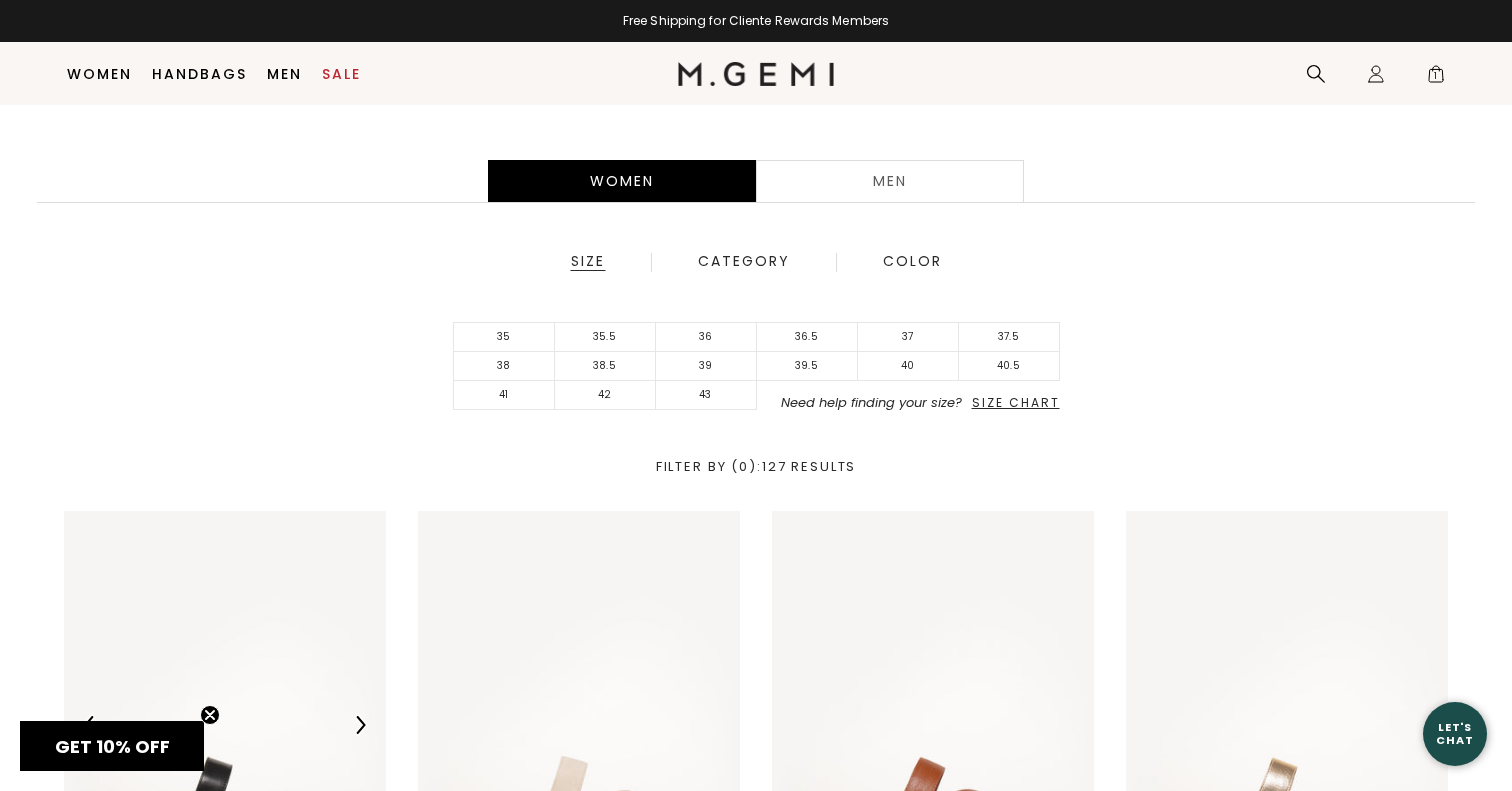 click on "Category" at bounding box center [744, 262] 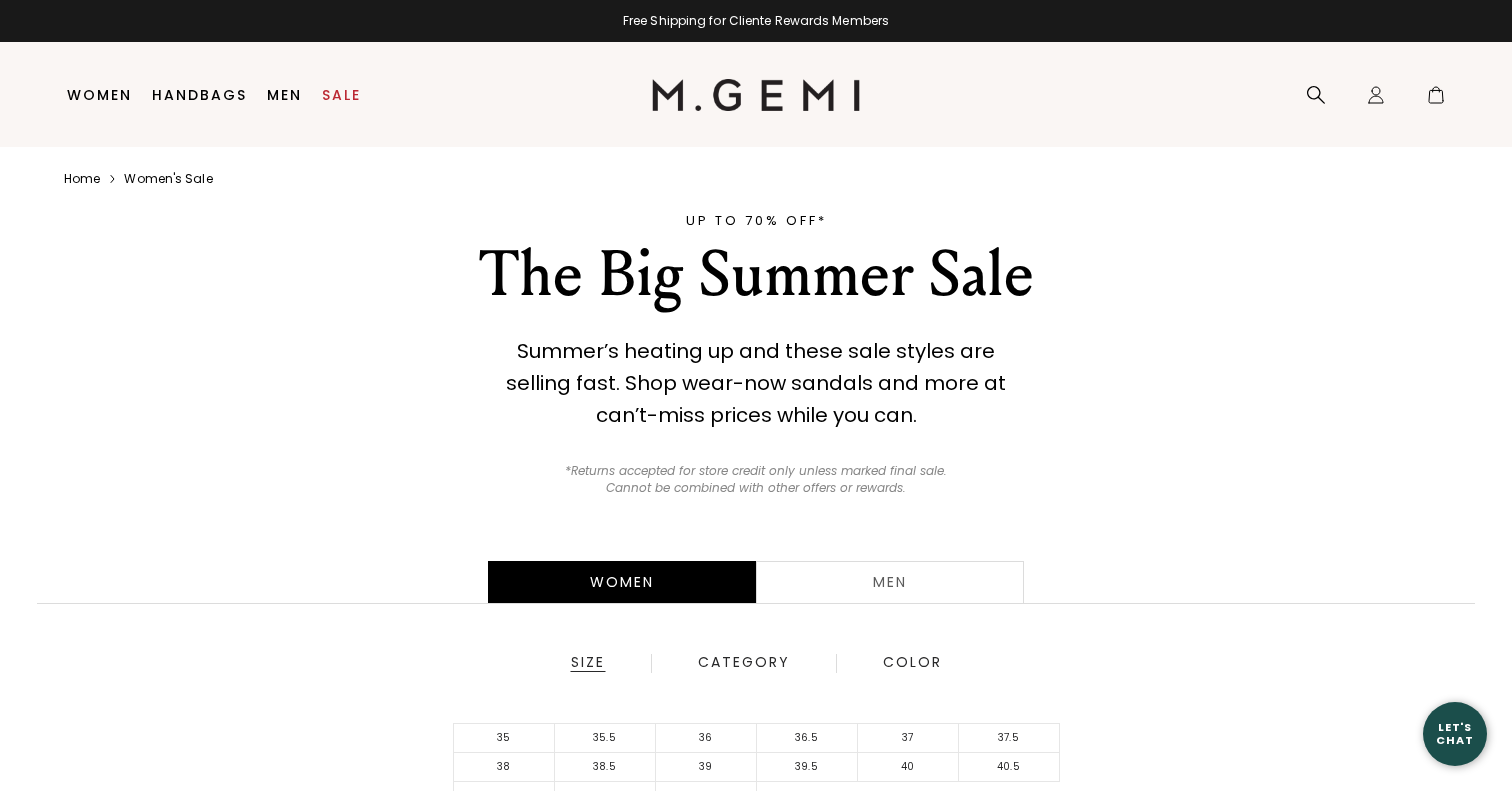 scroll, scrollTop: 0, scrollLeft: 0, axis: both 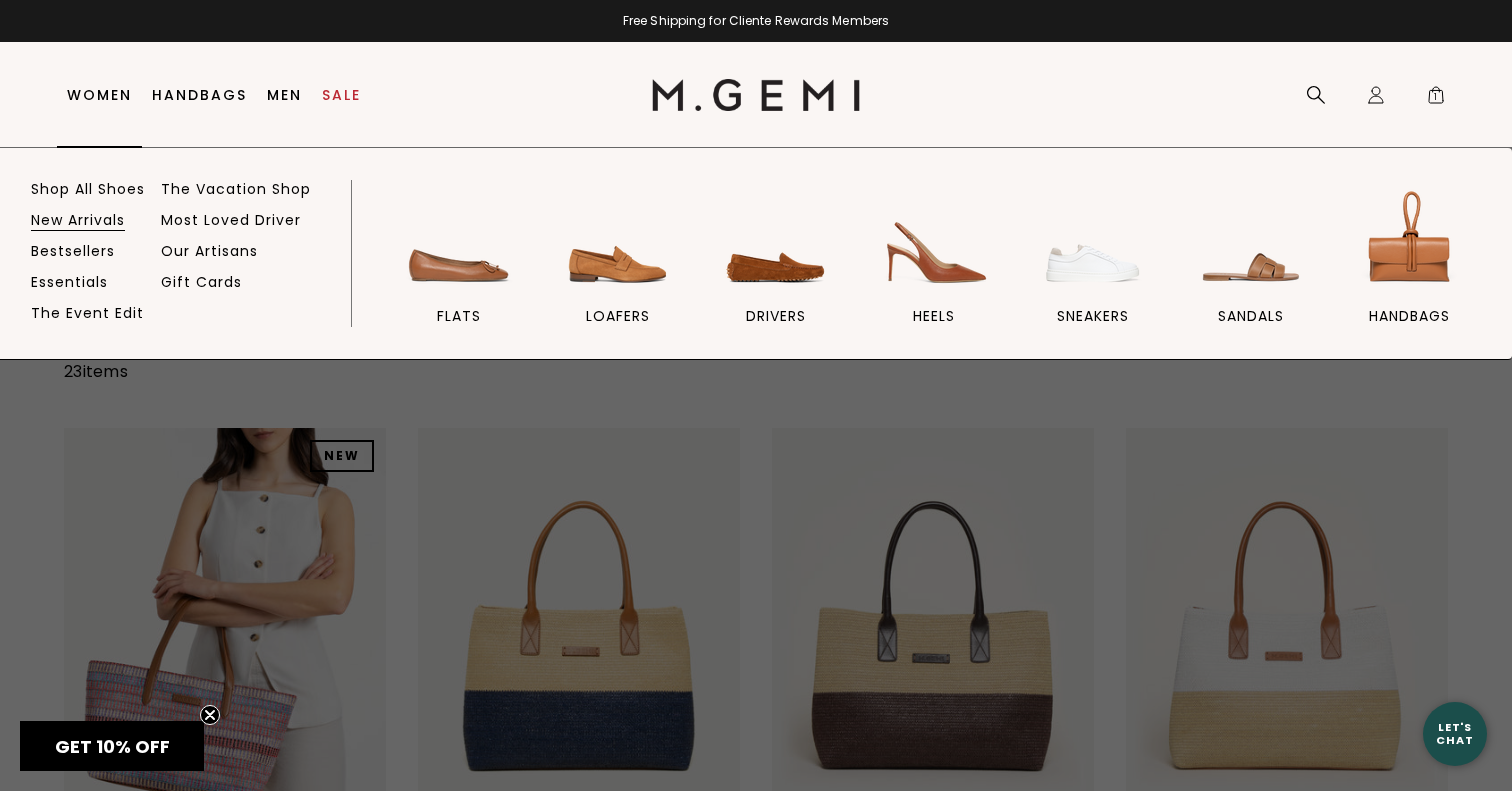 click on "New Arrivals" at bounding box center (78, 220) 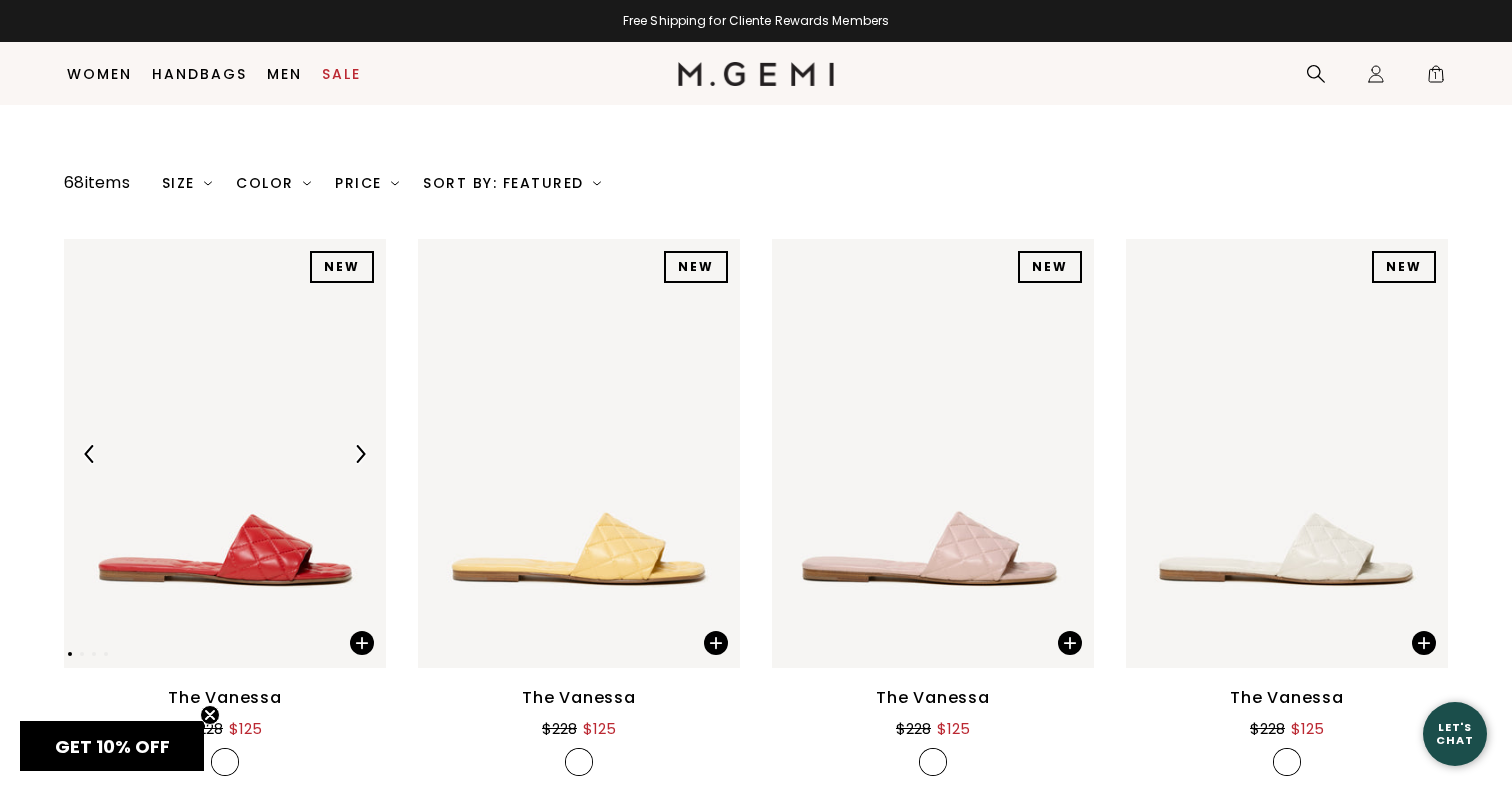 scroll, scrollTop: 352, scrollLeft: 0, axis: vertical 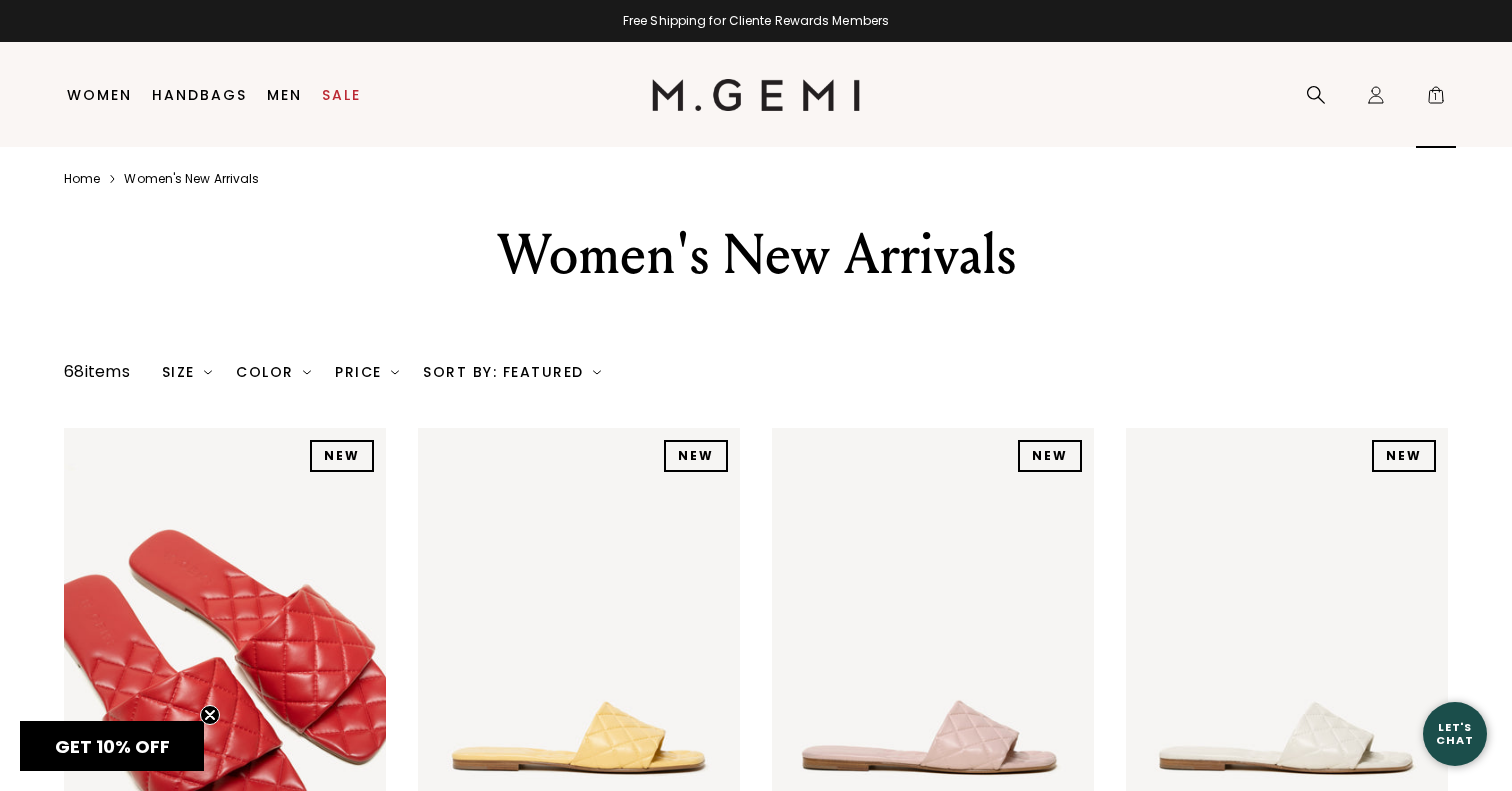 click on "1" at bounding box center (1436, 99) 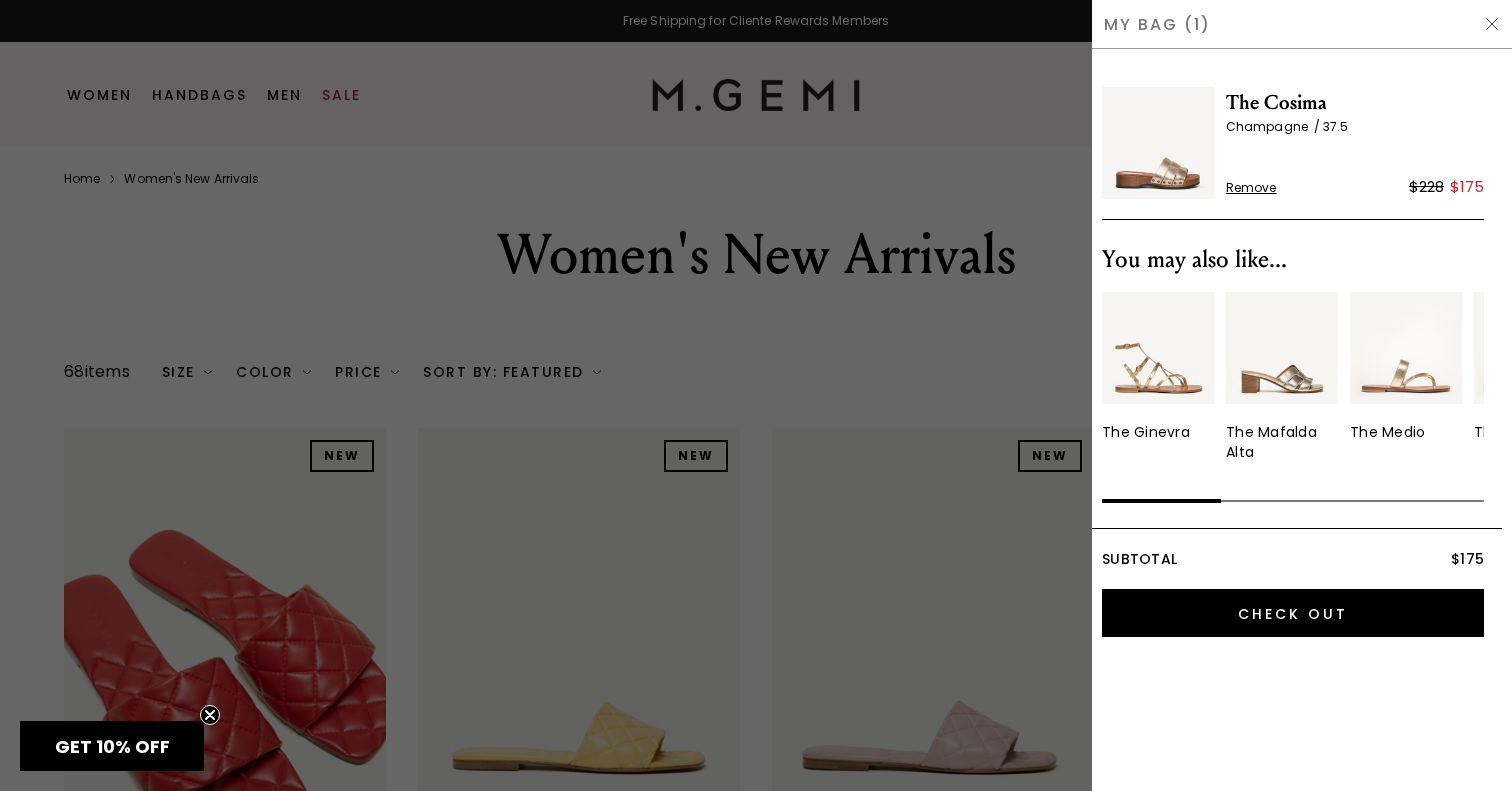 click at bounding box center [1282, 348] 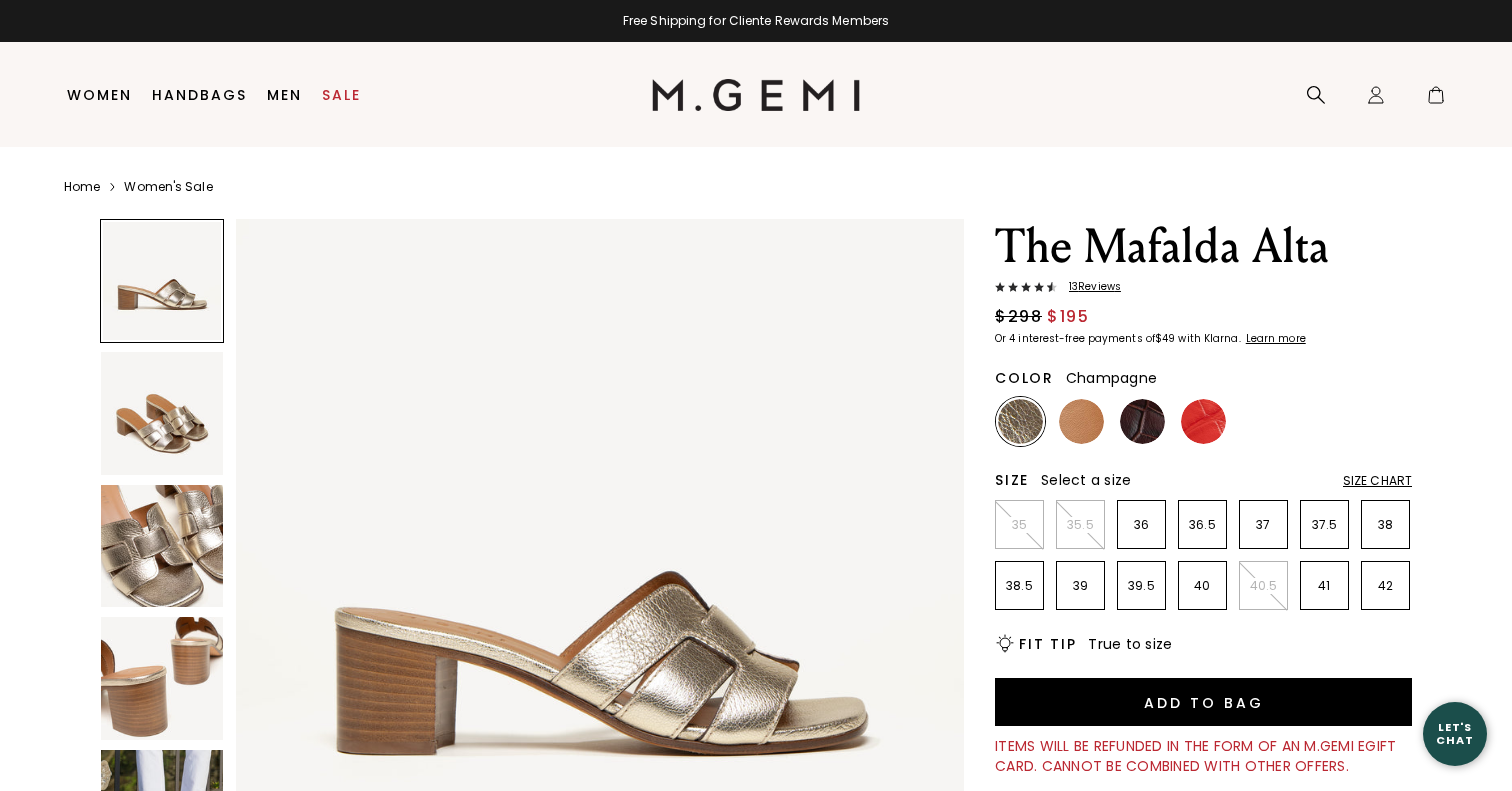 scroll, scrollTop: 0, scrollLeft: 0, axis: both 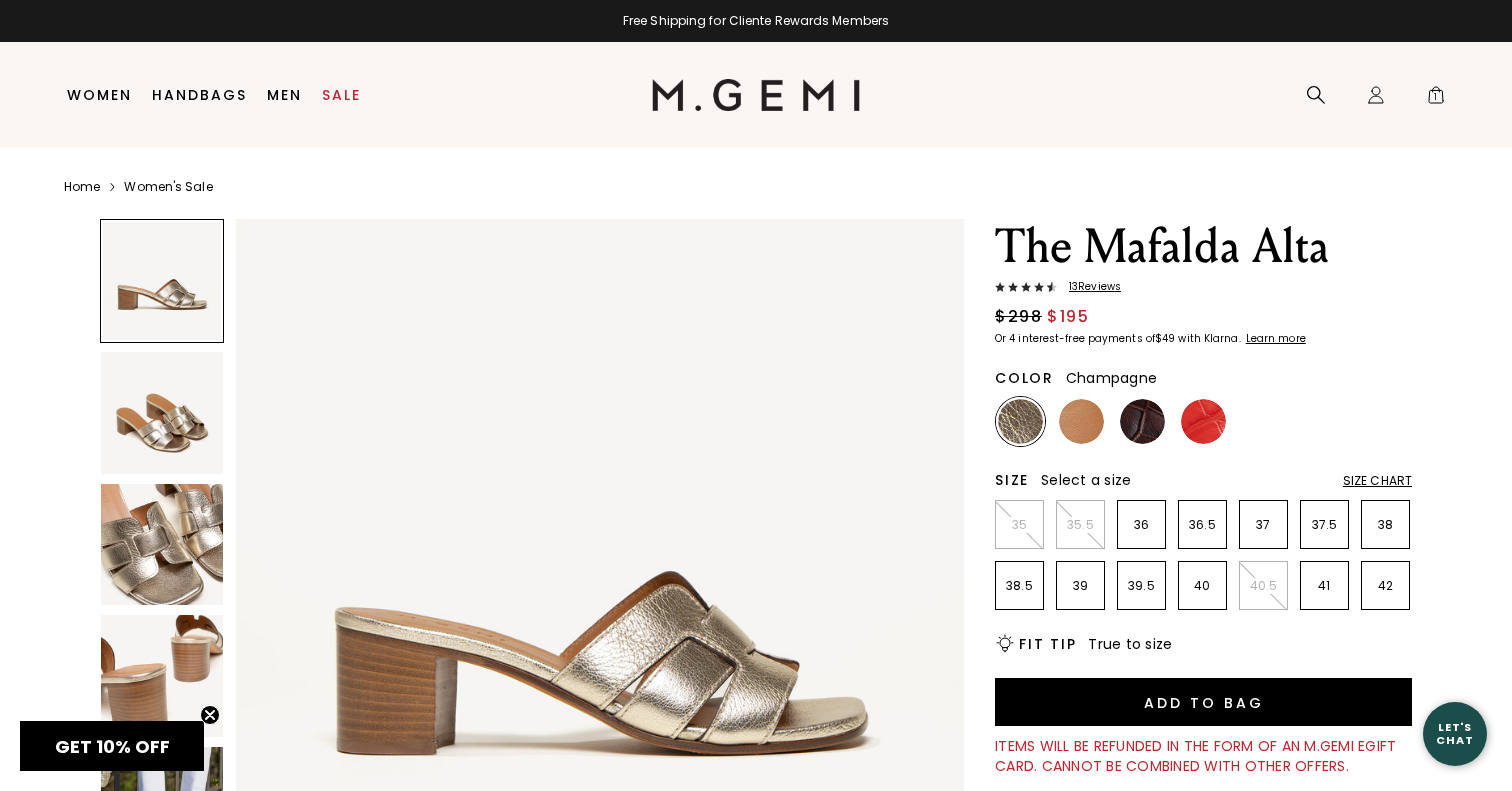 click at bounding box center [162, 545] 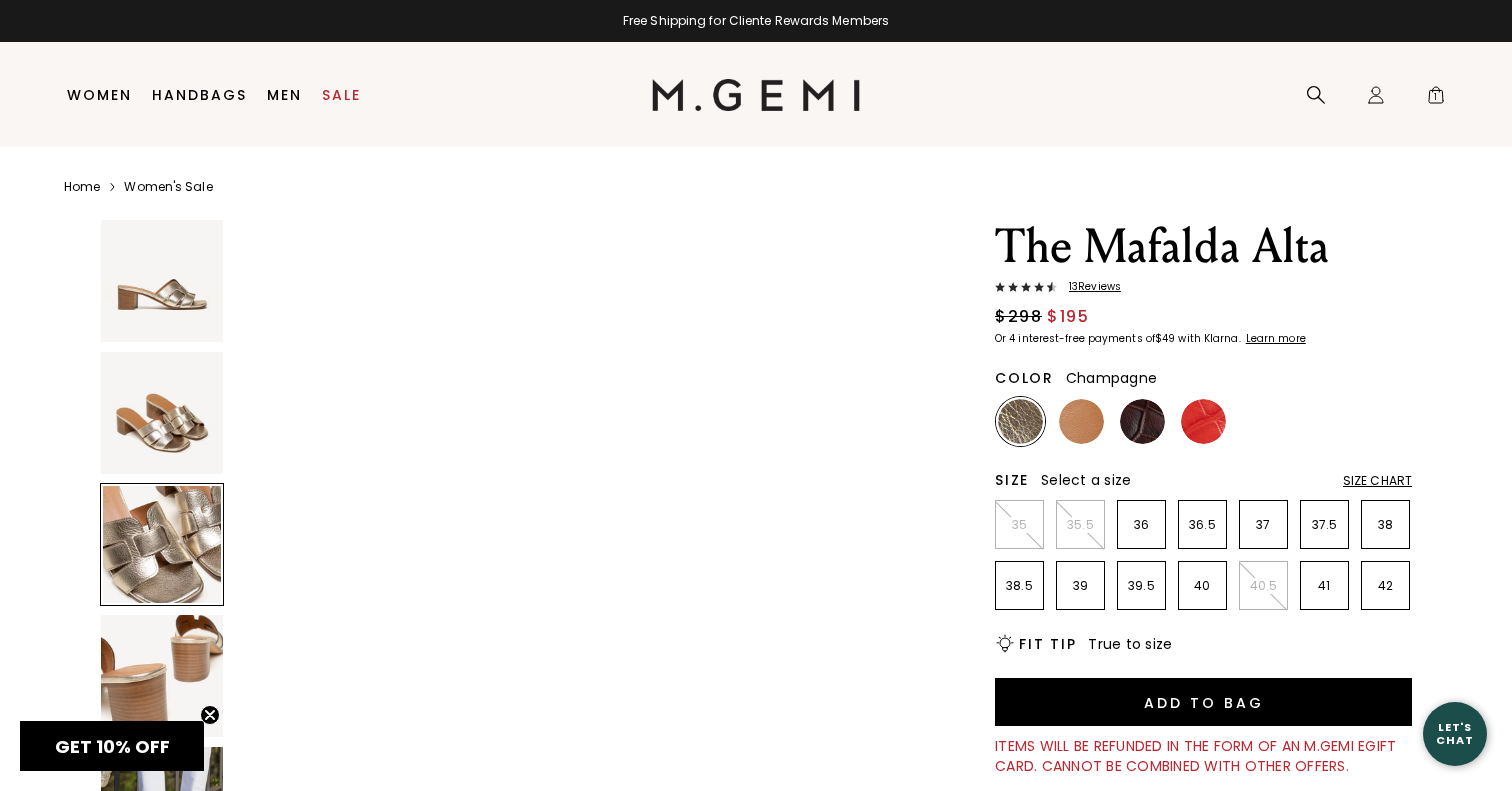scroll, scrollTop: 1496, scrollLeft: 0, axis: vertical 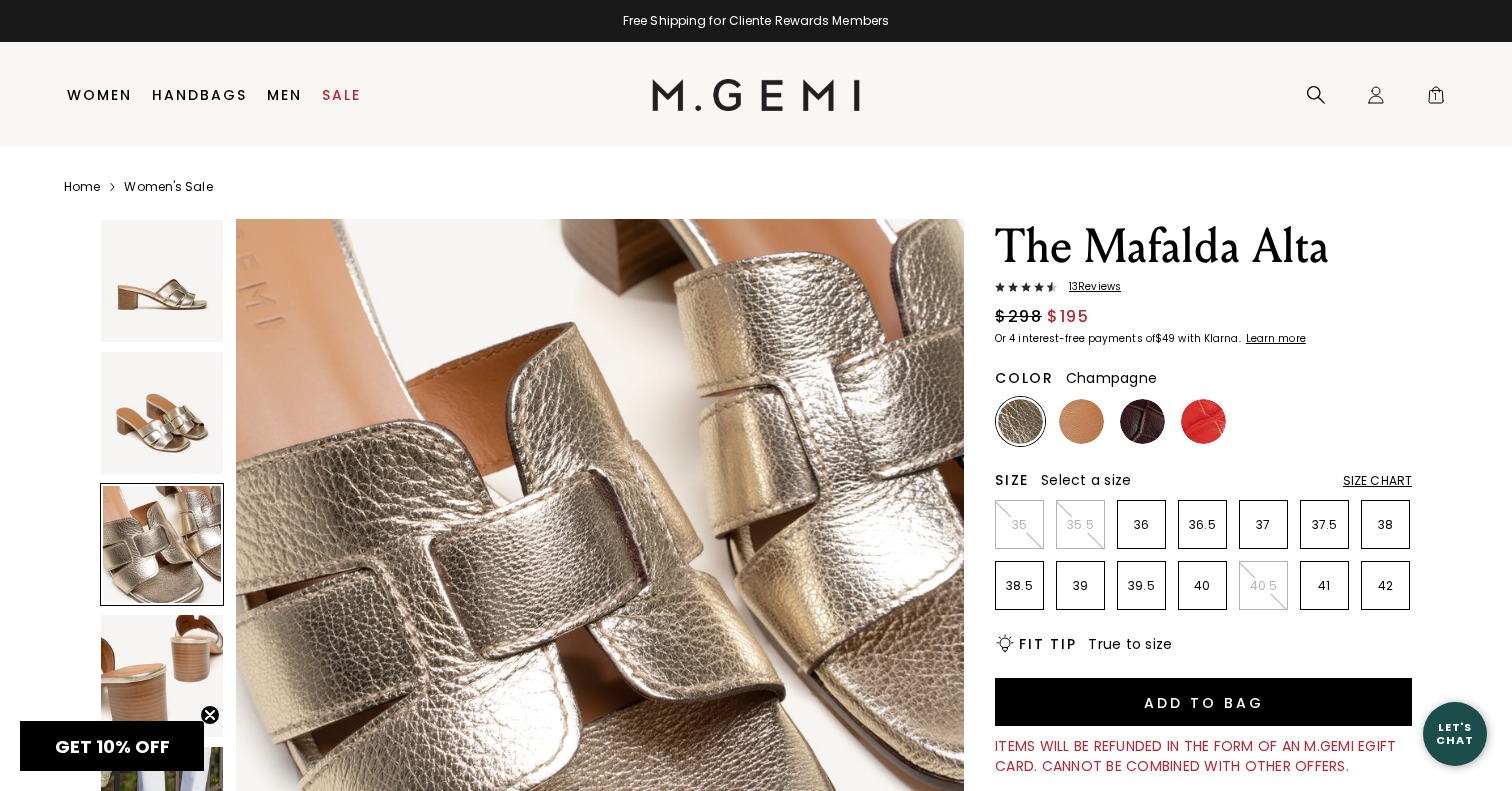 click at bounding box center [162, 676] 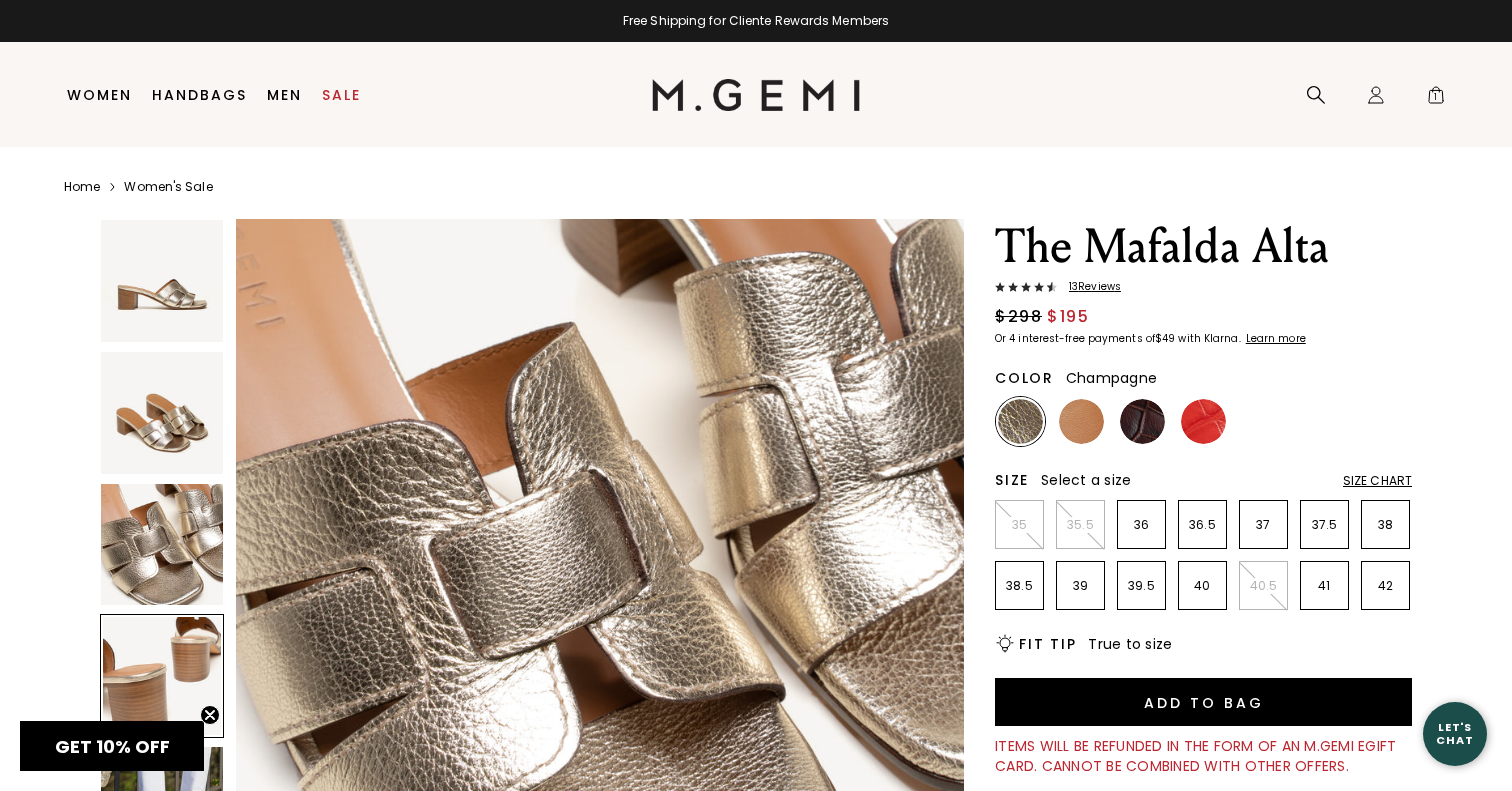 scroll, scrollTop: 2245, scrollLeft: 0, axis: vertical 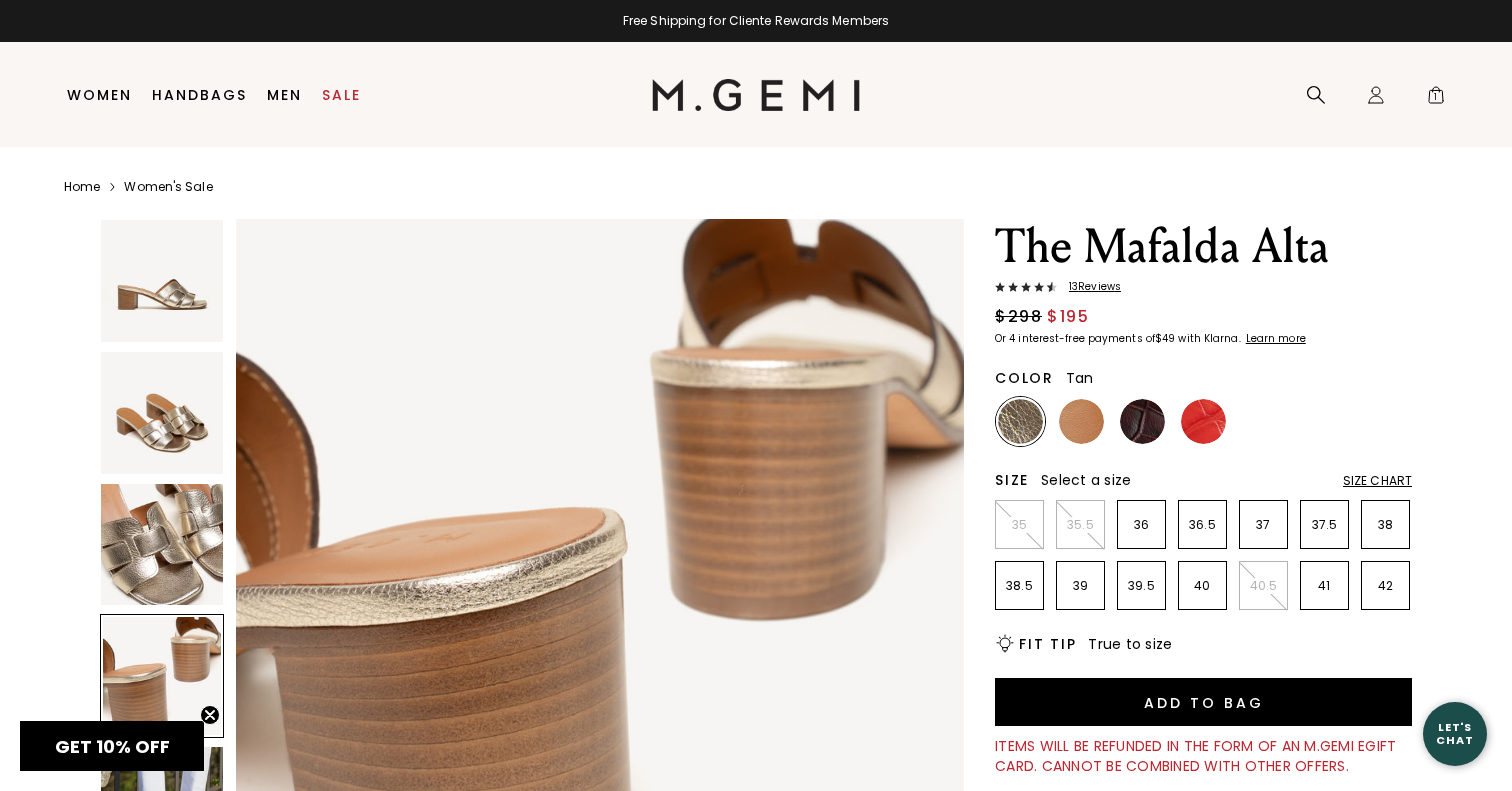 click at bounding box center [1081, 421] 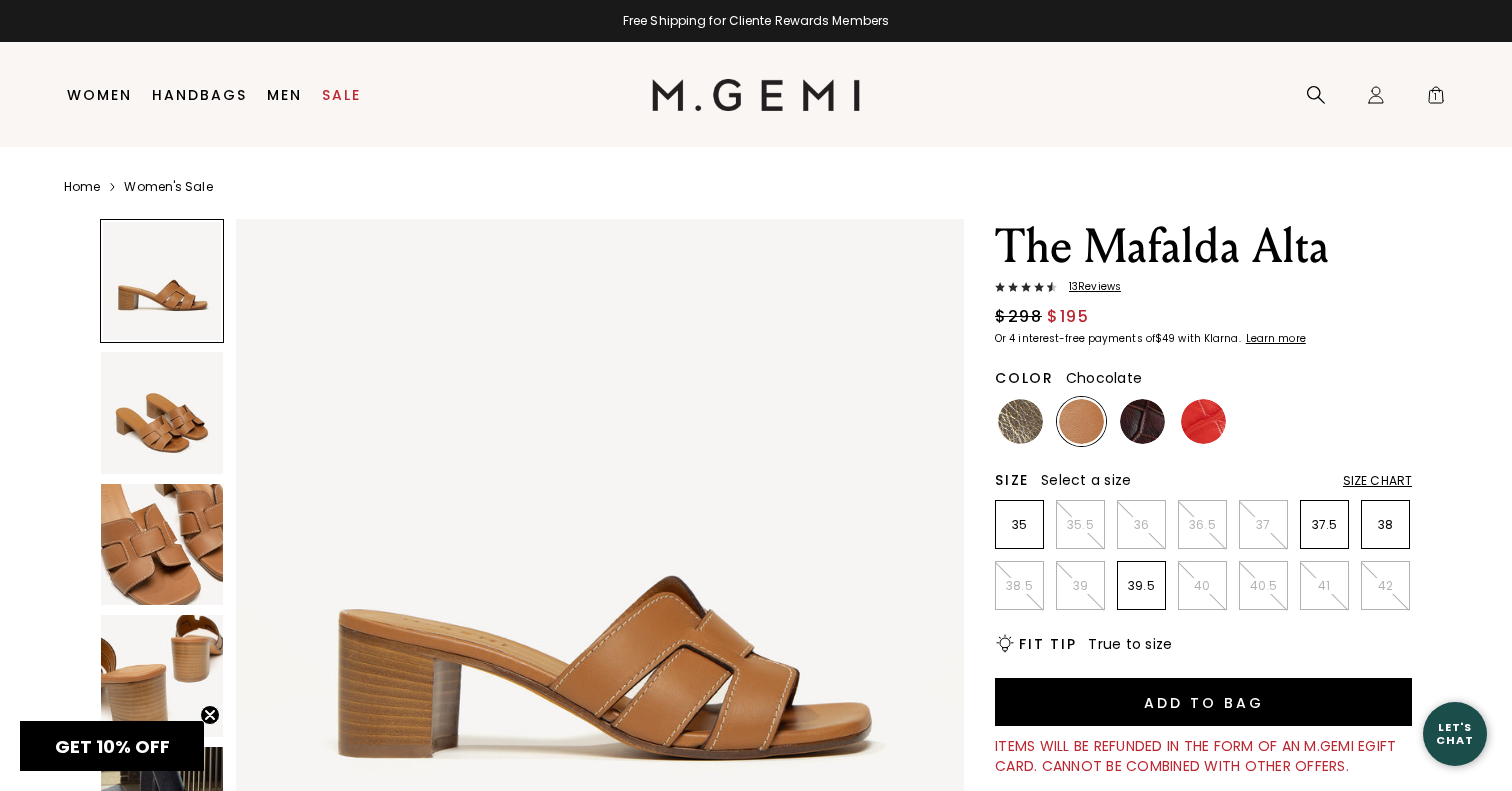 click at bounding box center (1142, 421) 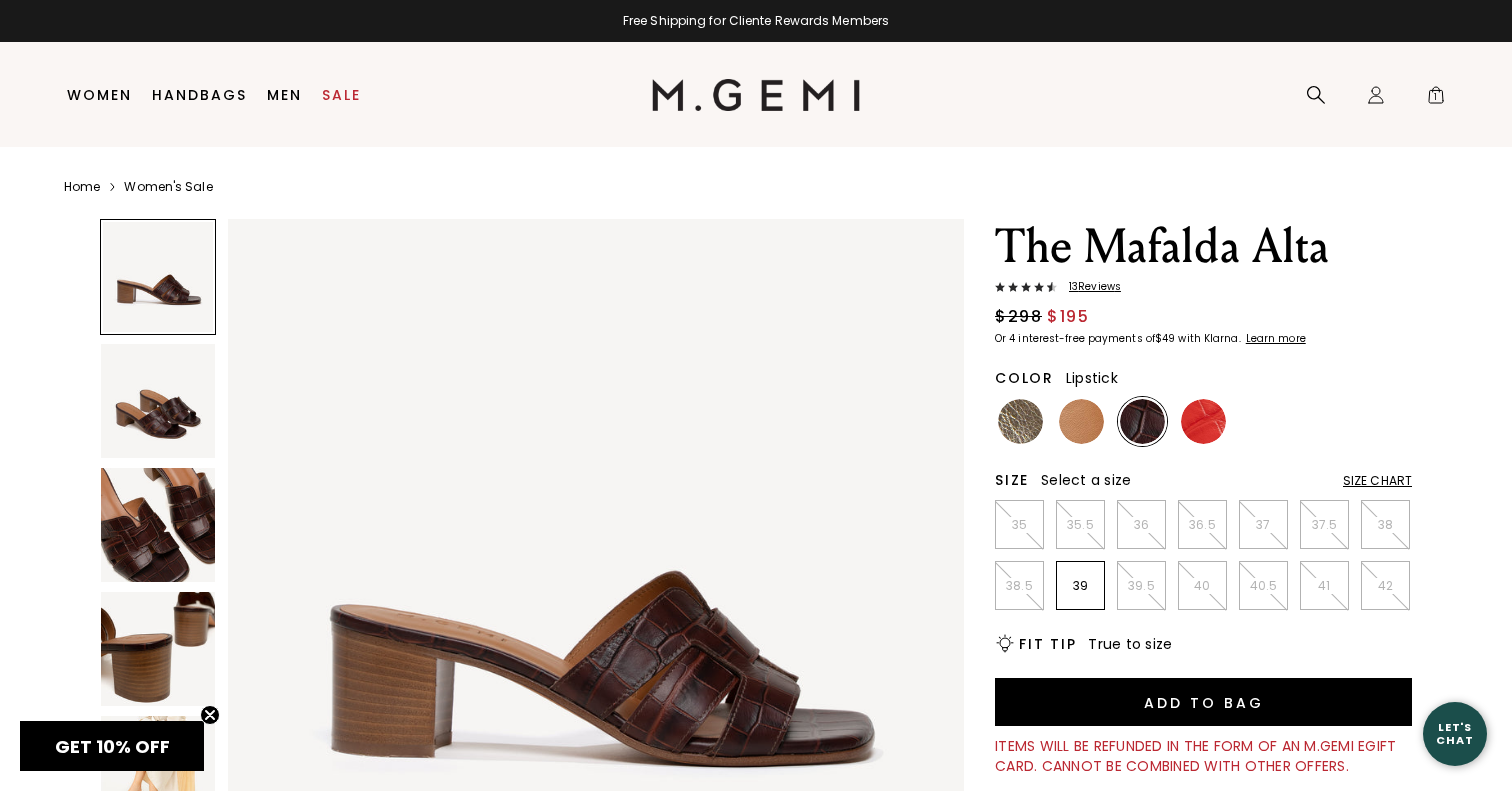 click at bounding box center [1203, 421] 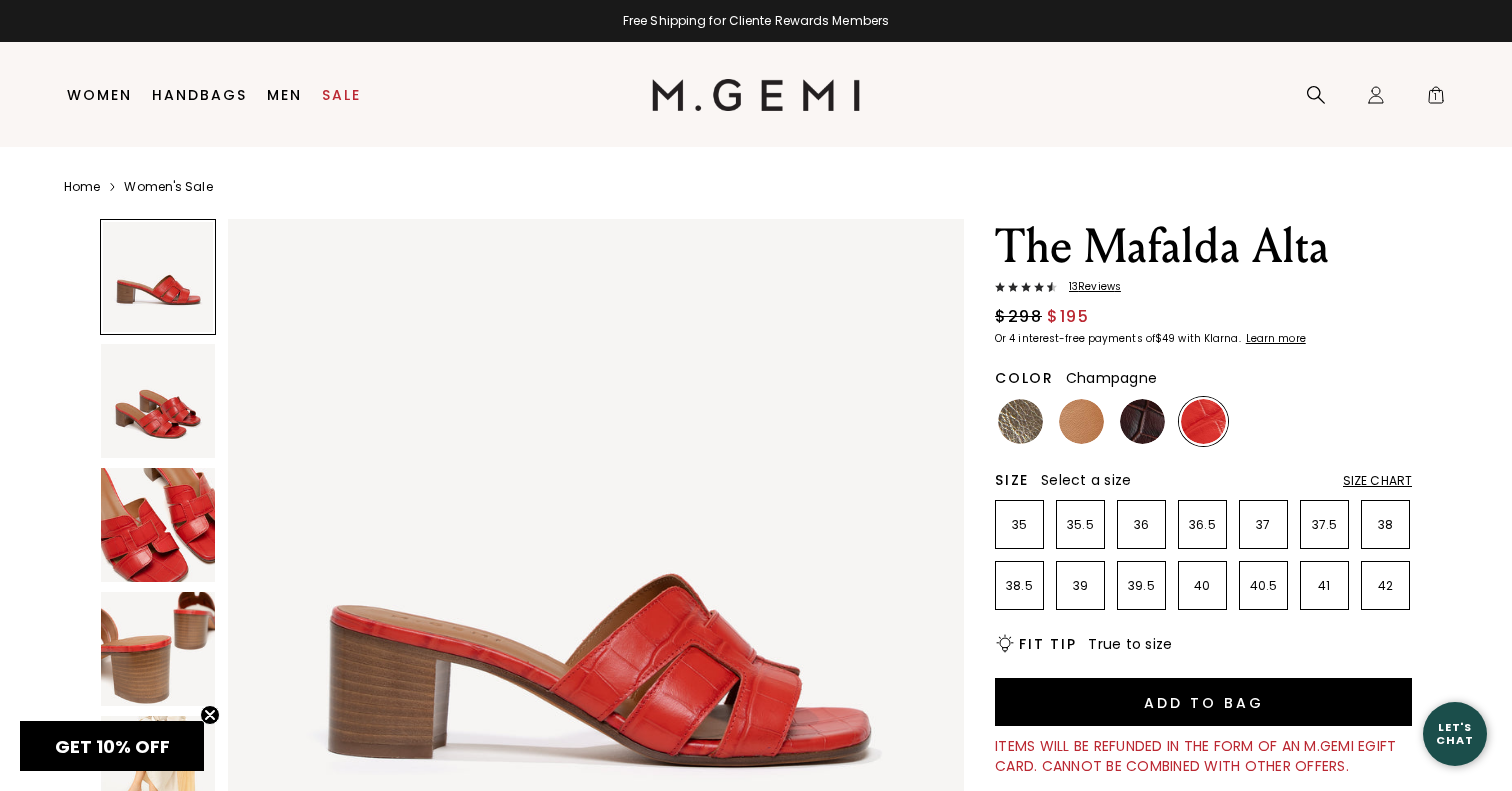click at bounding box center [1020, 421] 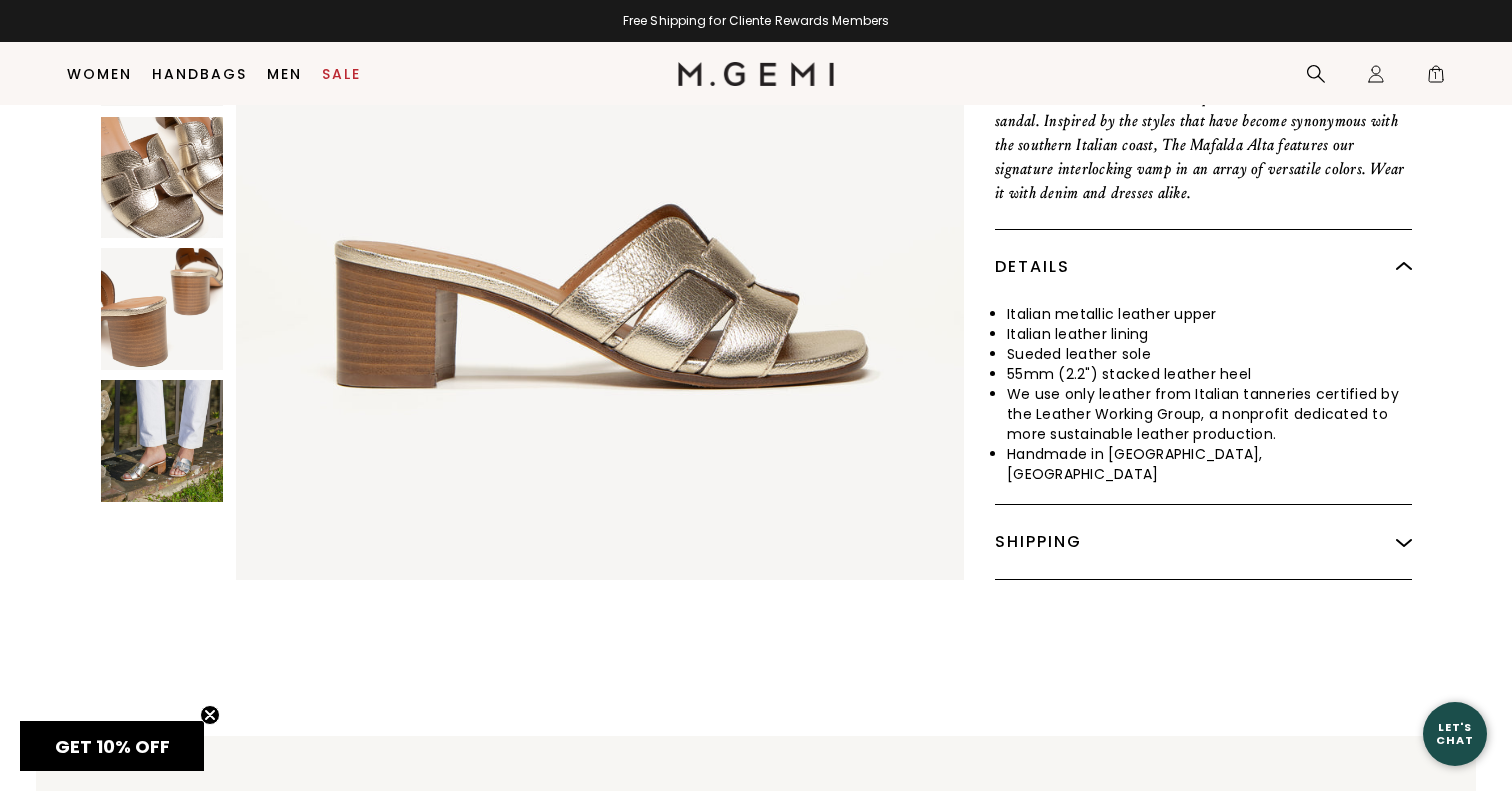 scroll, scrollTop: 799, scrollLeft: 0, axis: vertical 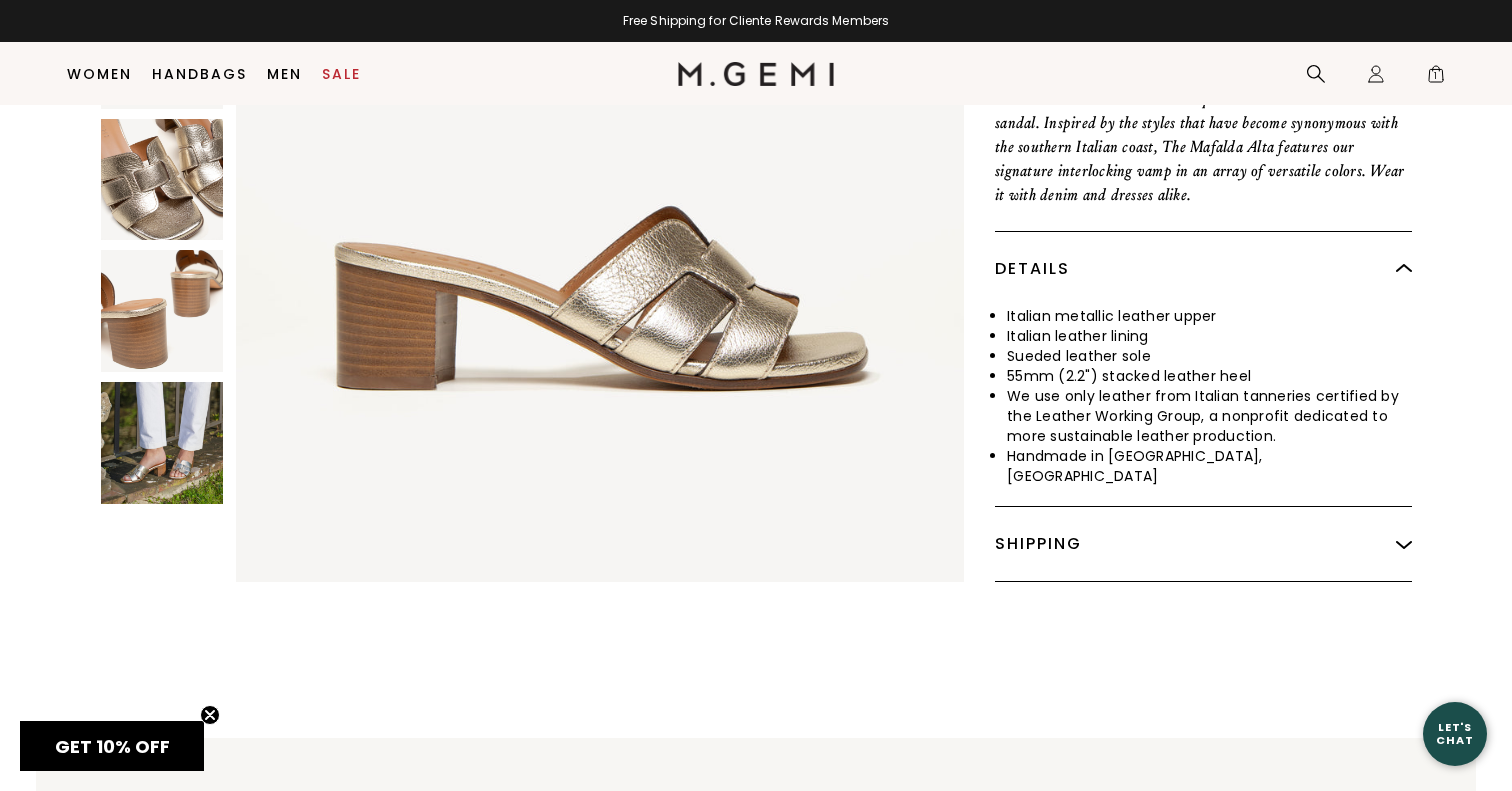click at bounding box center (162, 443) 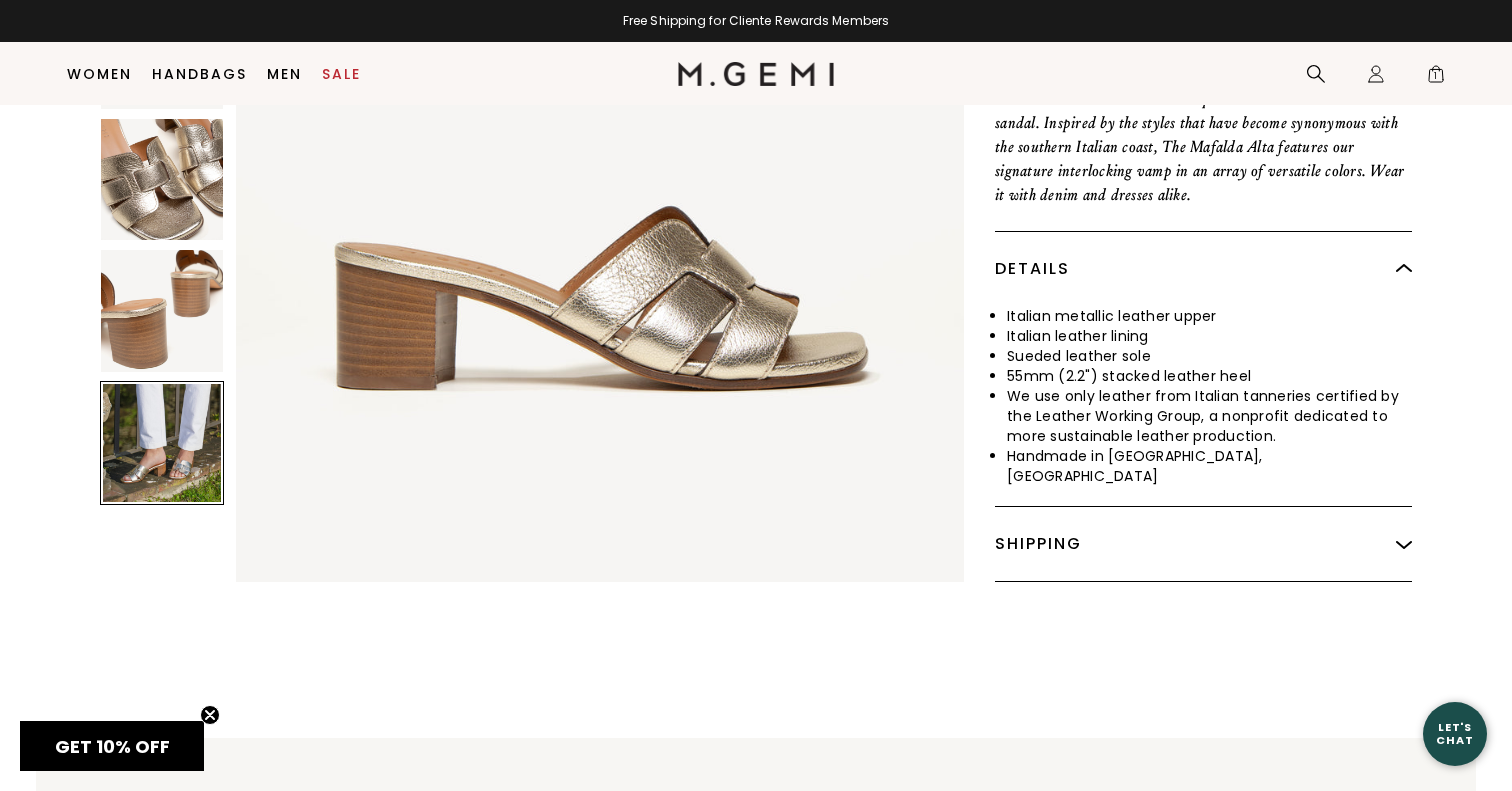 scroll, scrollTop: 2993, scrollLeft: 0, axis: vertical 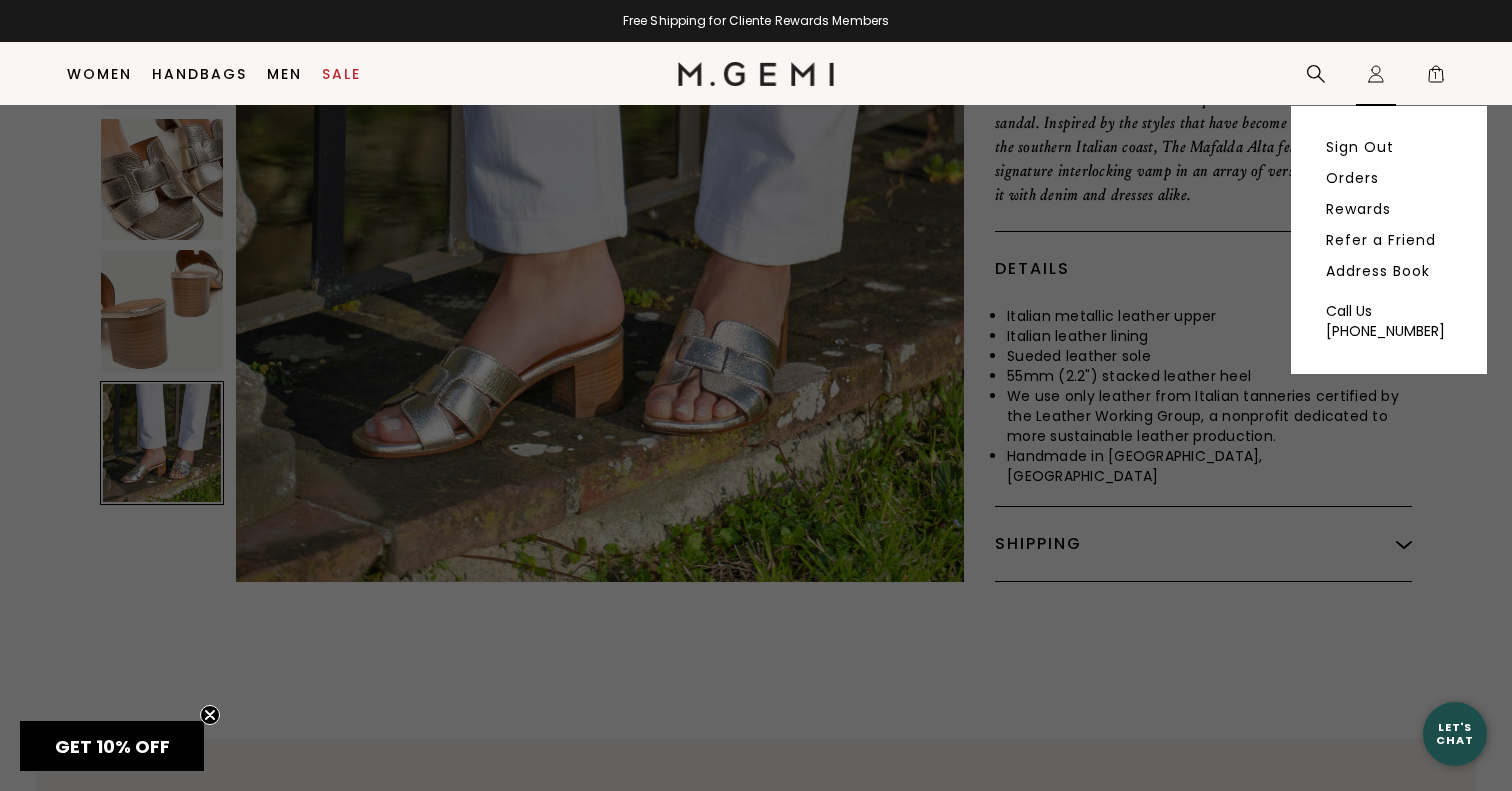 click on "Icons/20x20/profile@2x
Sign Out
Orders
Rewards
Refer a Friend
Address Book
Call Us
+1-844-574-4364" at bounding box center [1376, 74] 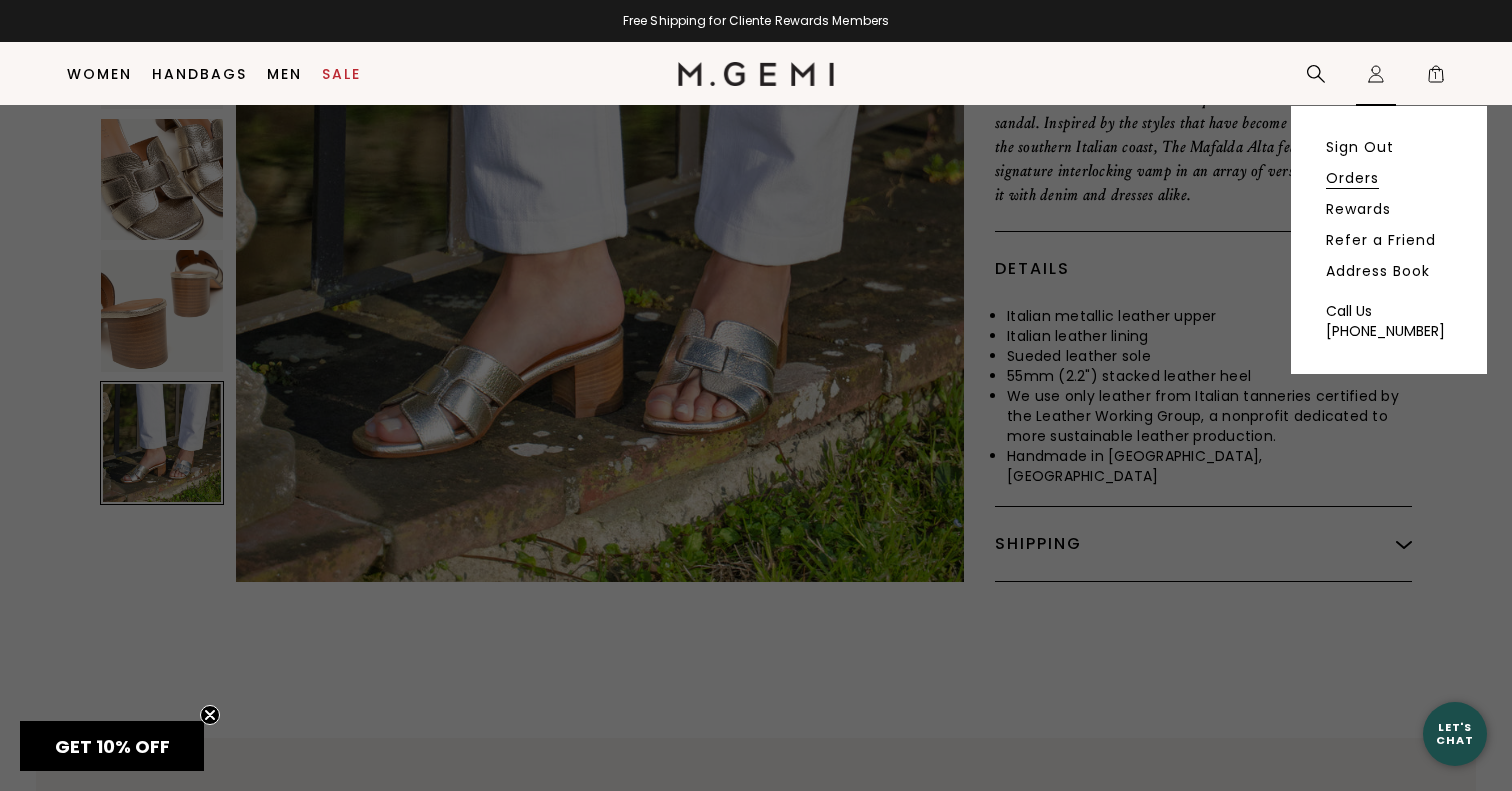 click on "Orders" at bounding box center (1352, 178) 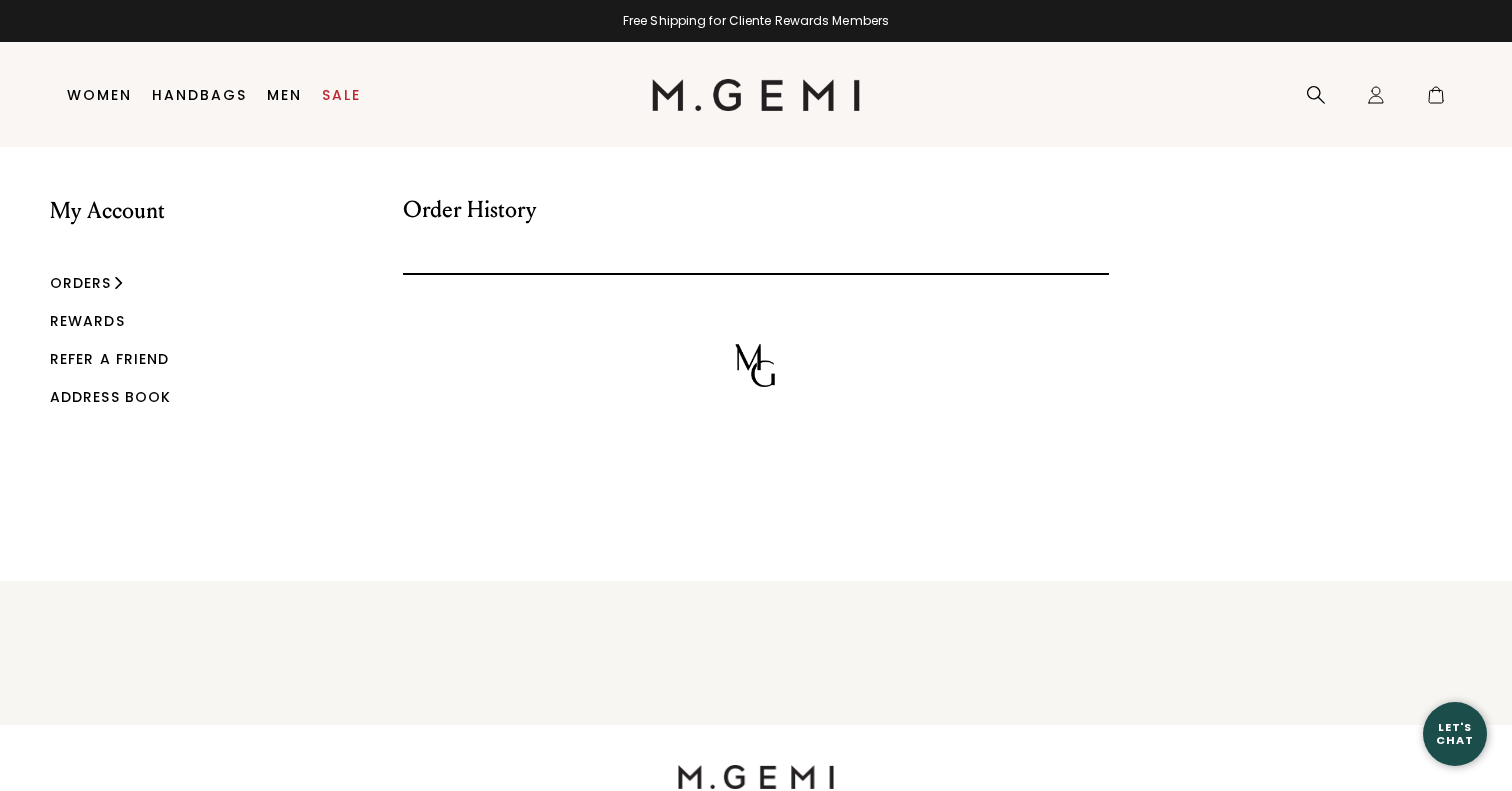 scroll, scrollTop: 0, scrollLeft: 0, axis: both 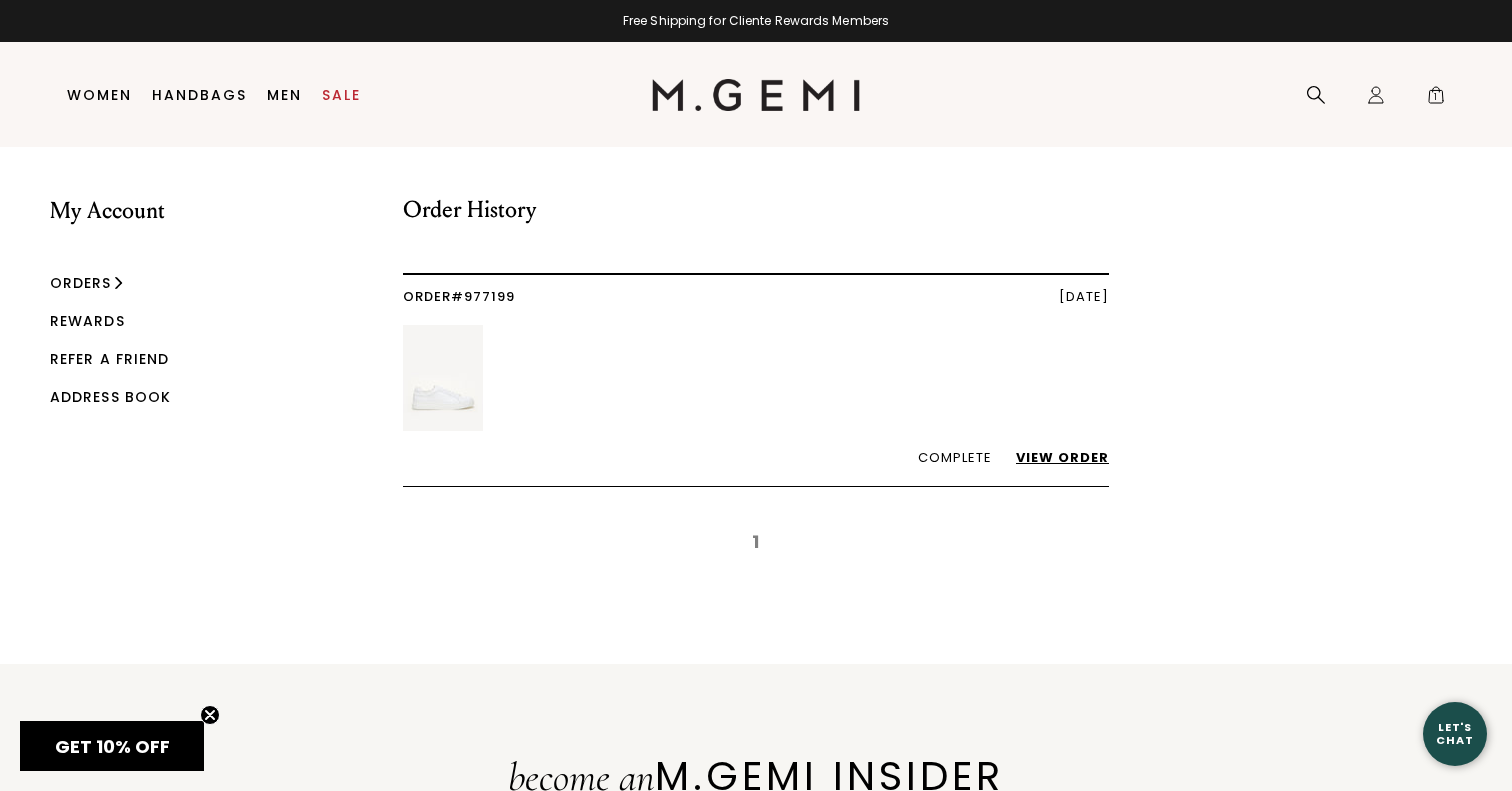 click on "View Order" at bounding box center [1052, 457] 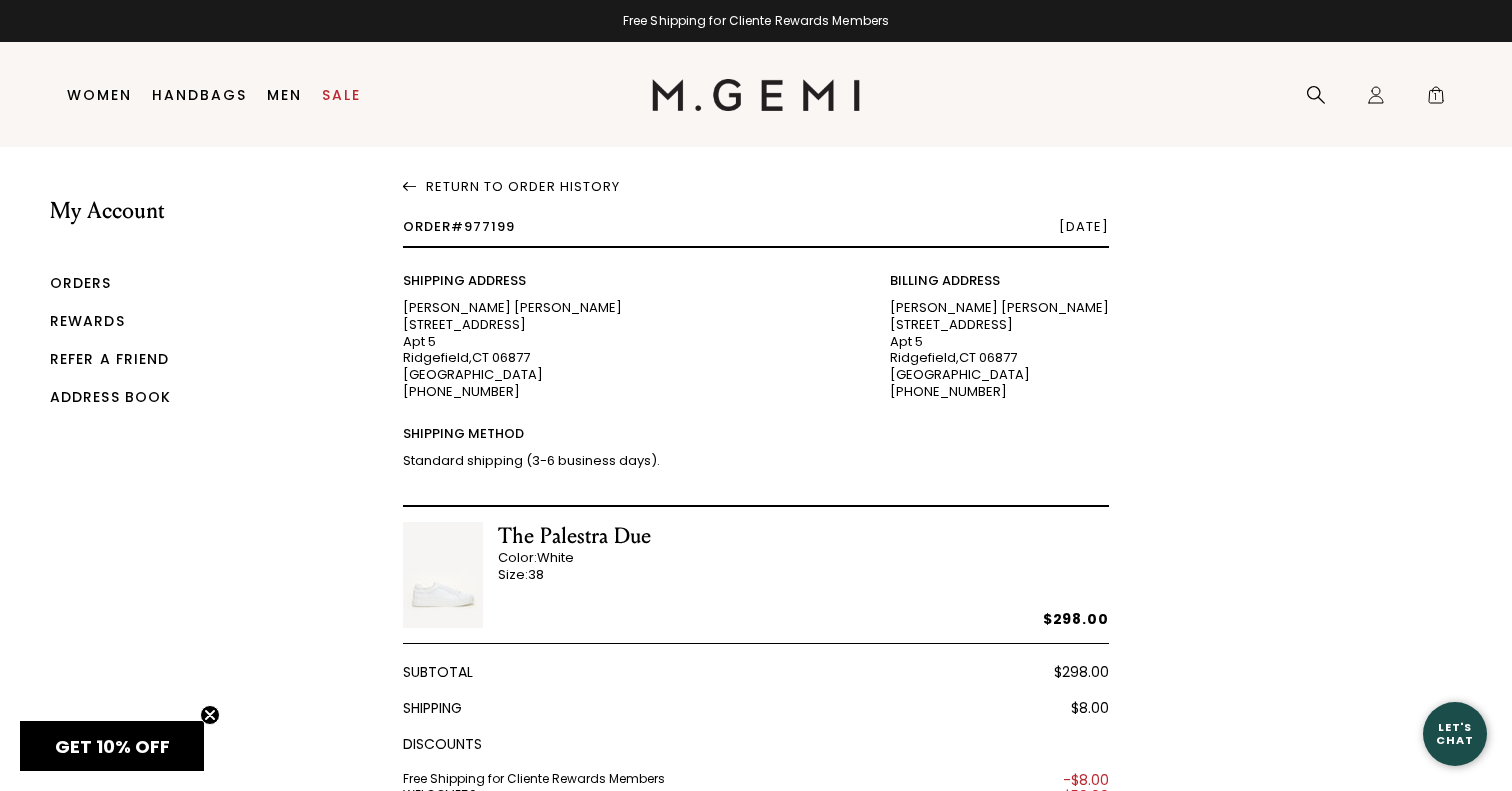 scroll, scrollTop: 0, scrollLeft: 0, axis: both 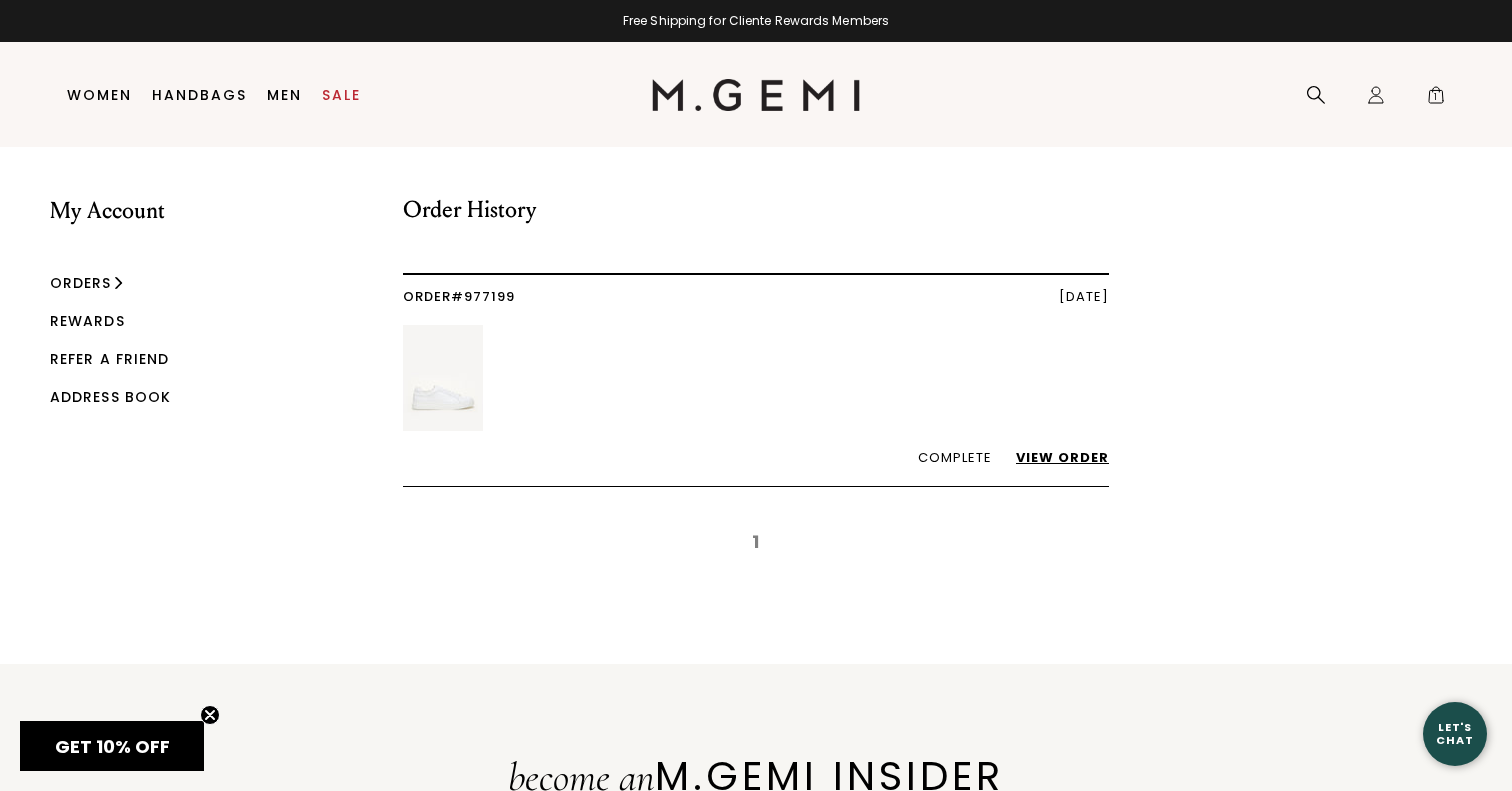 click on "View Order" at bounding box center (1052, 457) 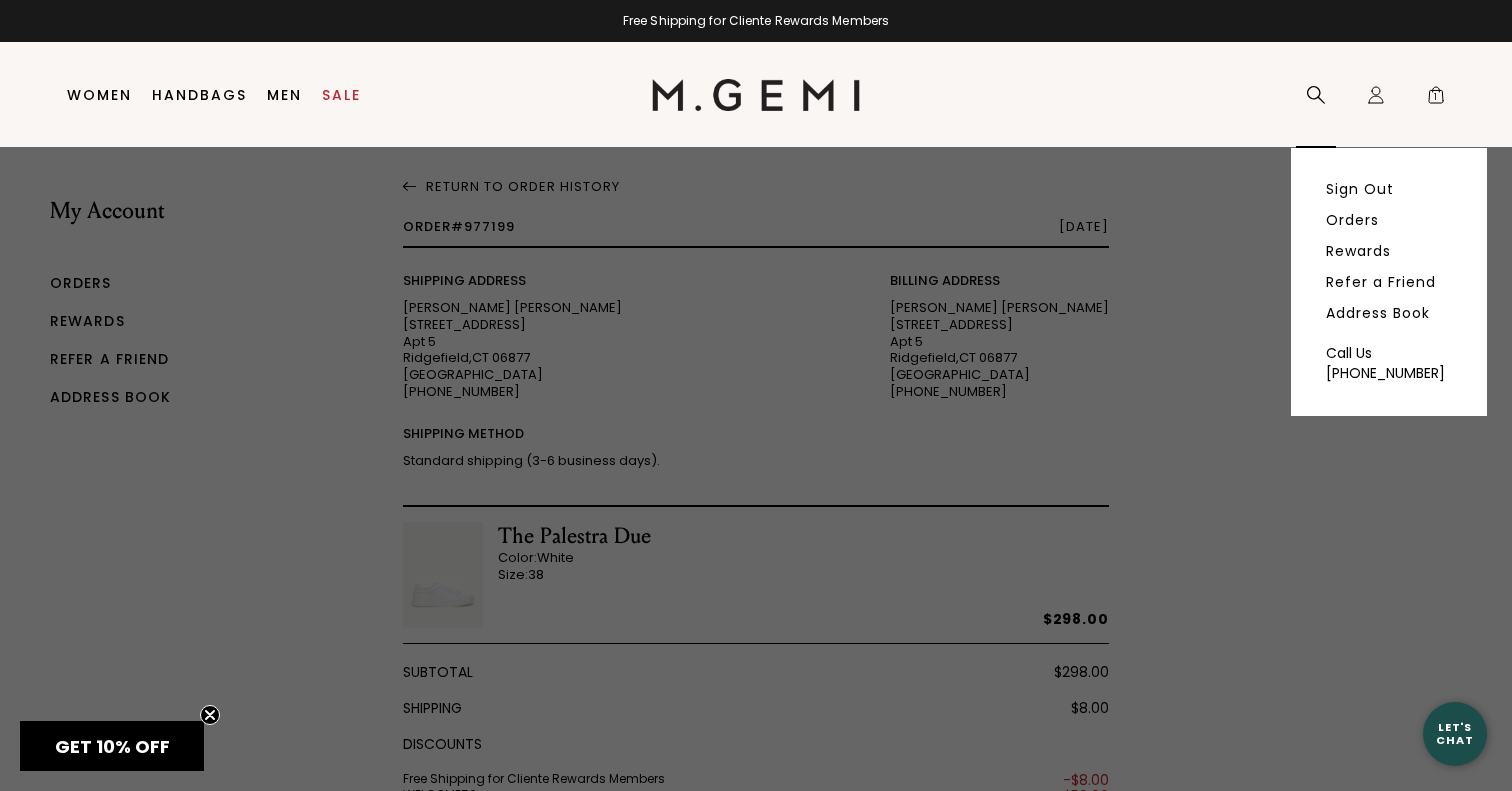 scroll, scrollTop: 0, scrollLeft: 0, axis: both 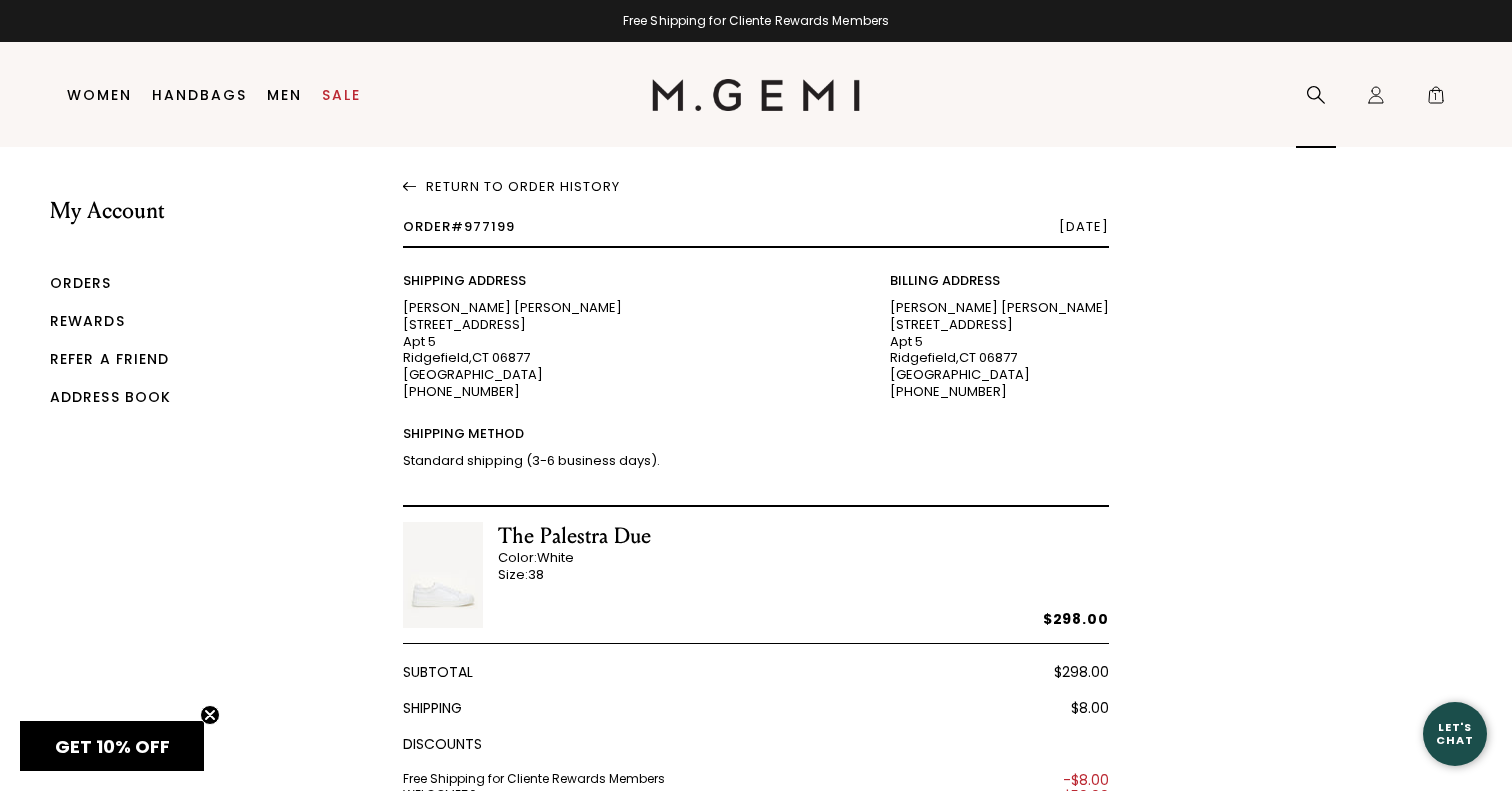 click 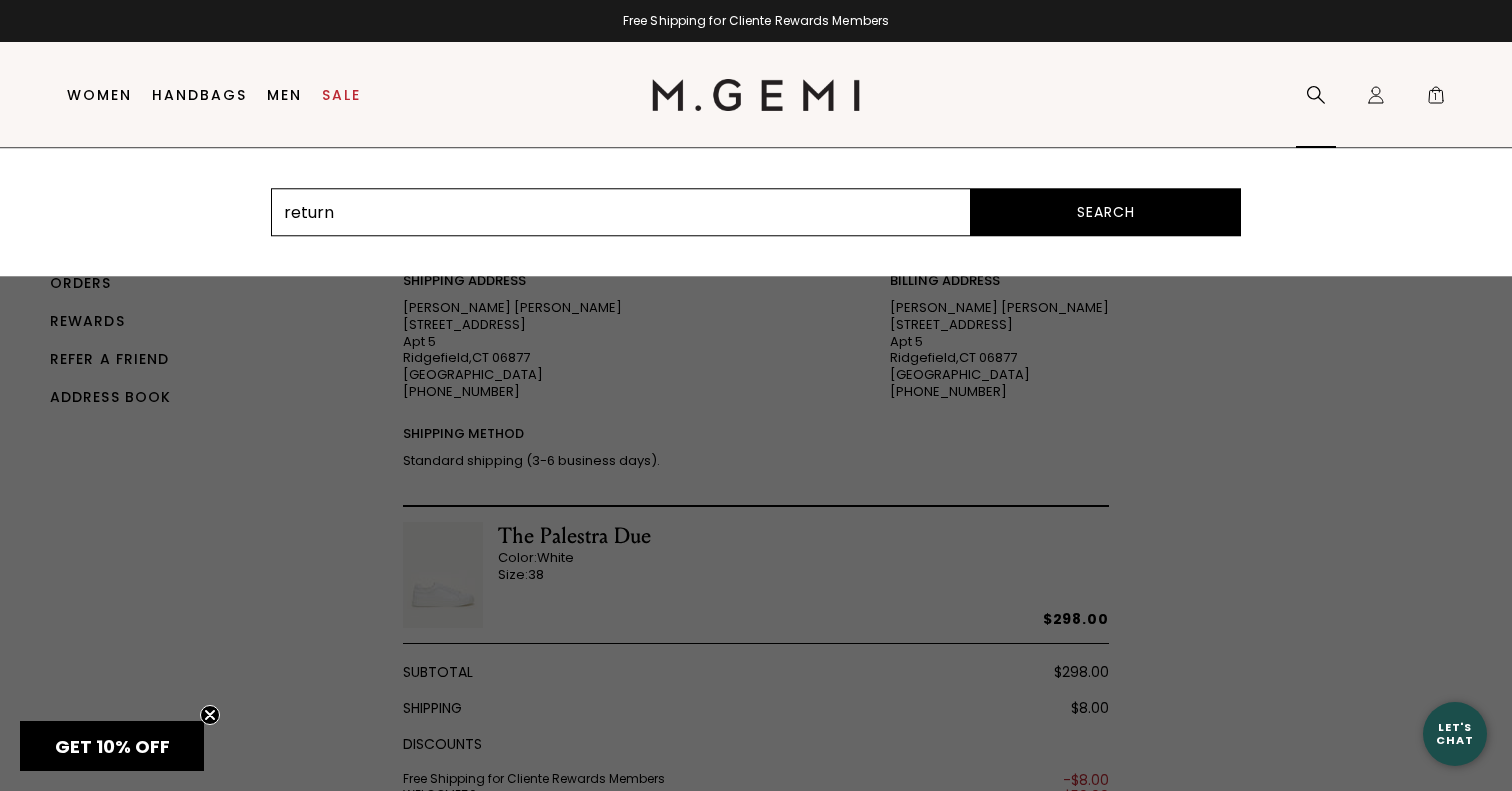 type on "return" 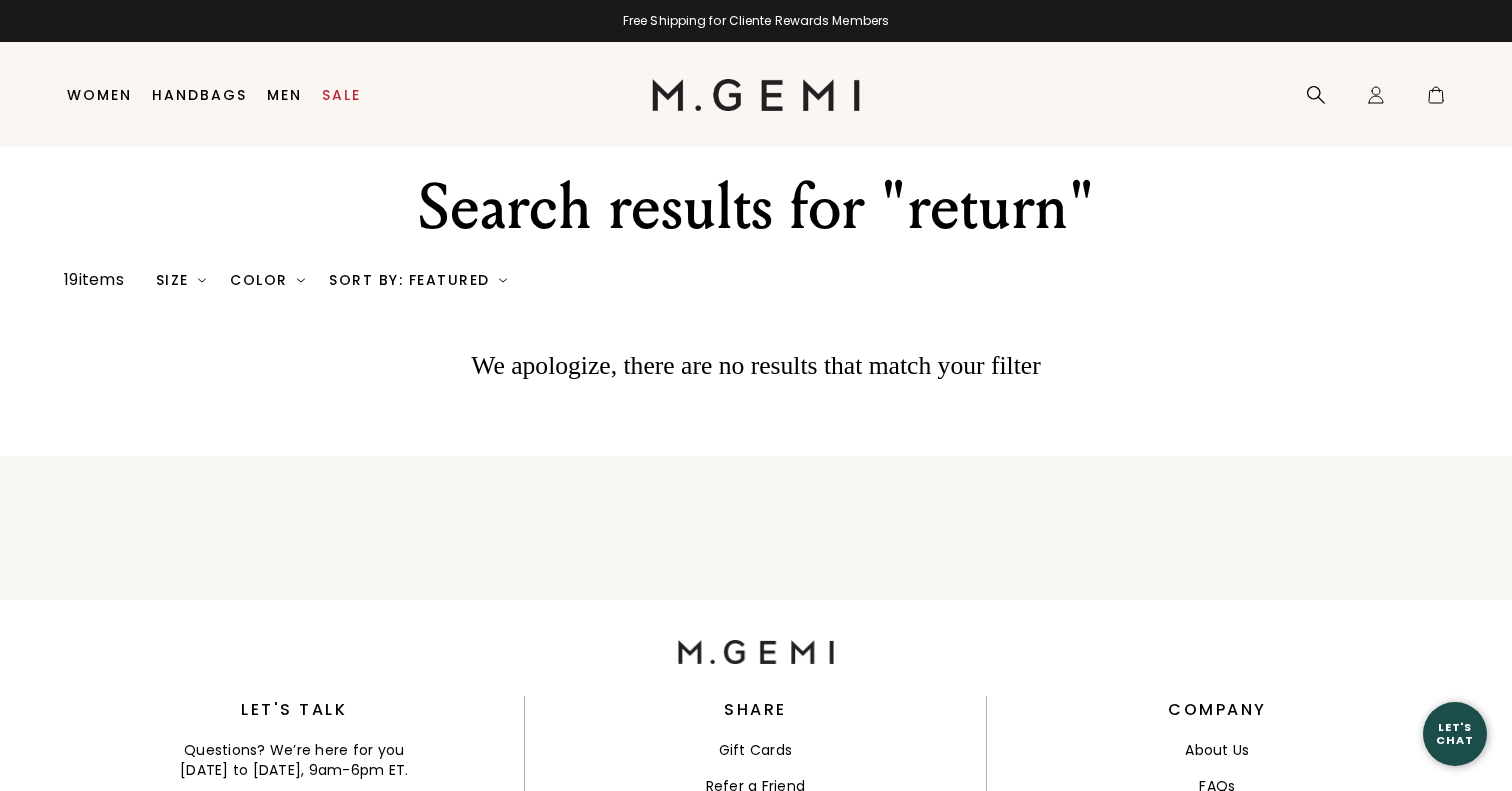 scroll, scrollTop: 0, scrollLeft: 0, axis: both 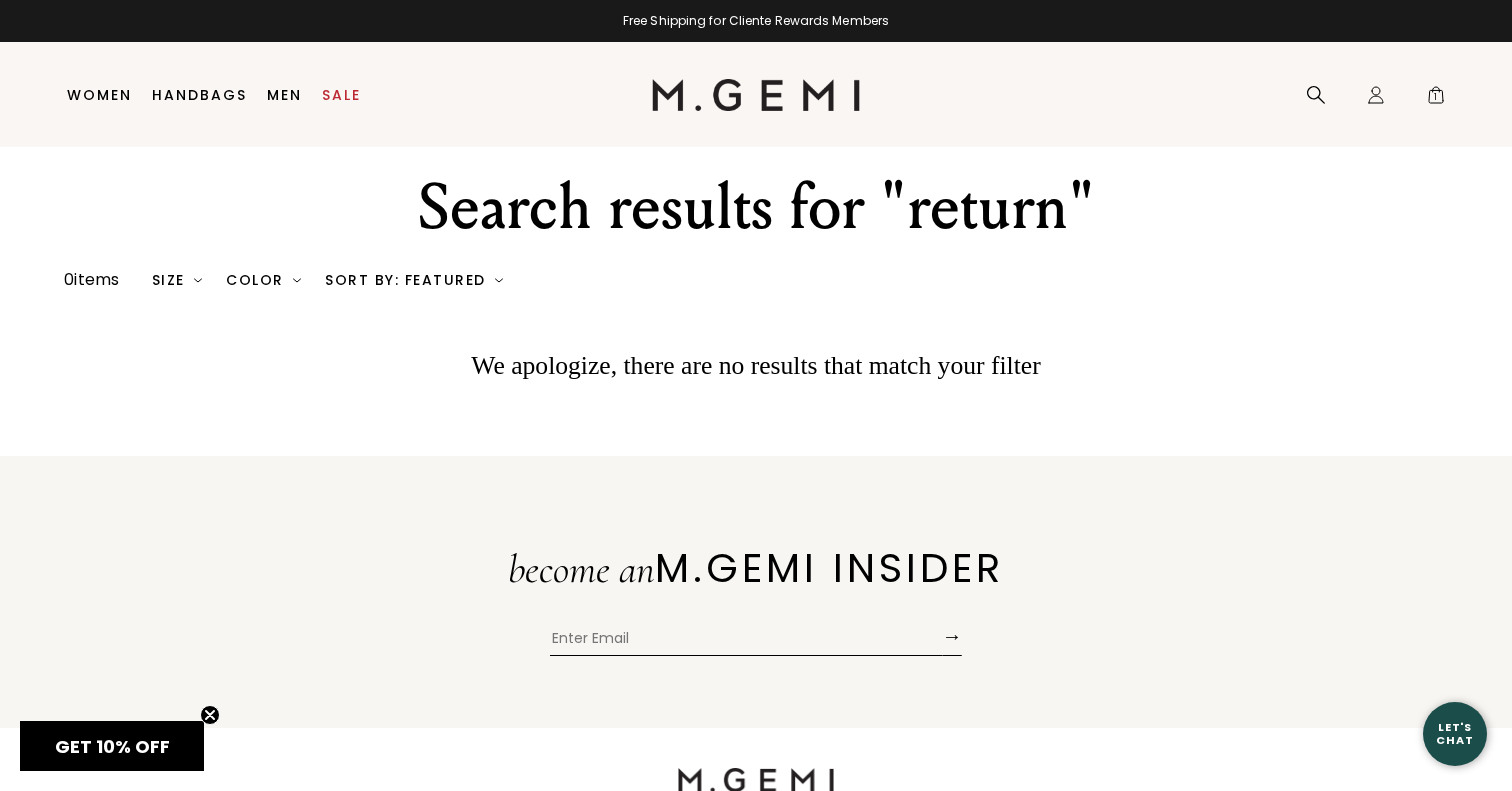 click on "Women" at bounding box center (99, 95) 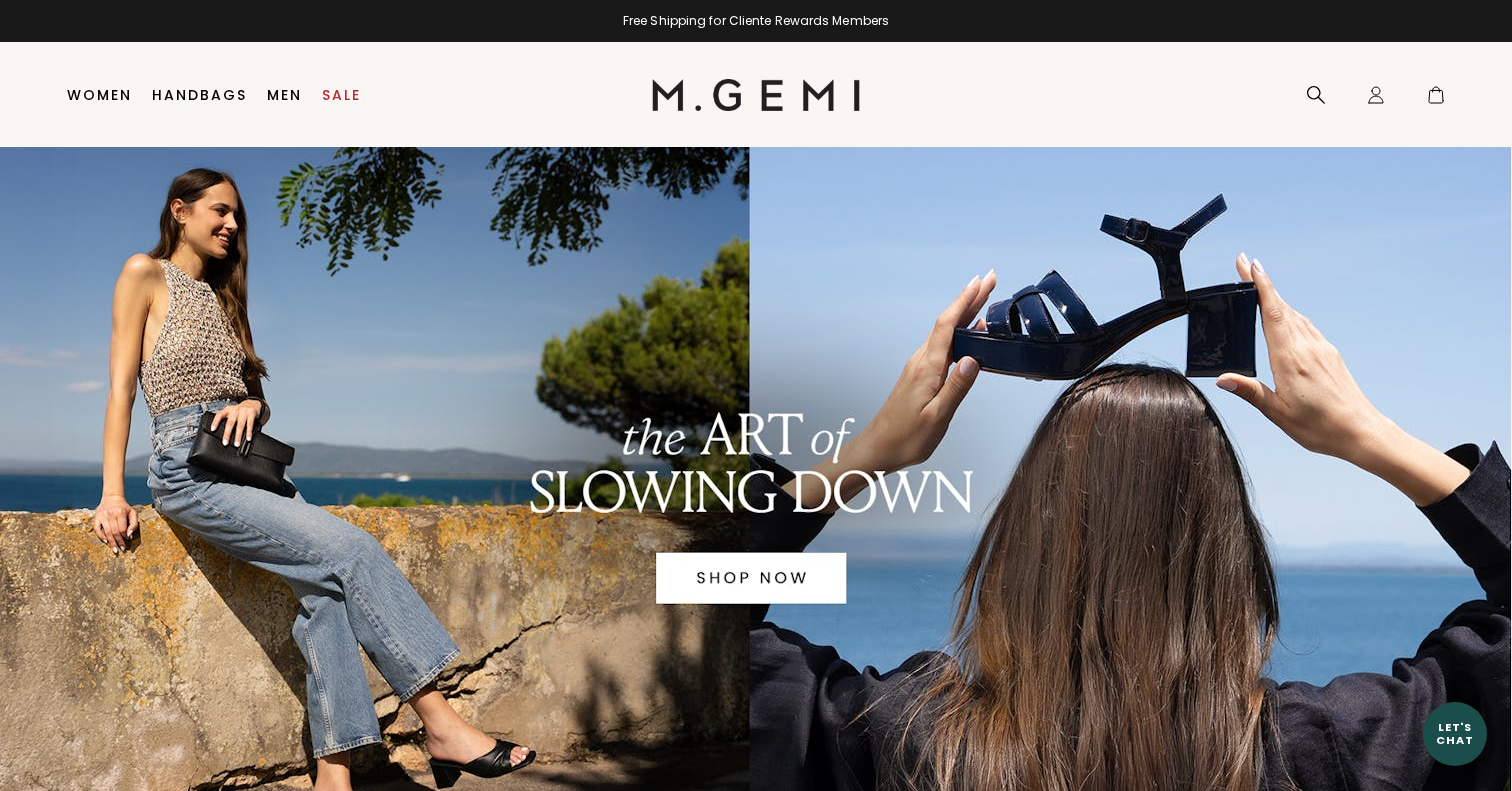 scroll, scrollTop: 0, scrollLeft: 0, axis: both 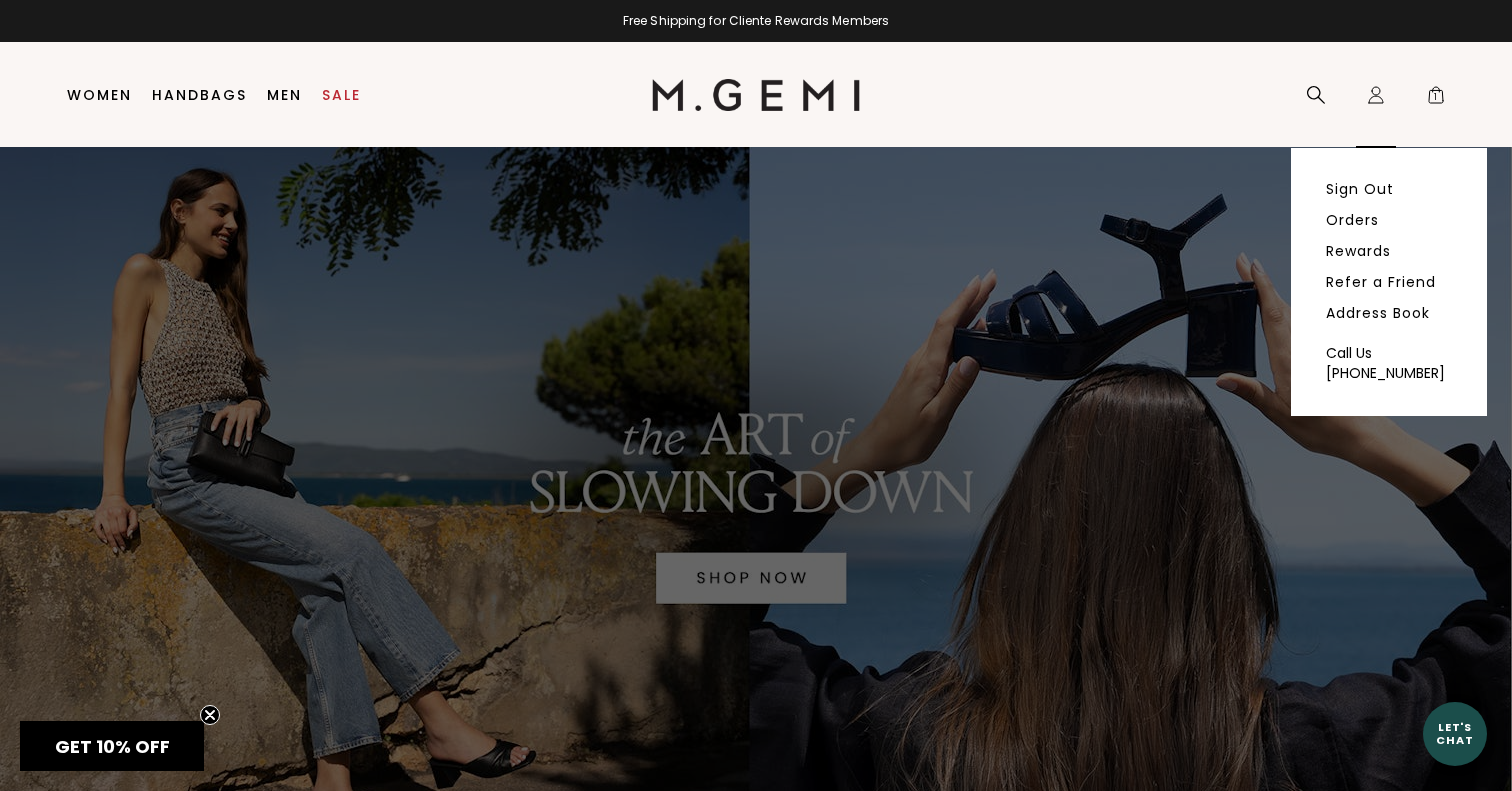 click 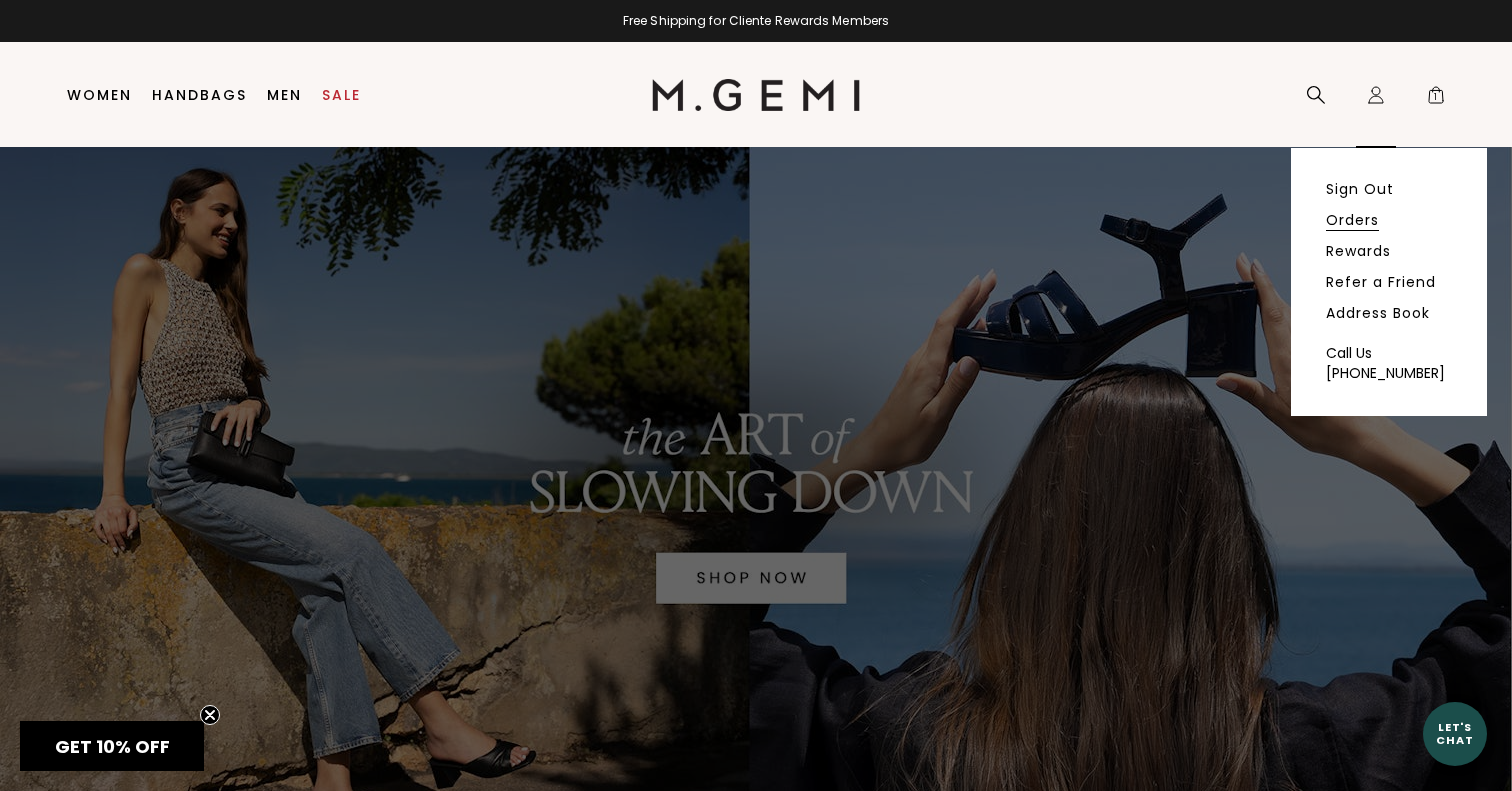 click on "Orders" at bounding box center [1352, 220] 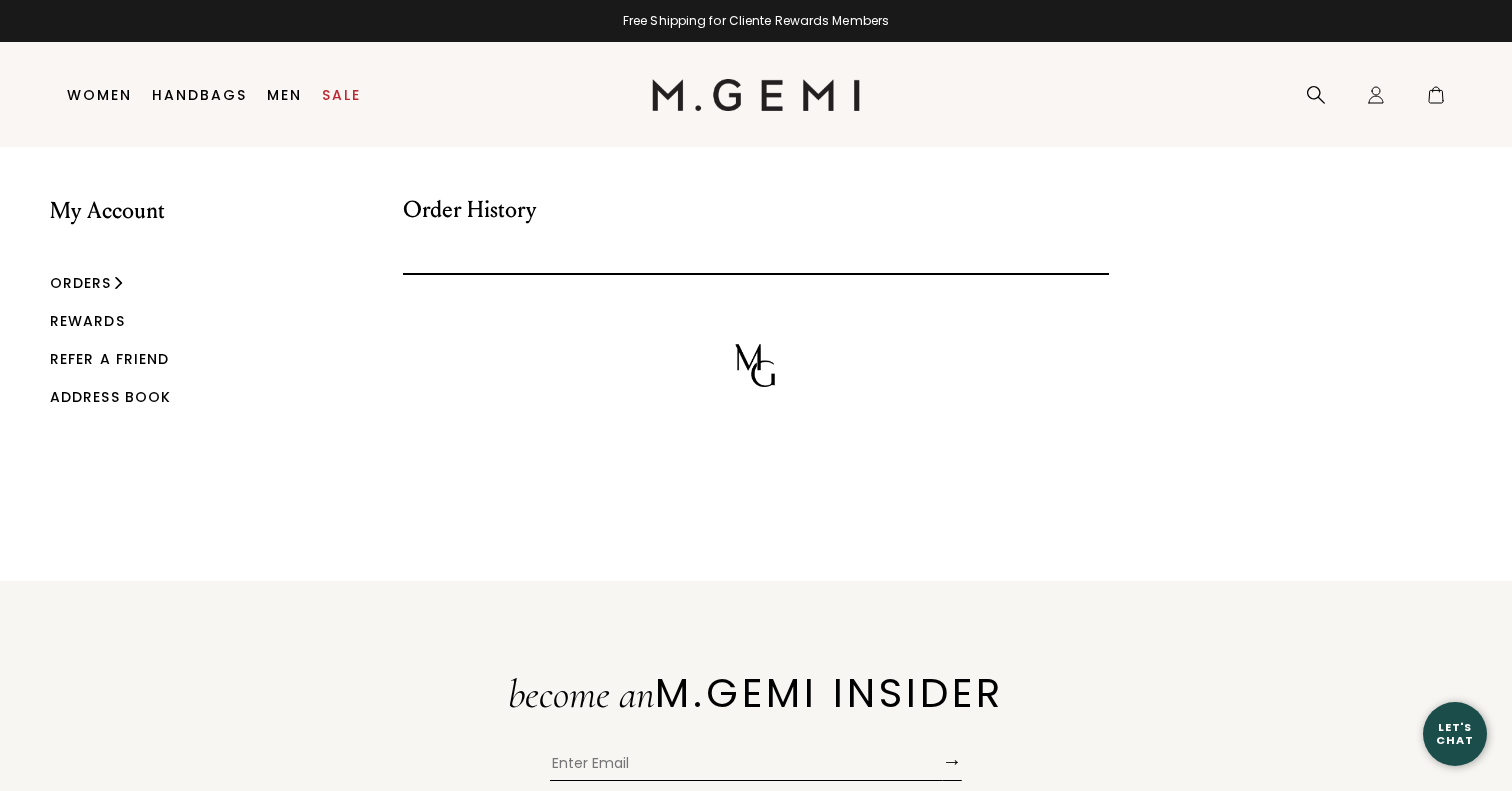 scroll, scrollTop: 0, scrollLeft: 0, axis: both 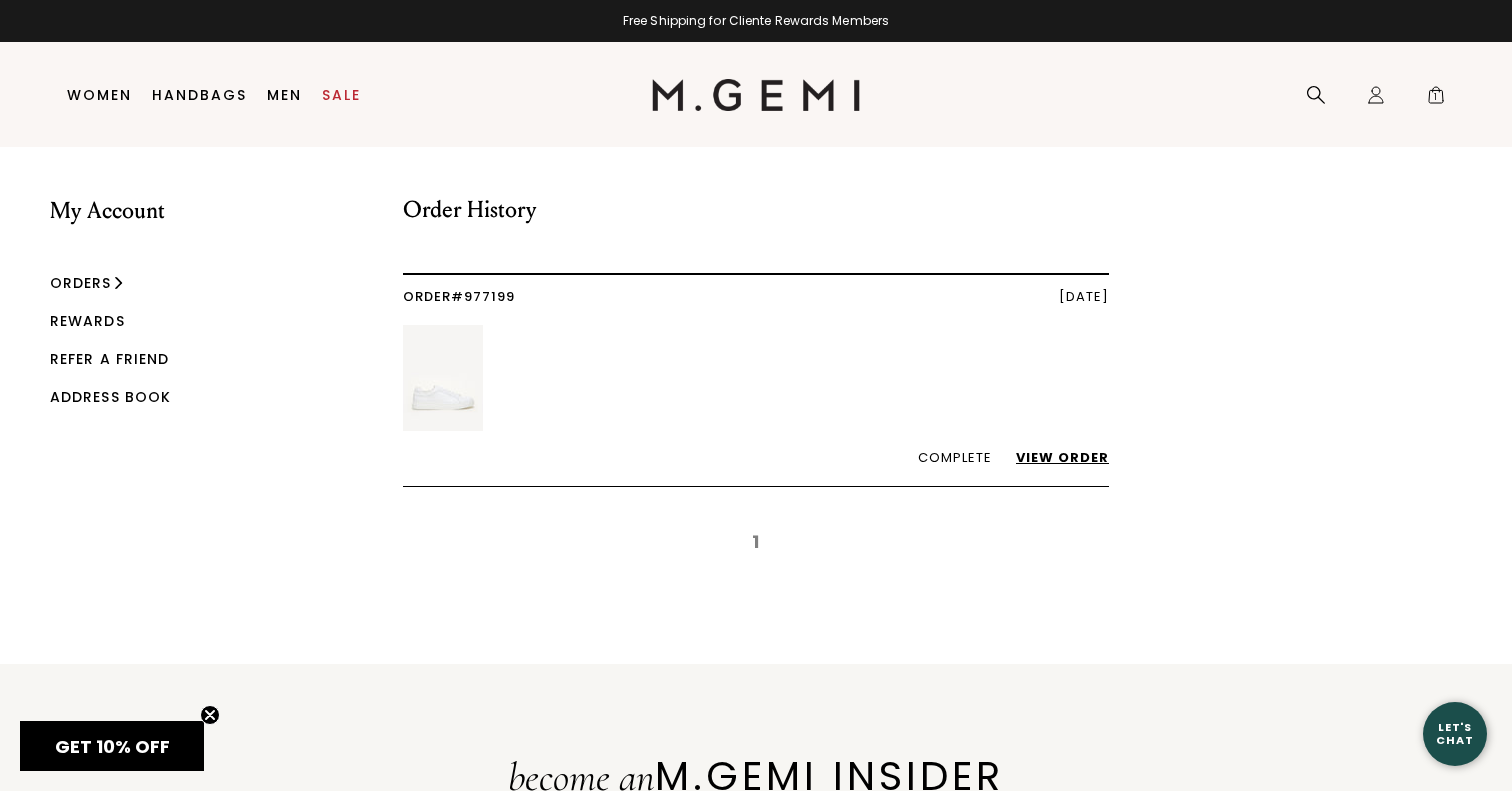 click on "View Order" at bounding box center [1052, 457] 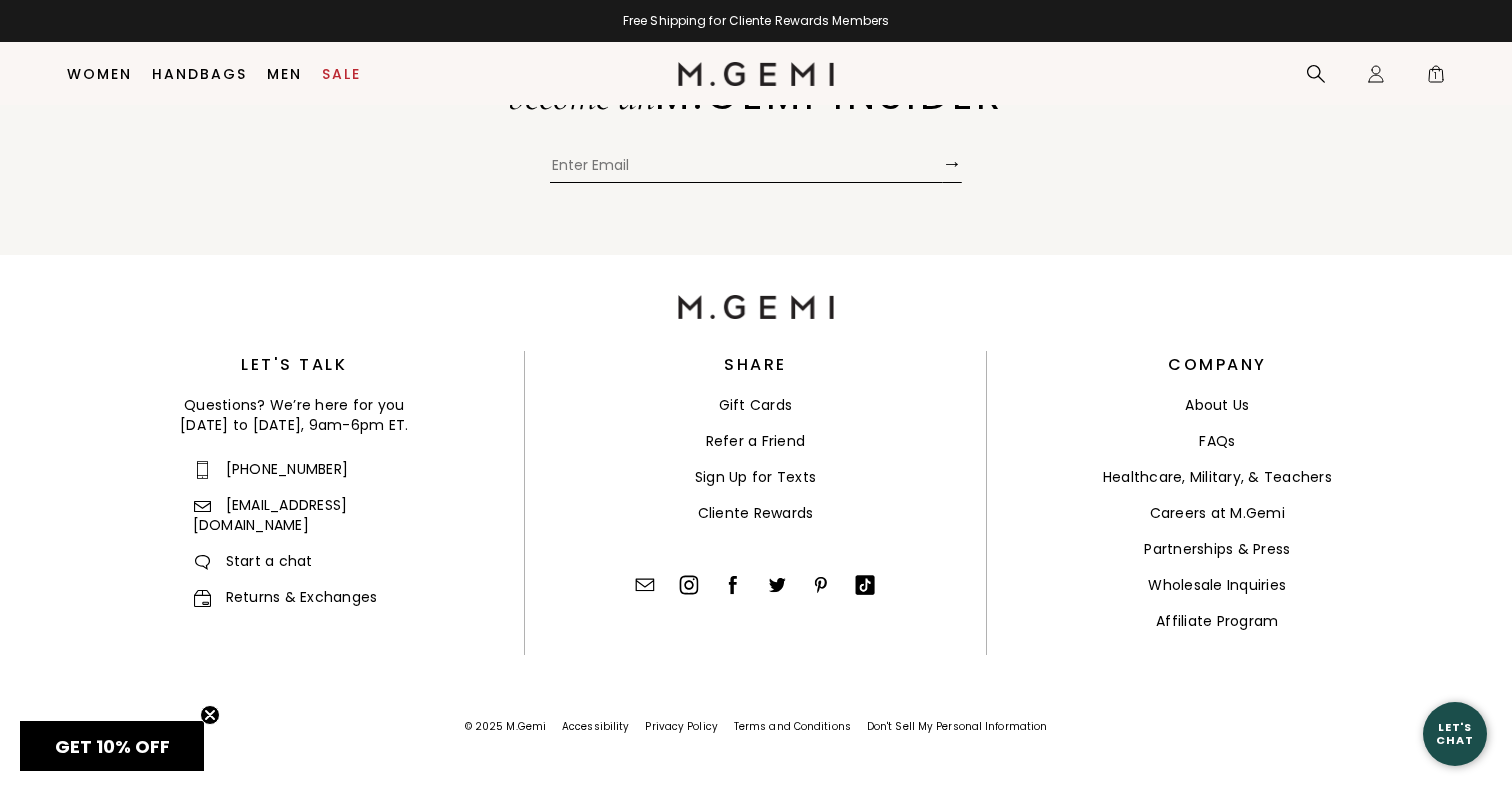 scroll, scrollTop: 957, scrollLeft: 0, axis: vertical 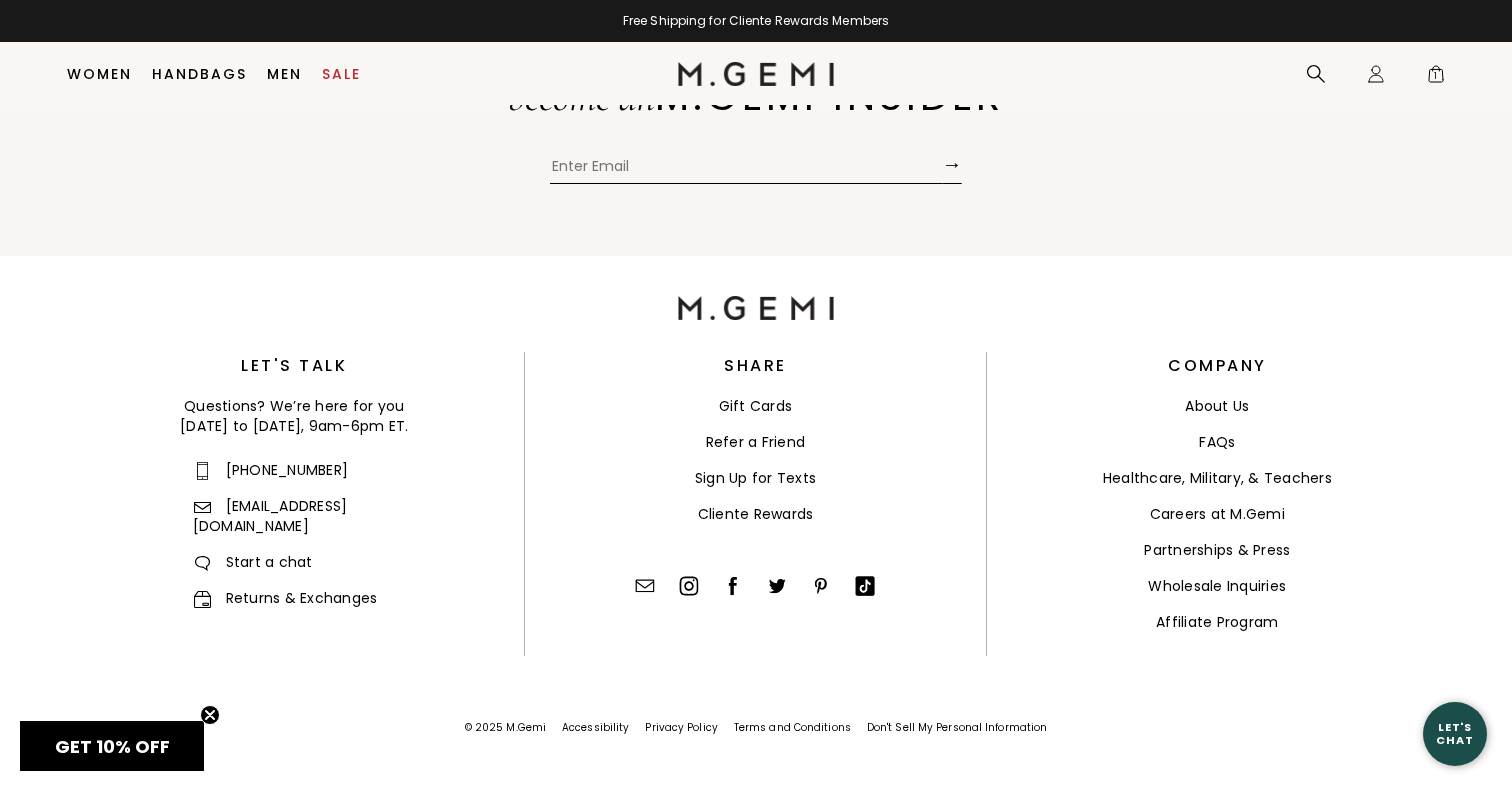 click on "FAQs" at bounding box center [1217, 442] 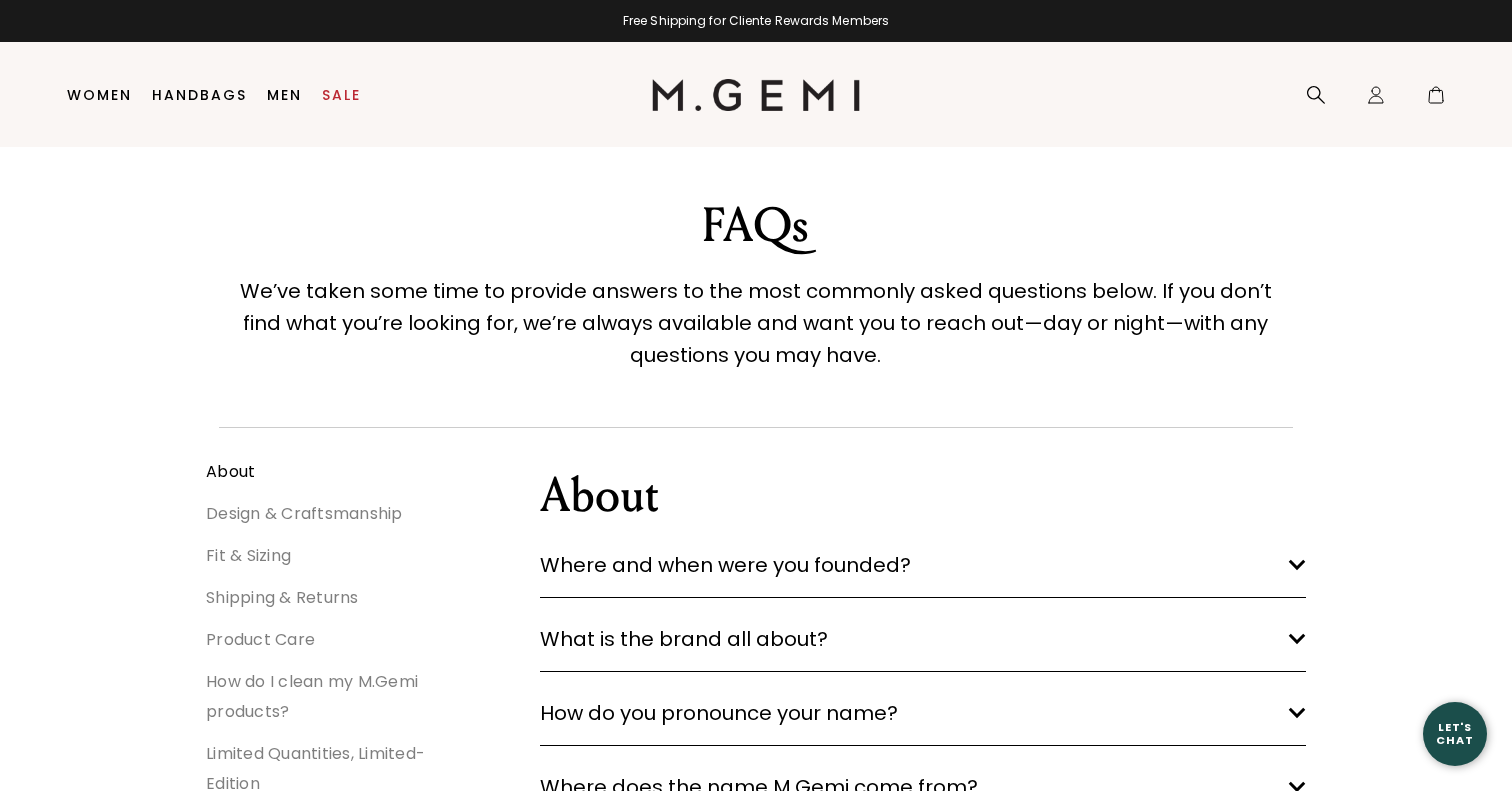 scroll, scrollTop: 0, scrollLeft: 0, axis: both 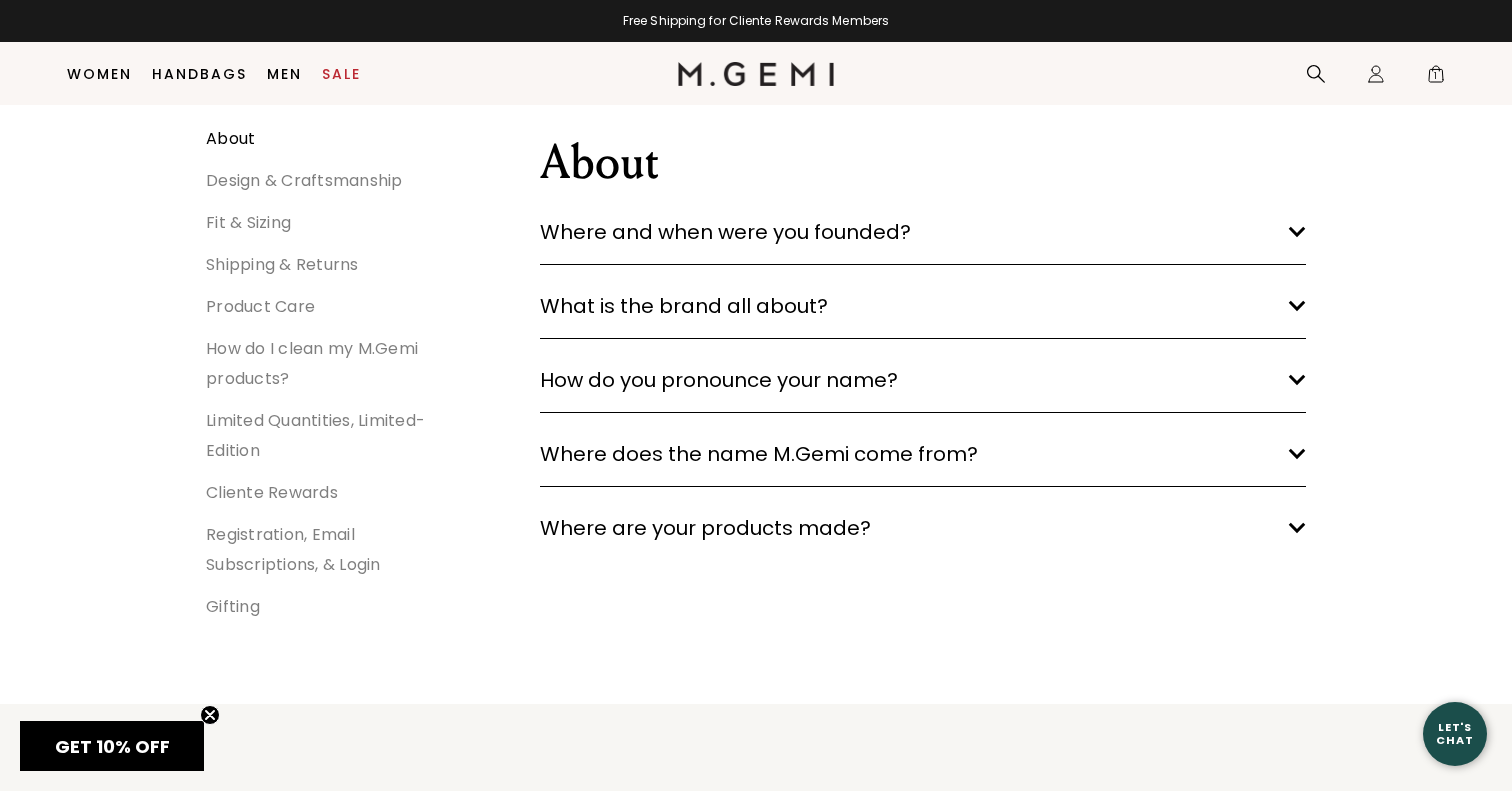 click on "How do you pronounce your name?" at bounding box center [719, 380] 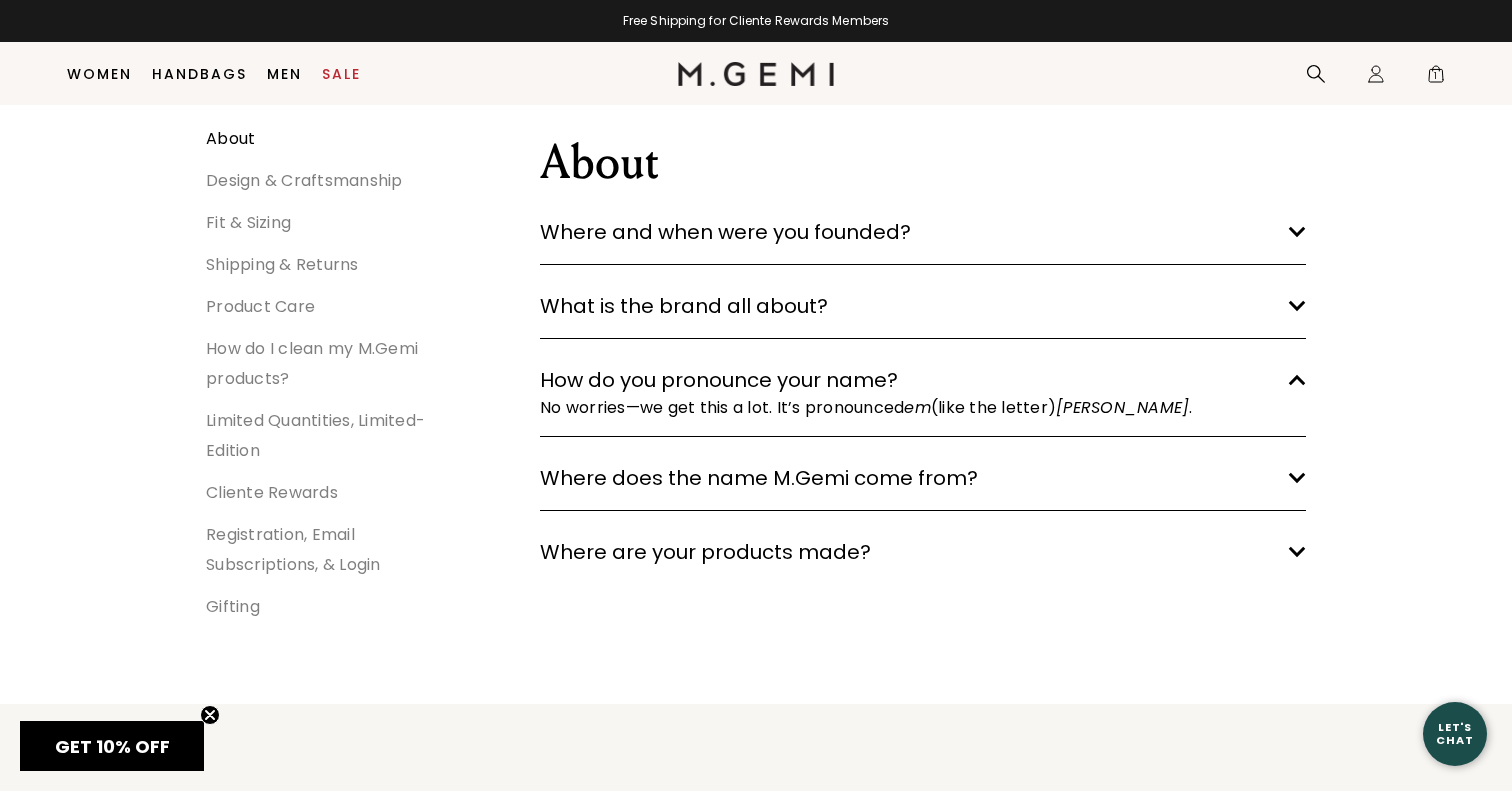 click on "Shipping & Returns" at bounding box center (282, 264) 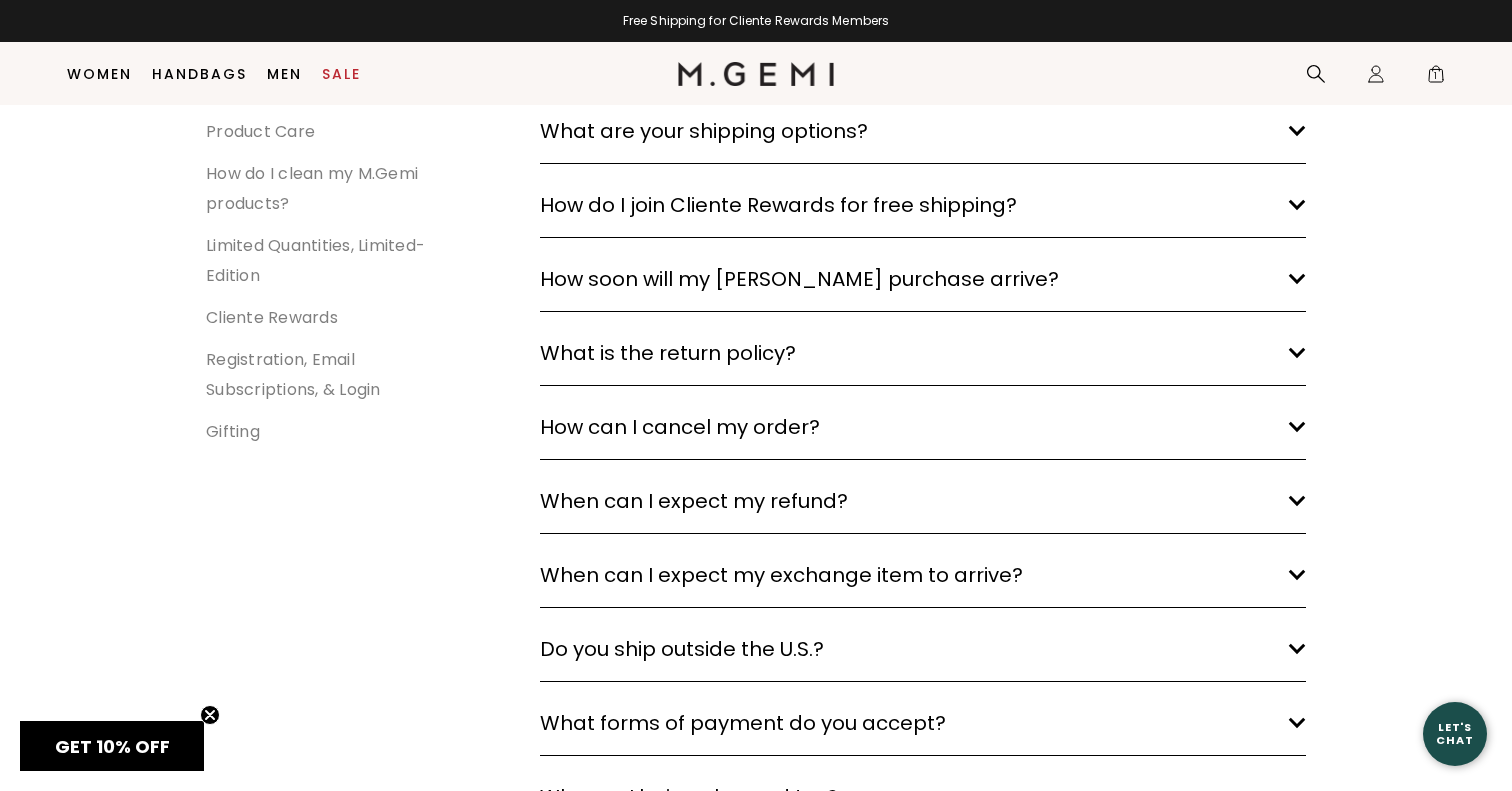 scroll, scrollTop: 463, scrollLeft: 0, axis: vertical 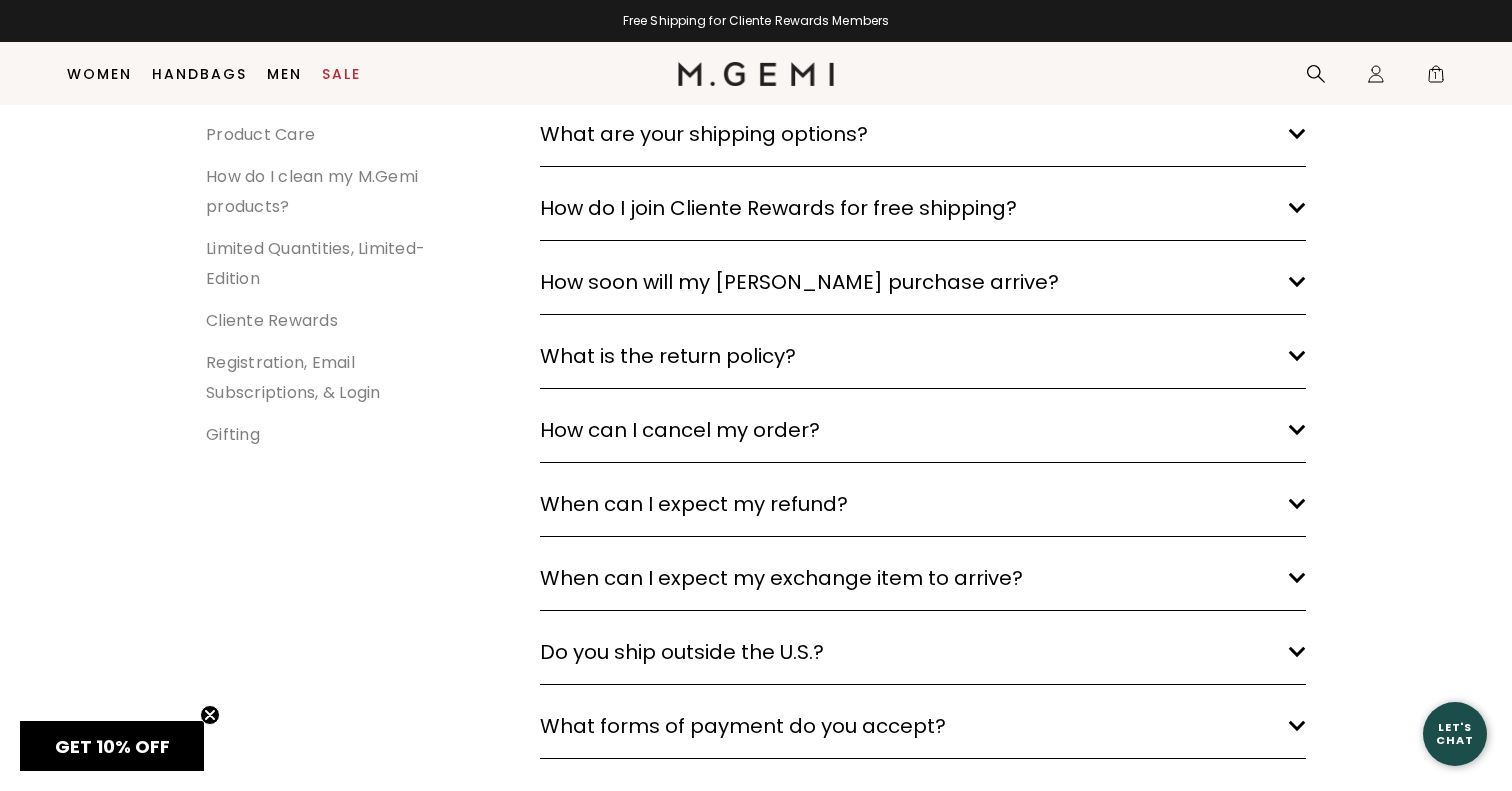 click on "What is the return policy?" at bounding box center (668, 356) 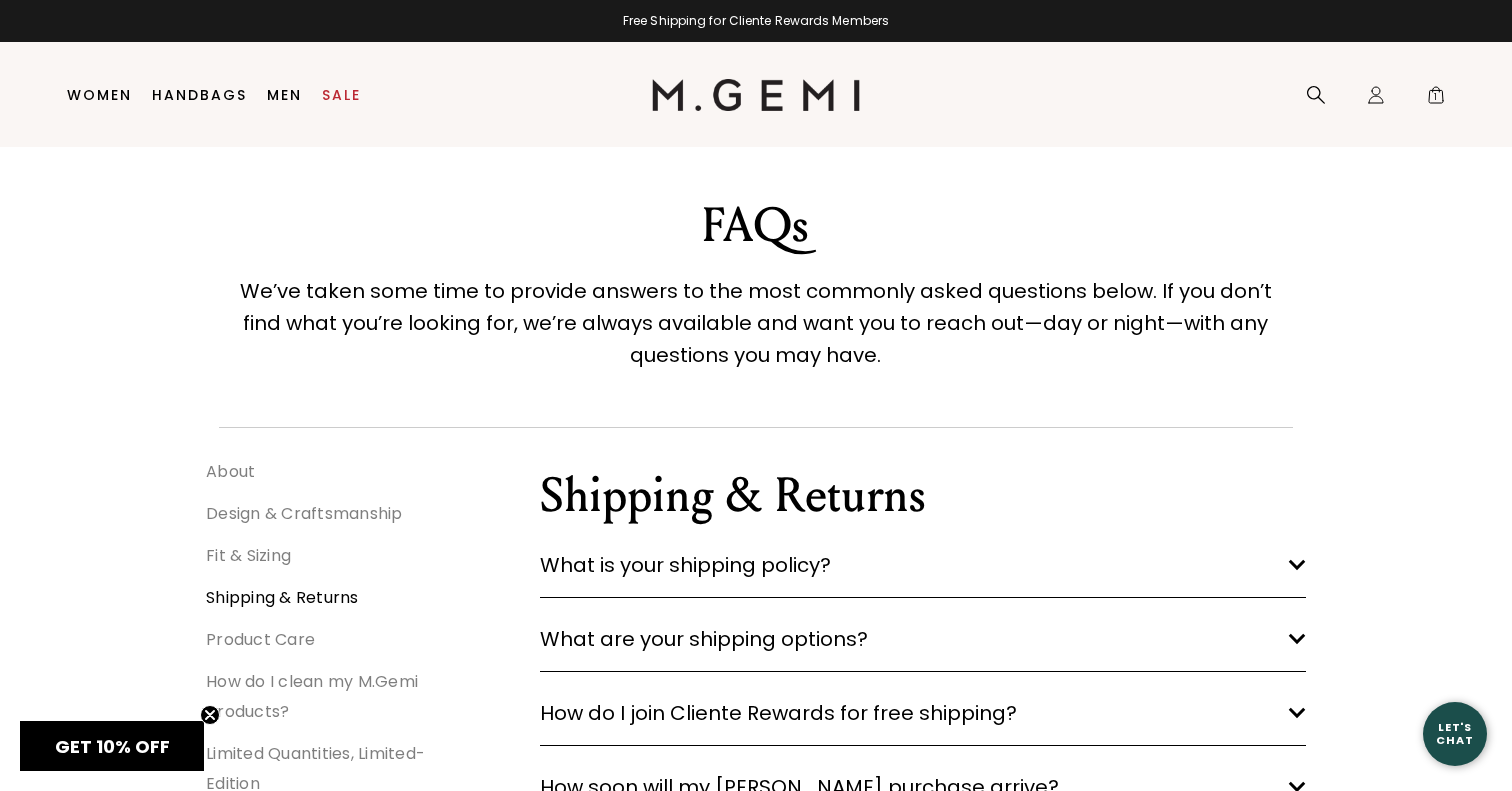 scroll, scrollTop: 0, scrollLeft: 0, axis: both 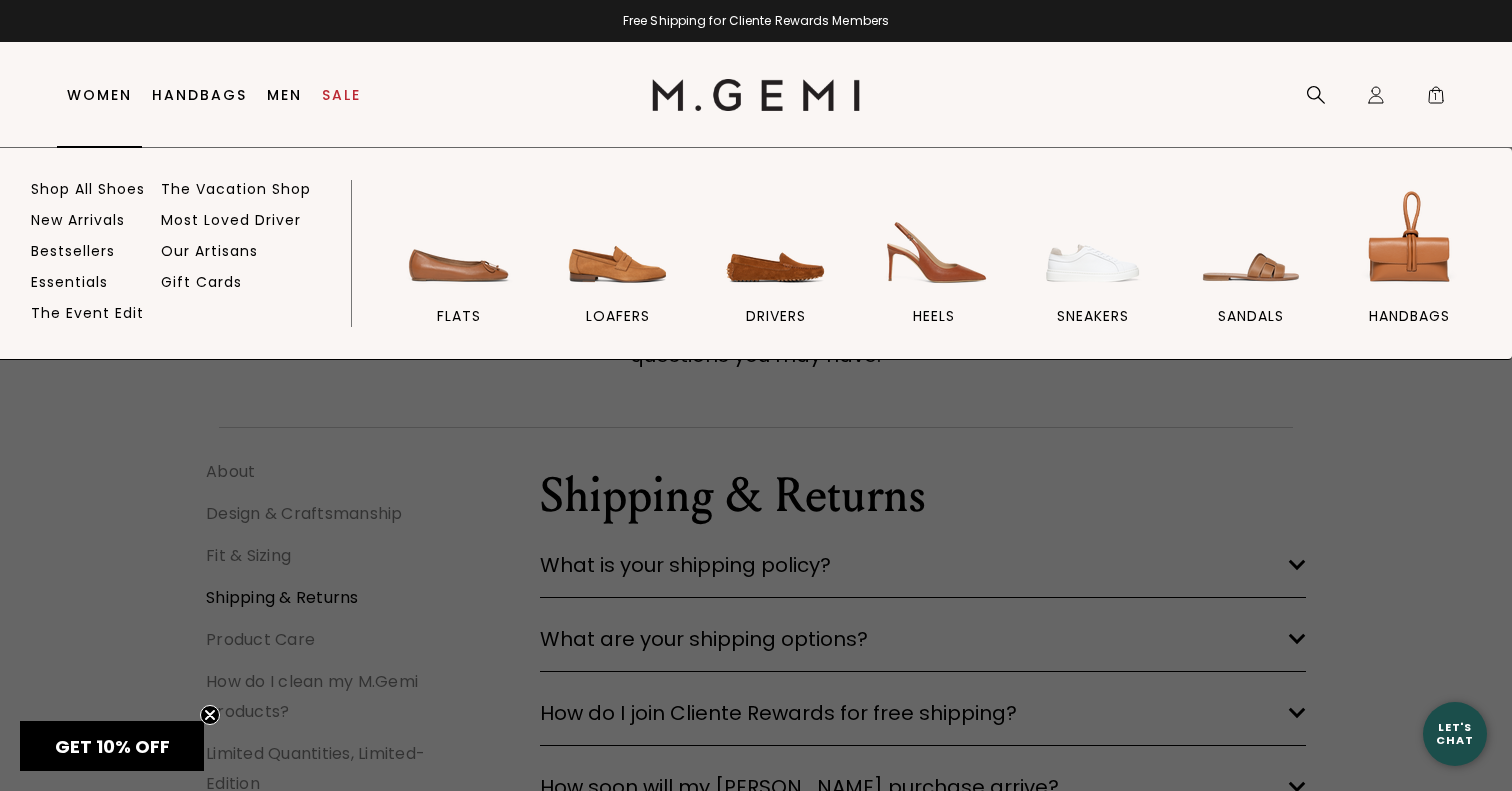 click on "Women" at bounding box center [99, 95] 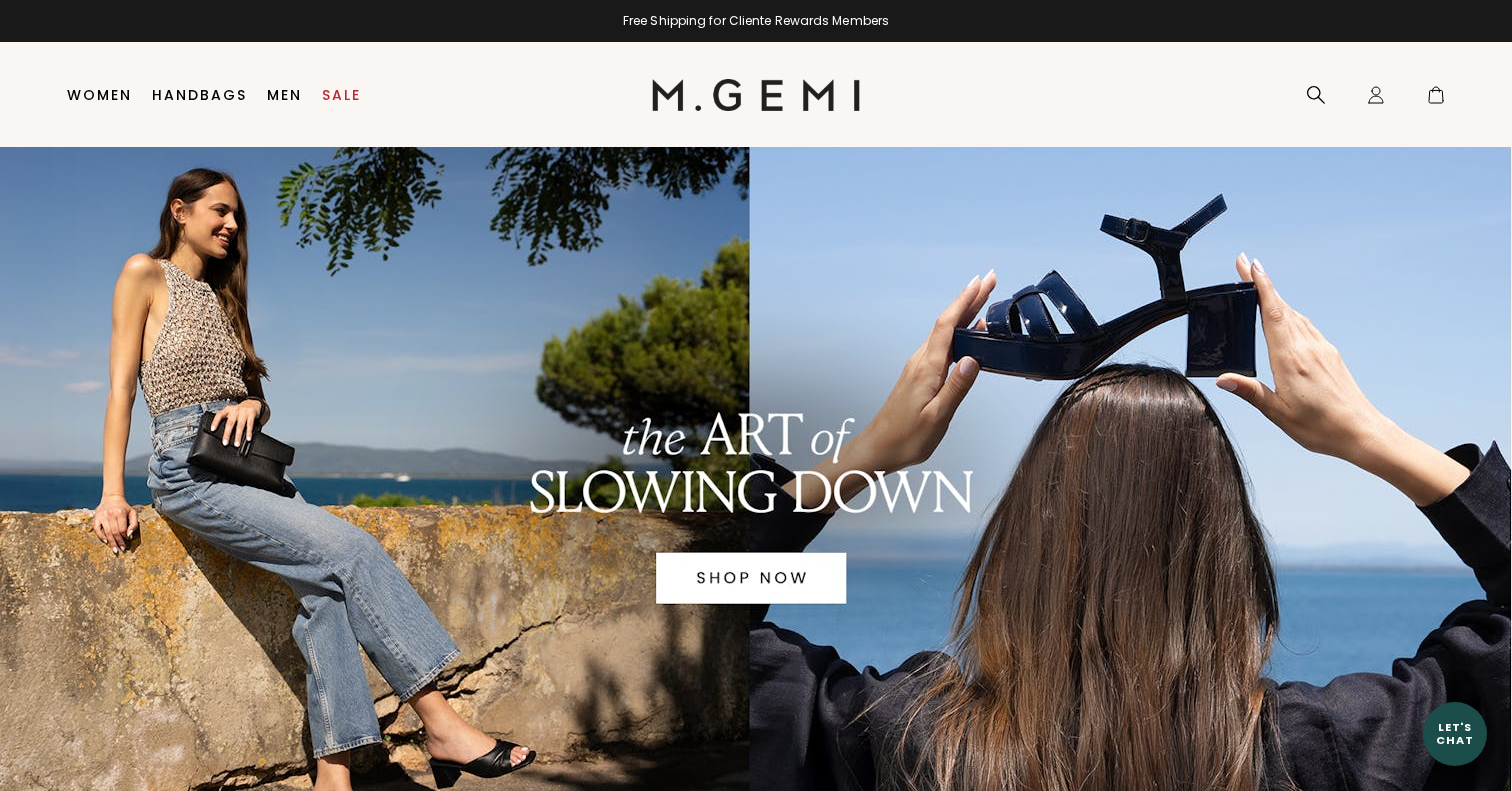 scroll, scrollTop: 0, scrollLeft: 0, axis: both 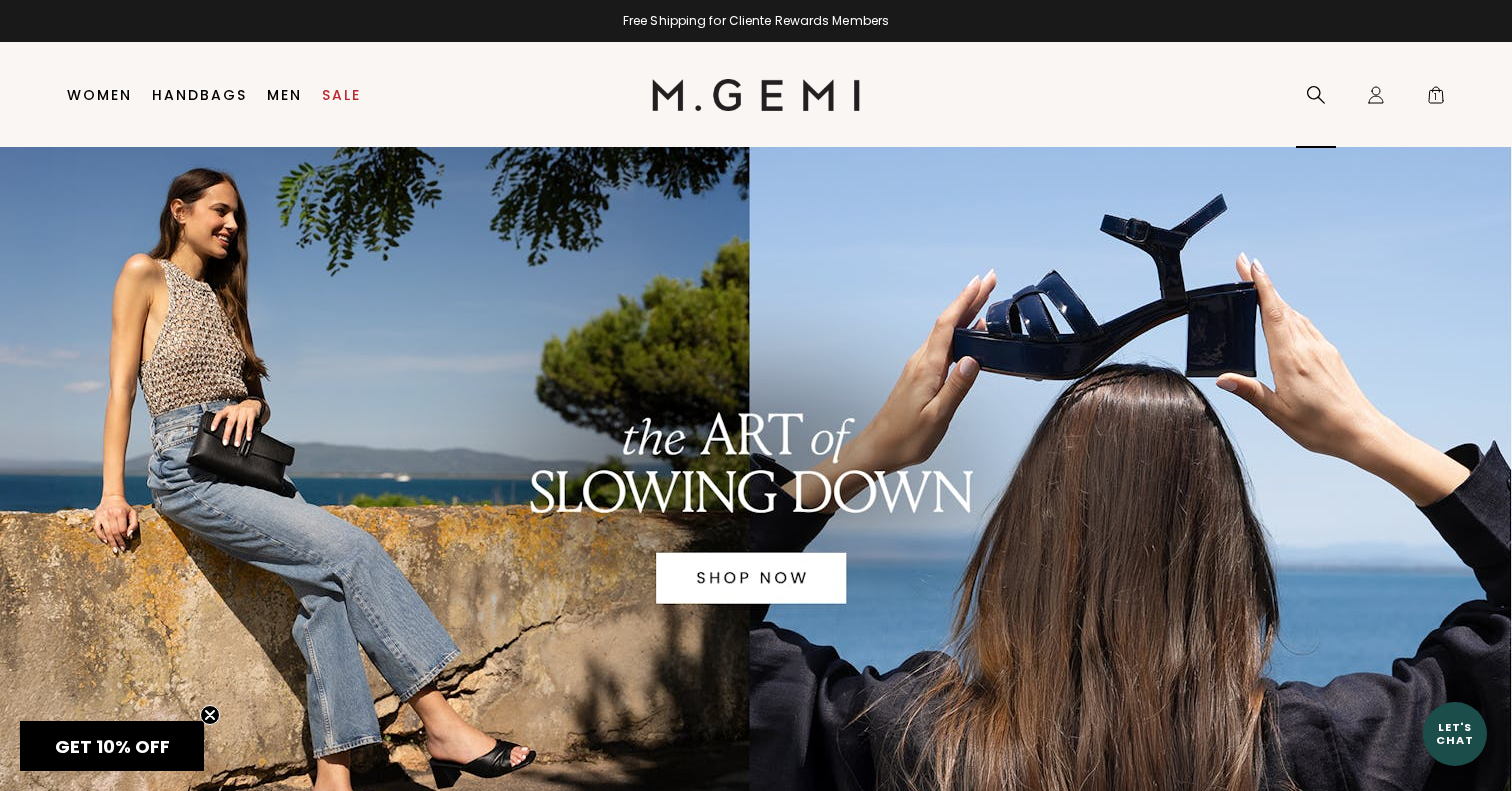 click 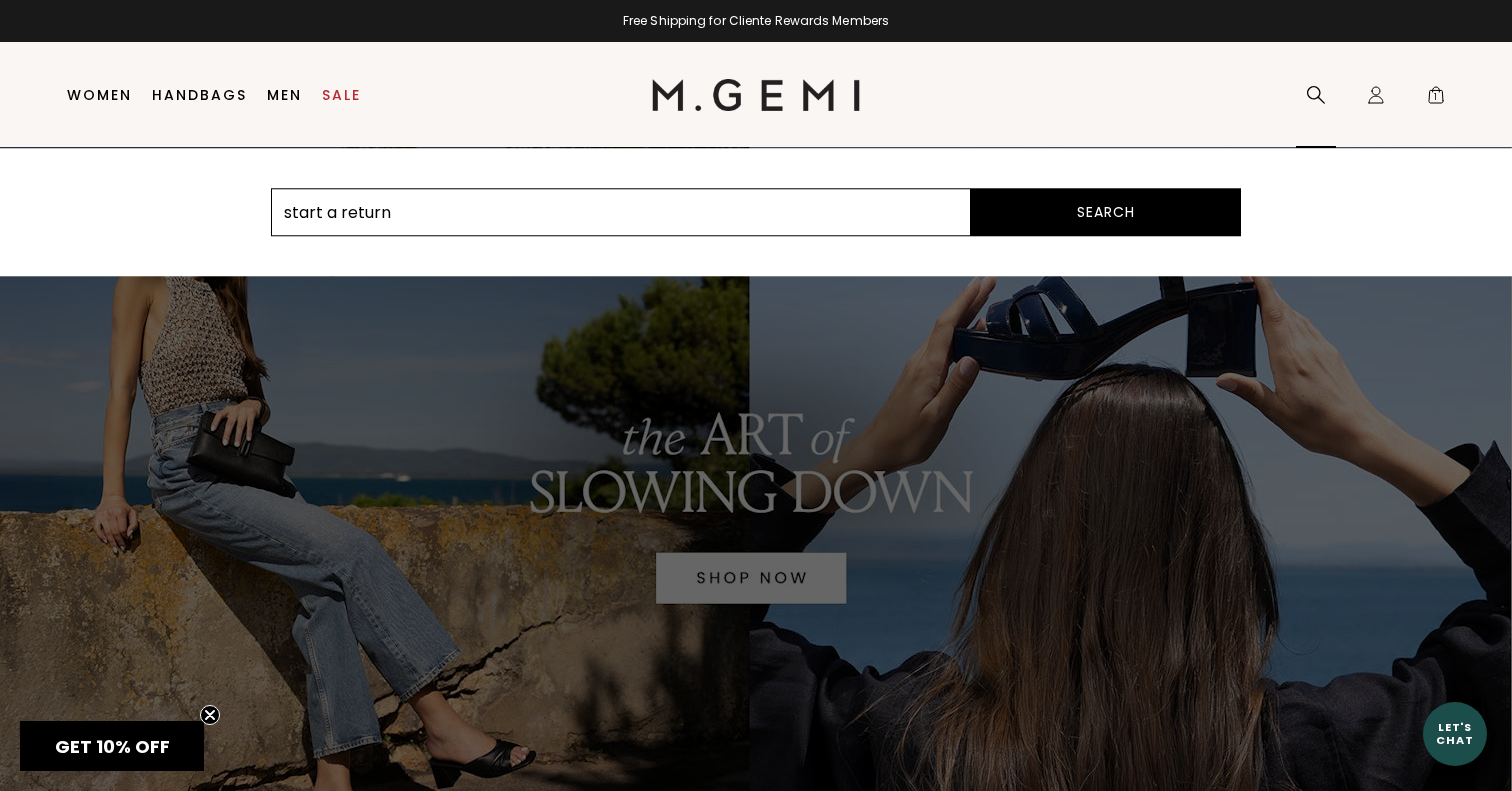 type on "start a return" 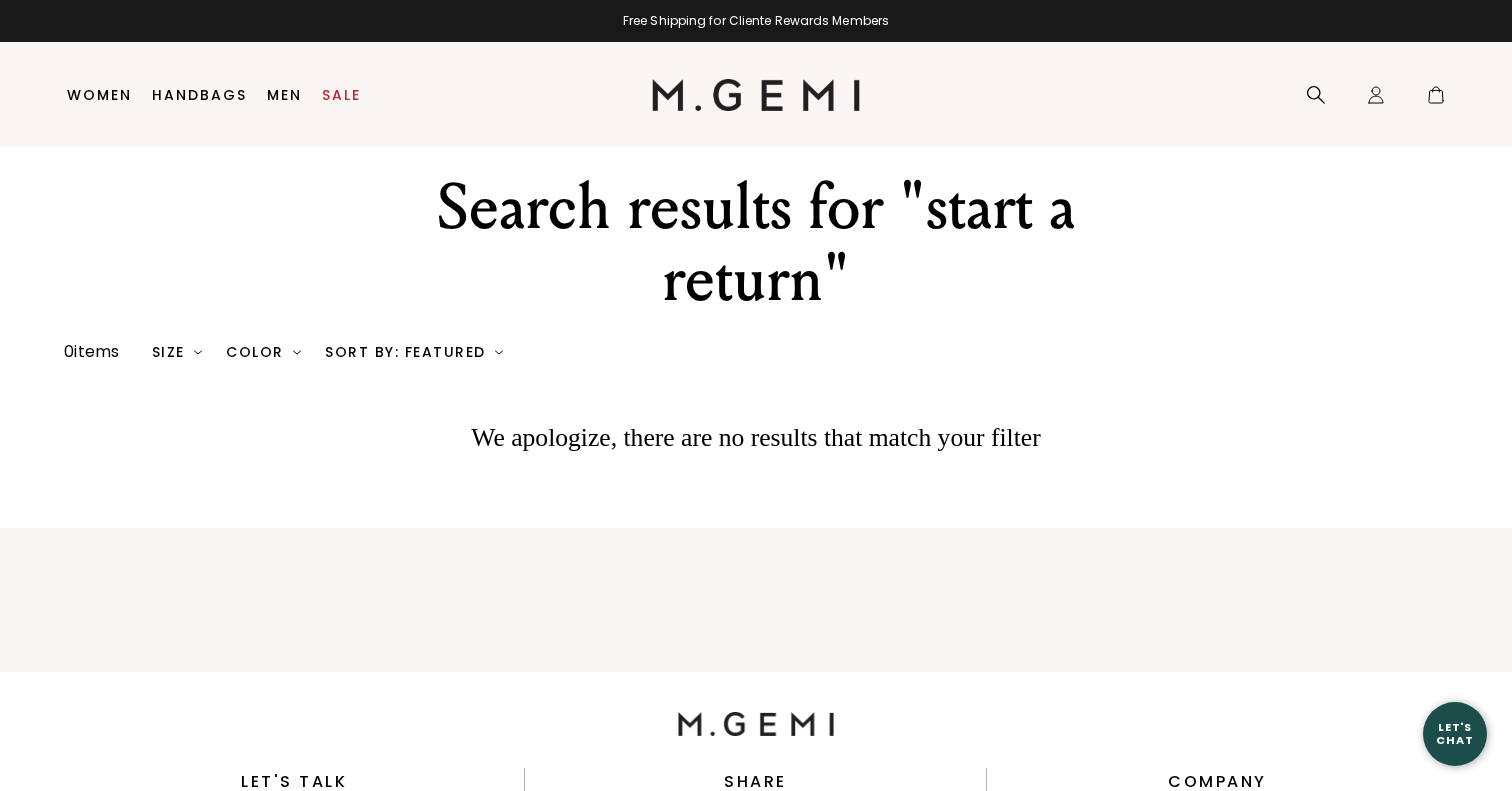 scroll, scrollTop: 0, scrollLeft: 0, axis: both 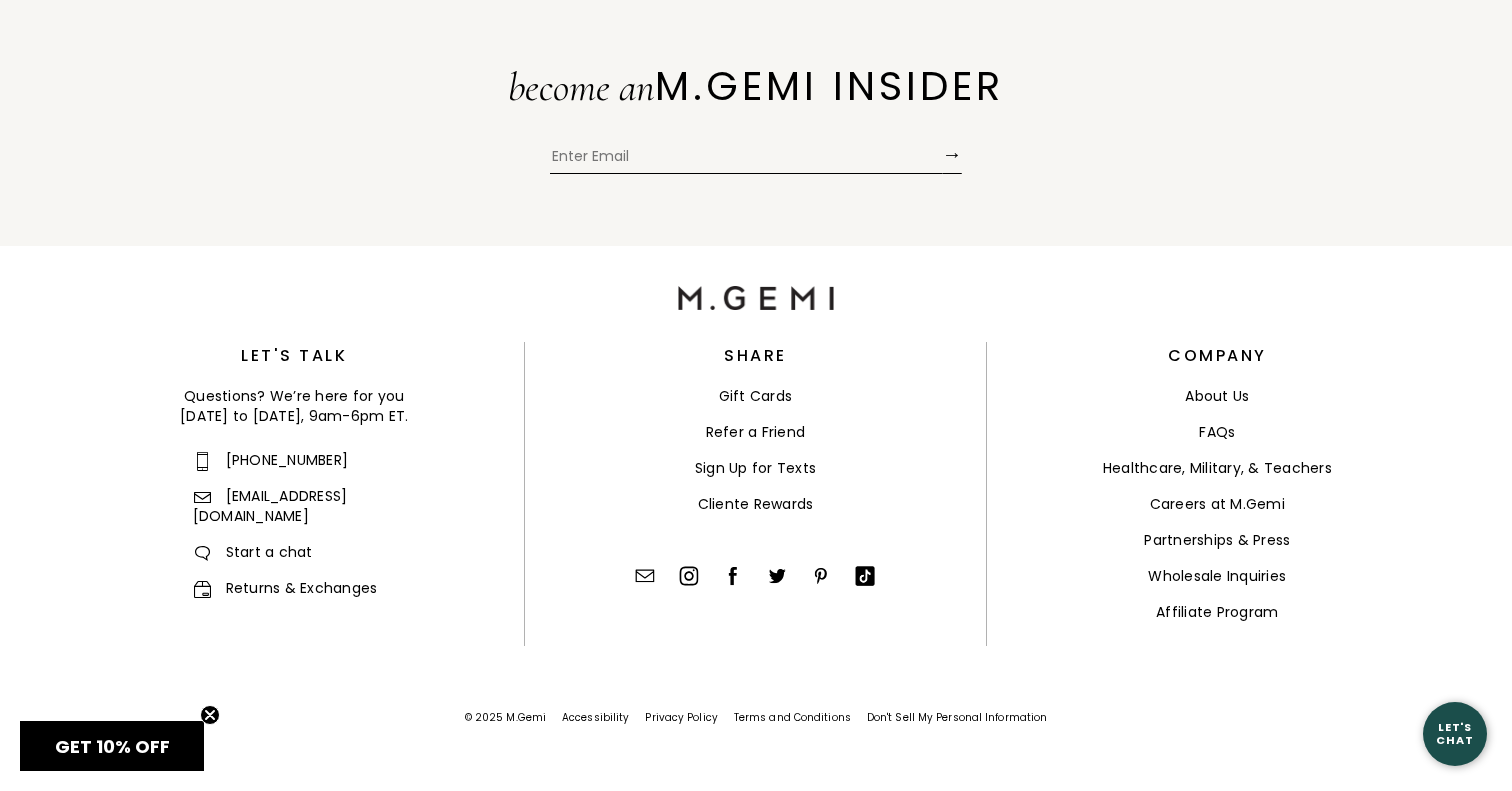 click on "FAQs" at bounding box center (1217, 432) 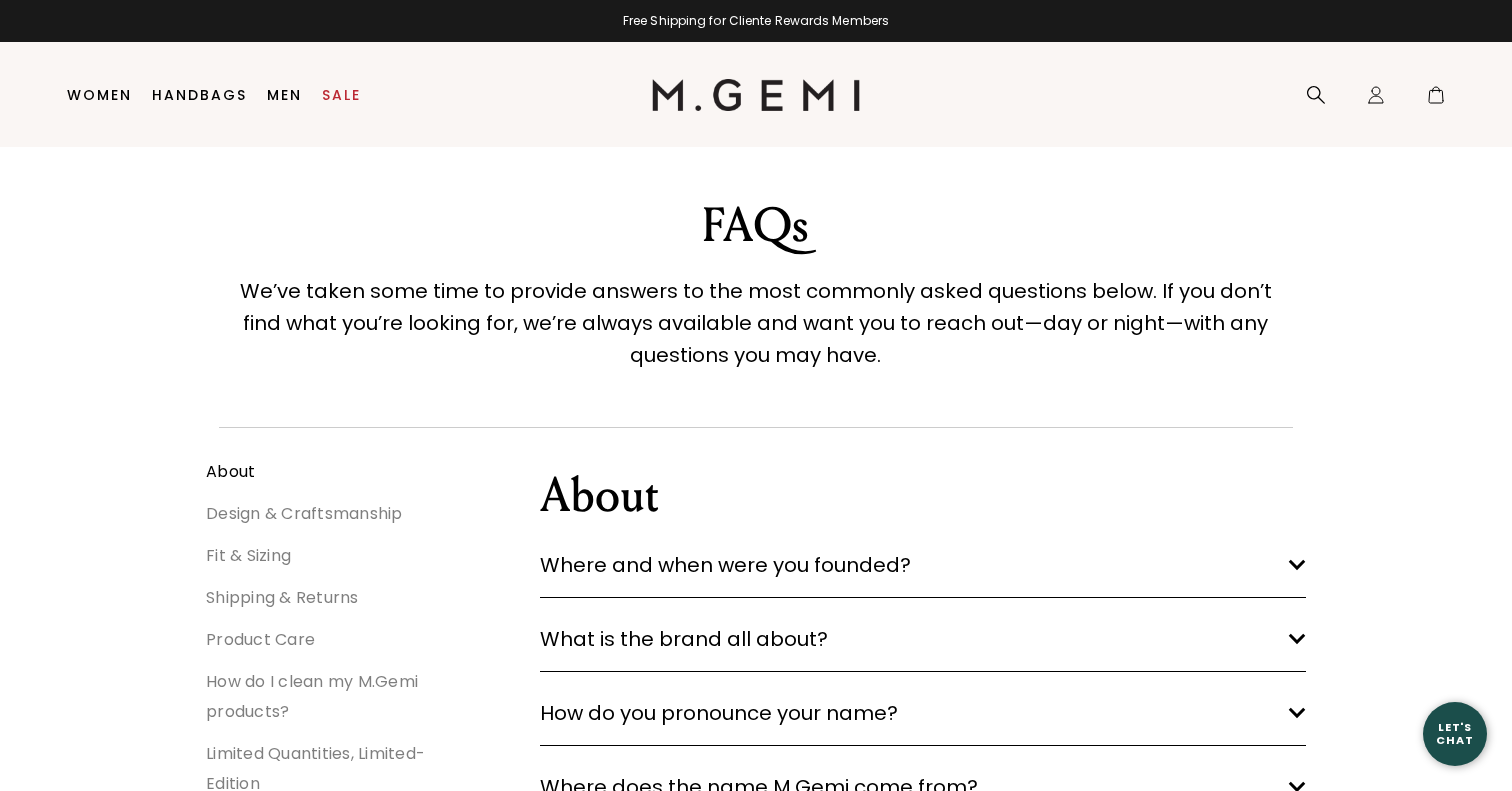 scroll, scrollTop: 0, scrollLeft: 0, axis: both 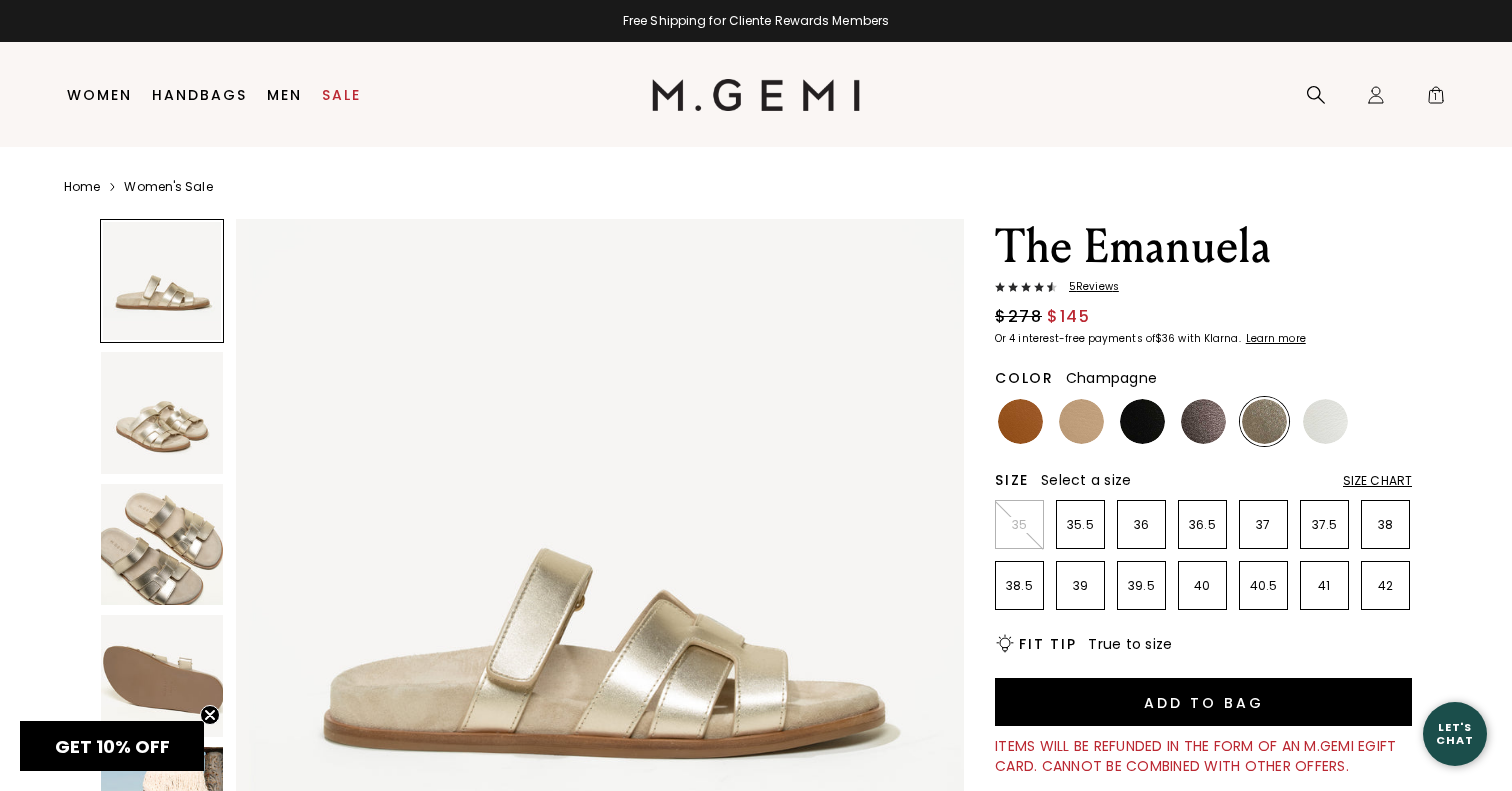 click at bounding box center (162, 545) 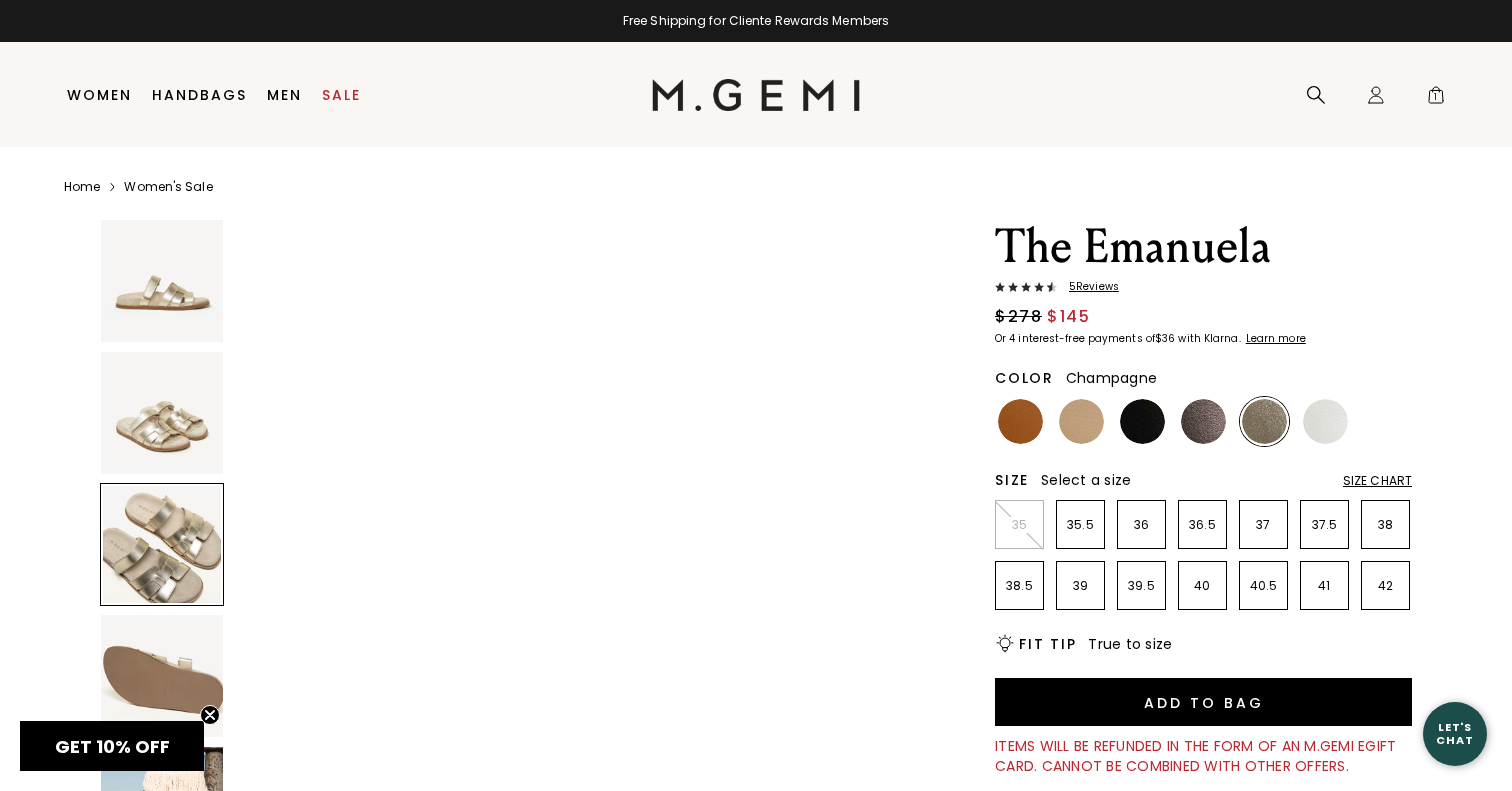 scroll, scrollTop: 1496, scrollLeft: 0, axis: vertical 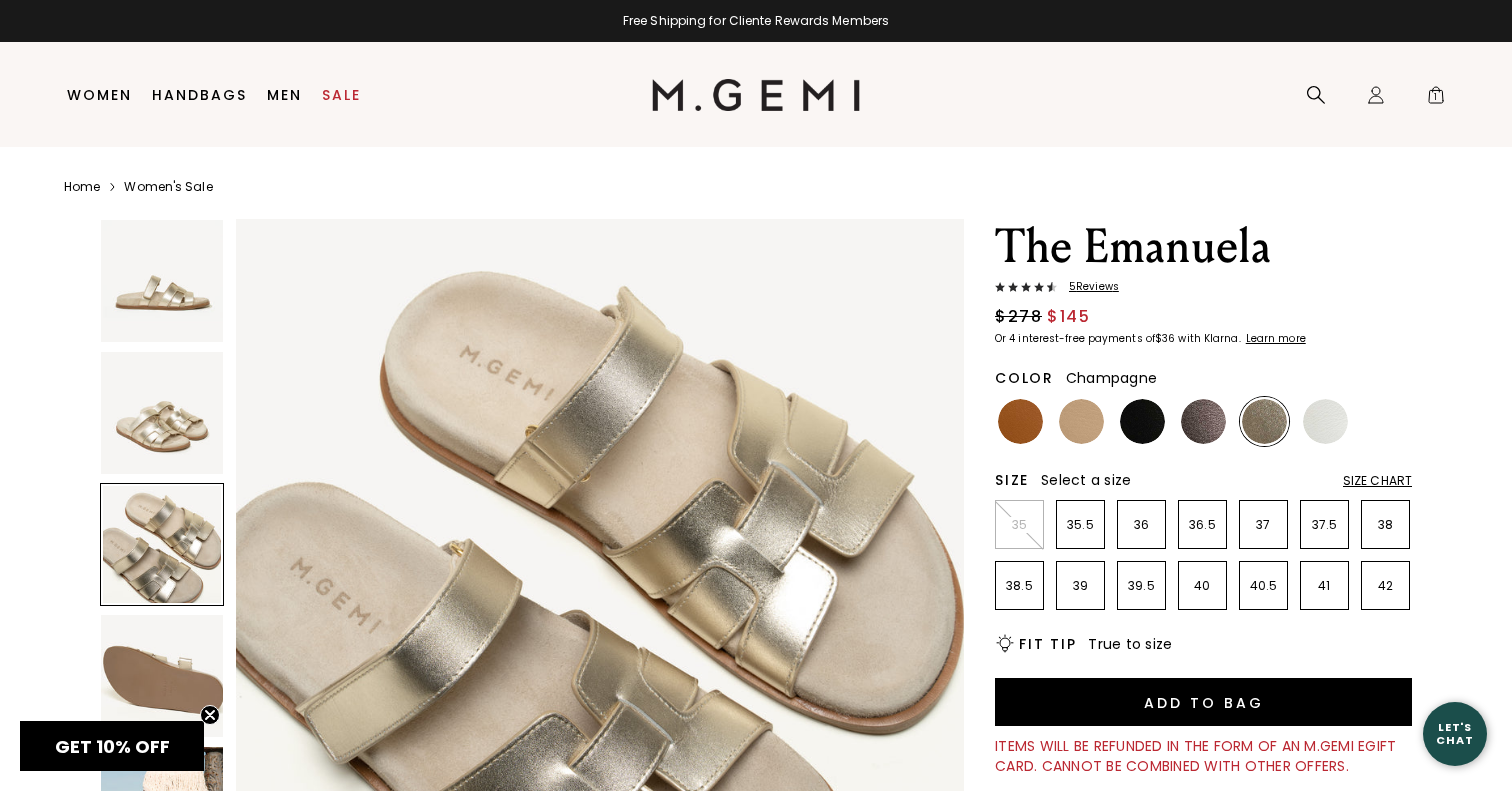 click at bounding box center (162, 413) 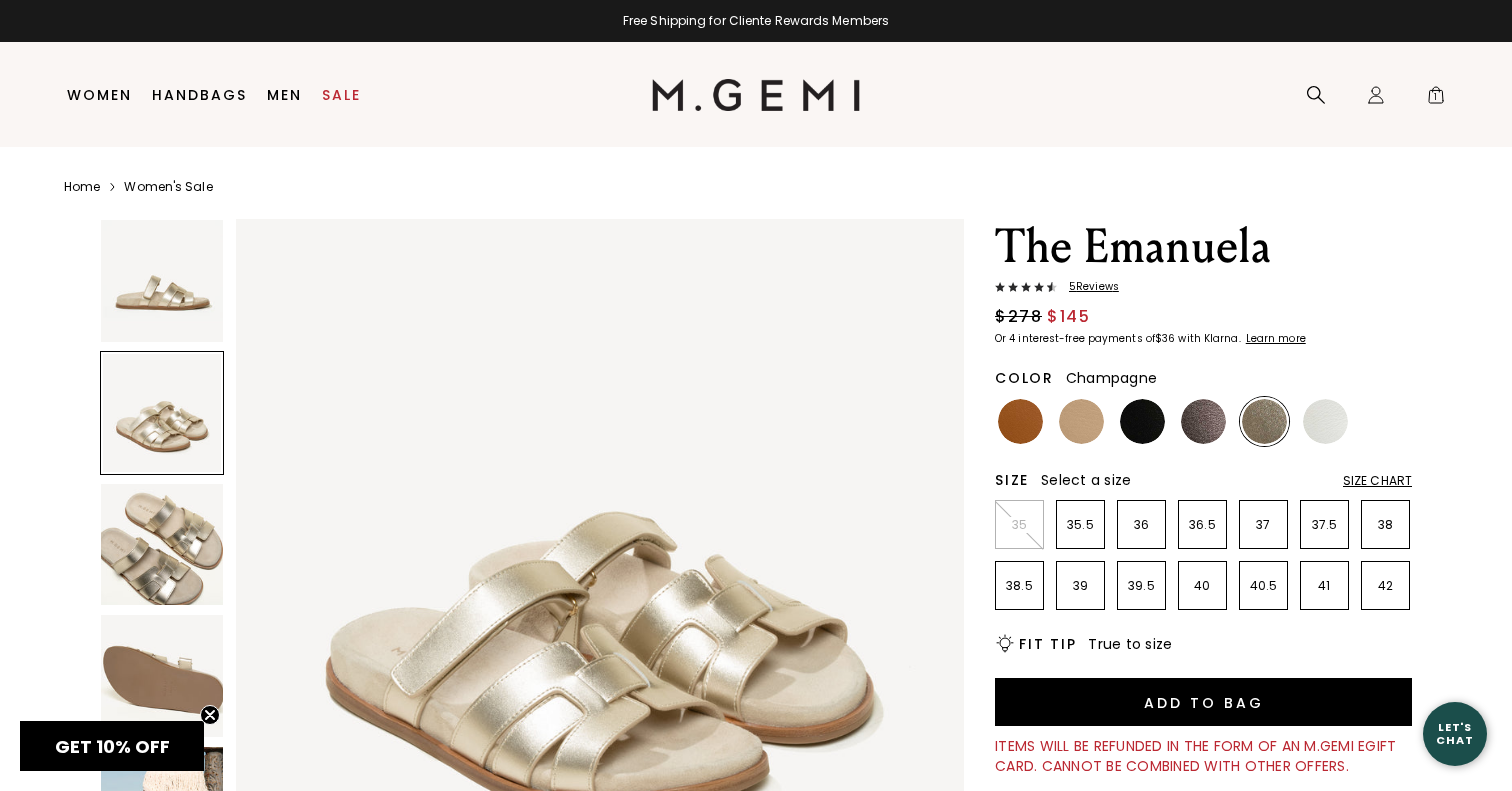 click at bounding box center [162, 281] 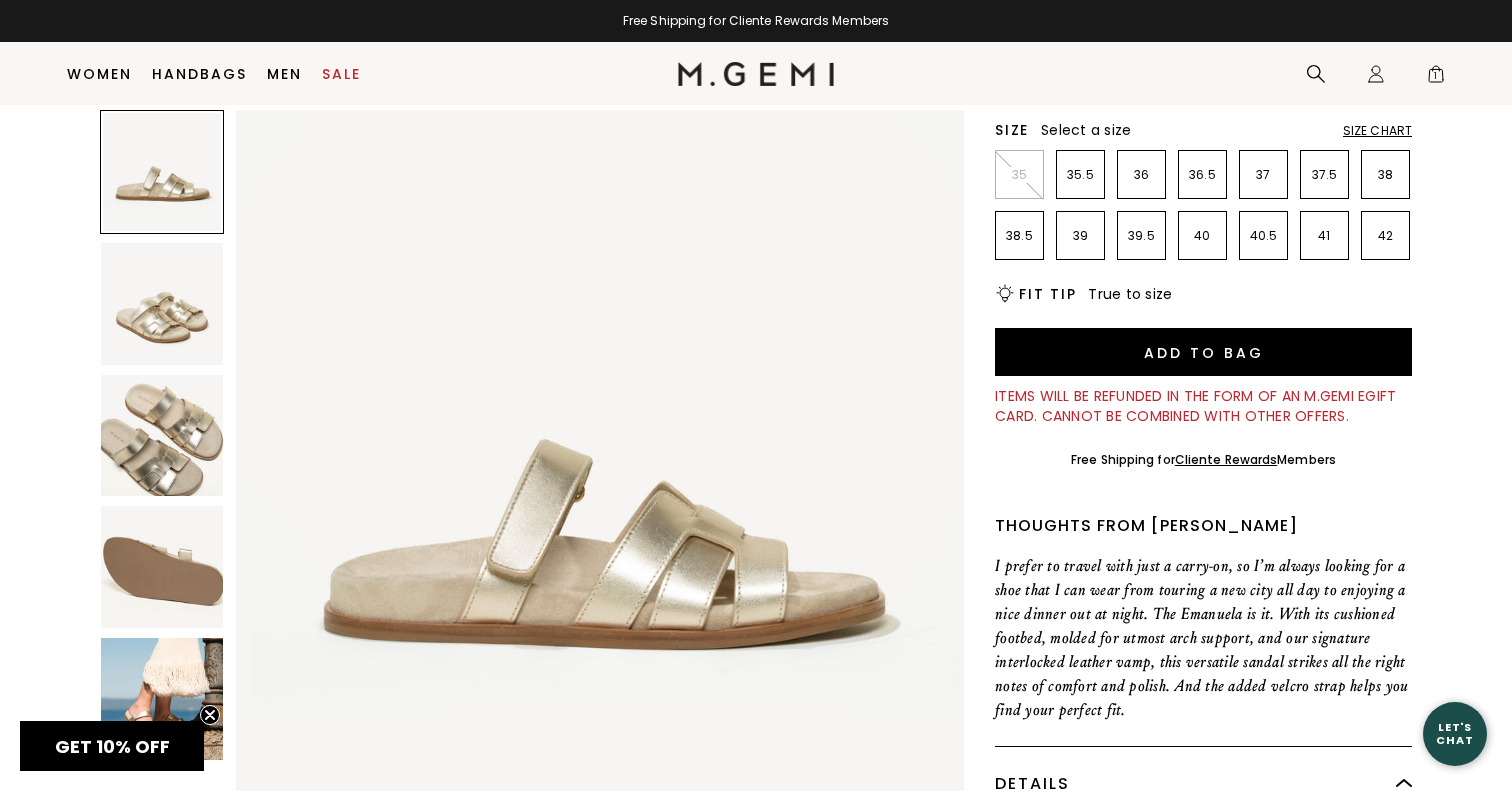 scroll, scrollTop: 324, scrollLeft: 0, axis: vertical 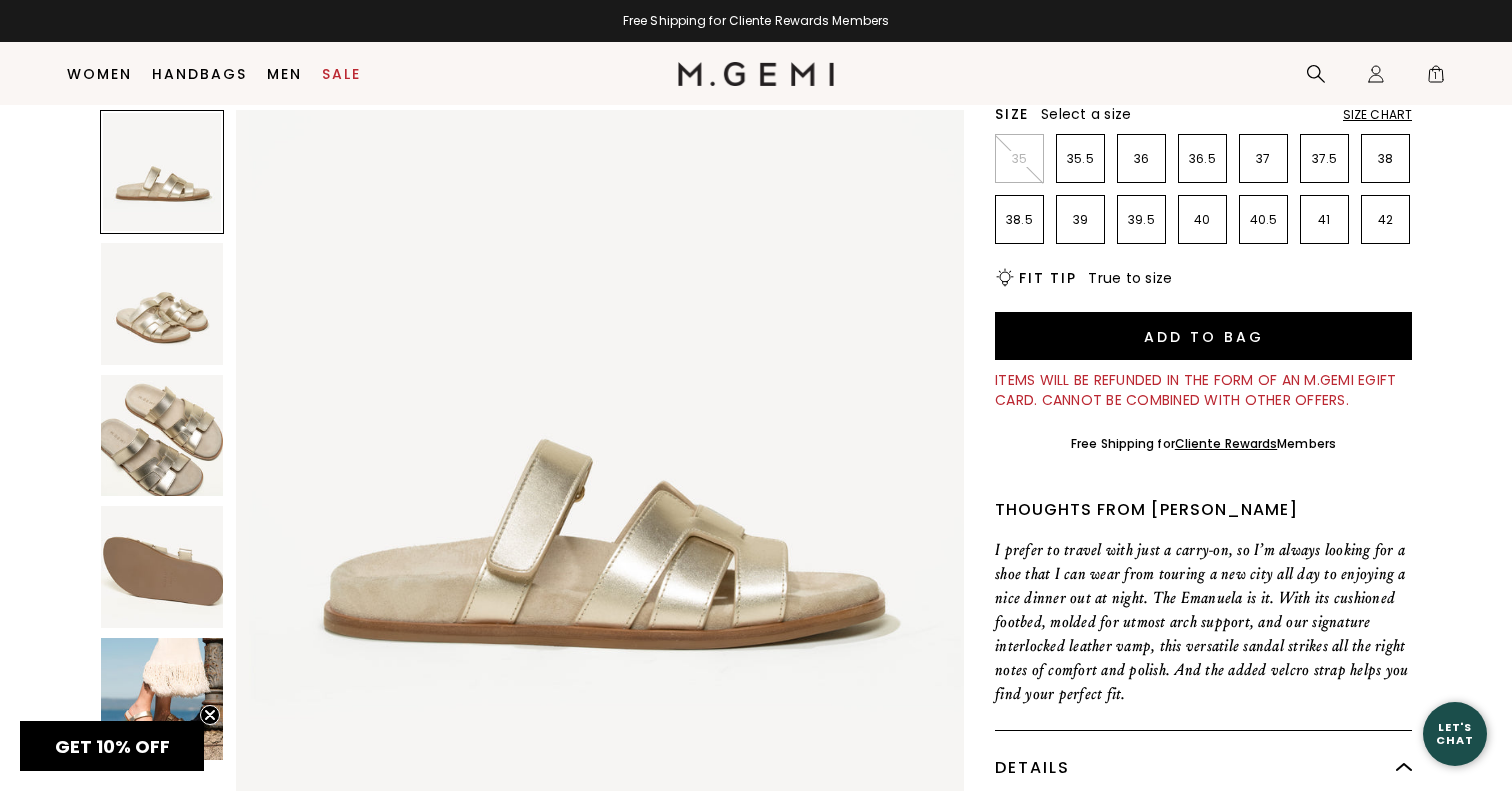 click at bounding box center [162, 699] 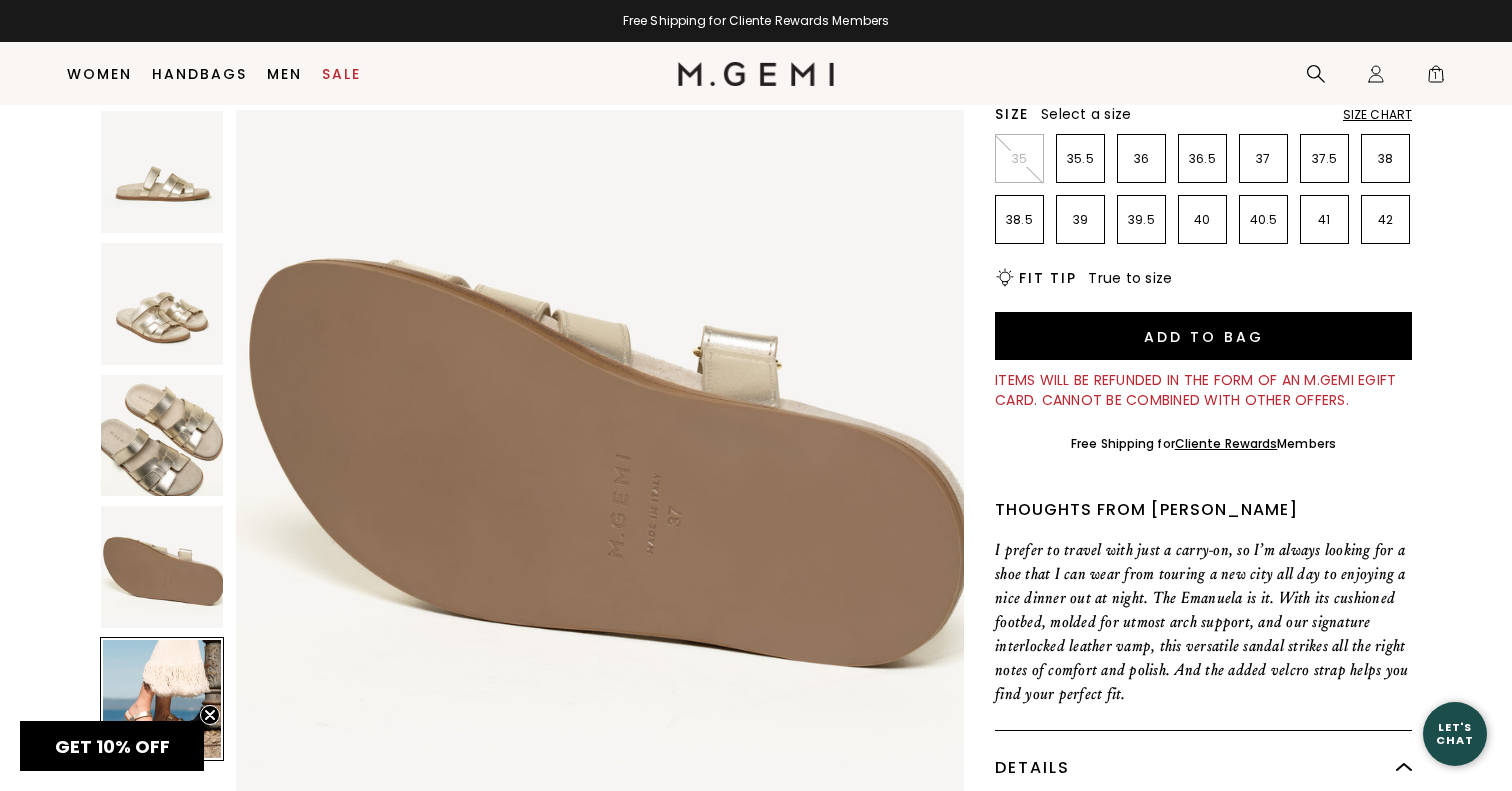 scroll, scrollTop: 2993, scrollLeft: 0, axis: vertical 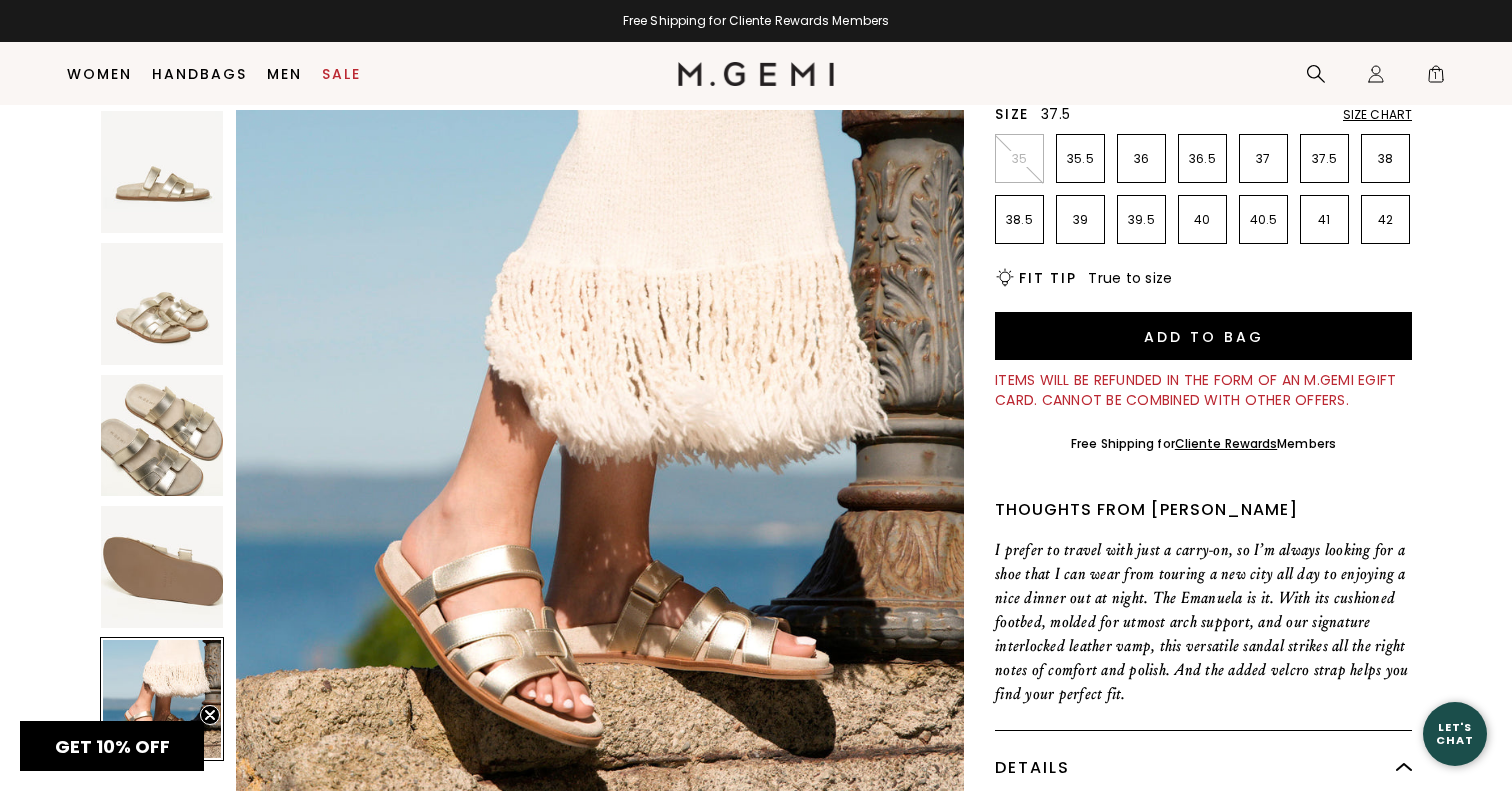 click on "37.5" at bounding box center [1324, 159] 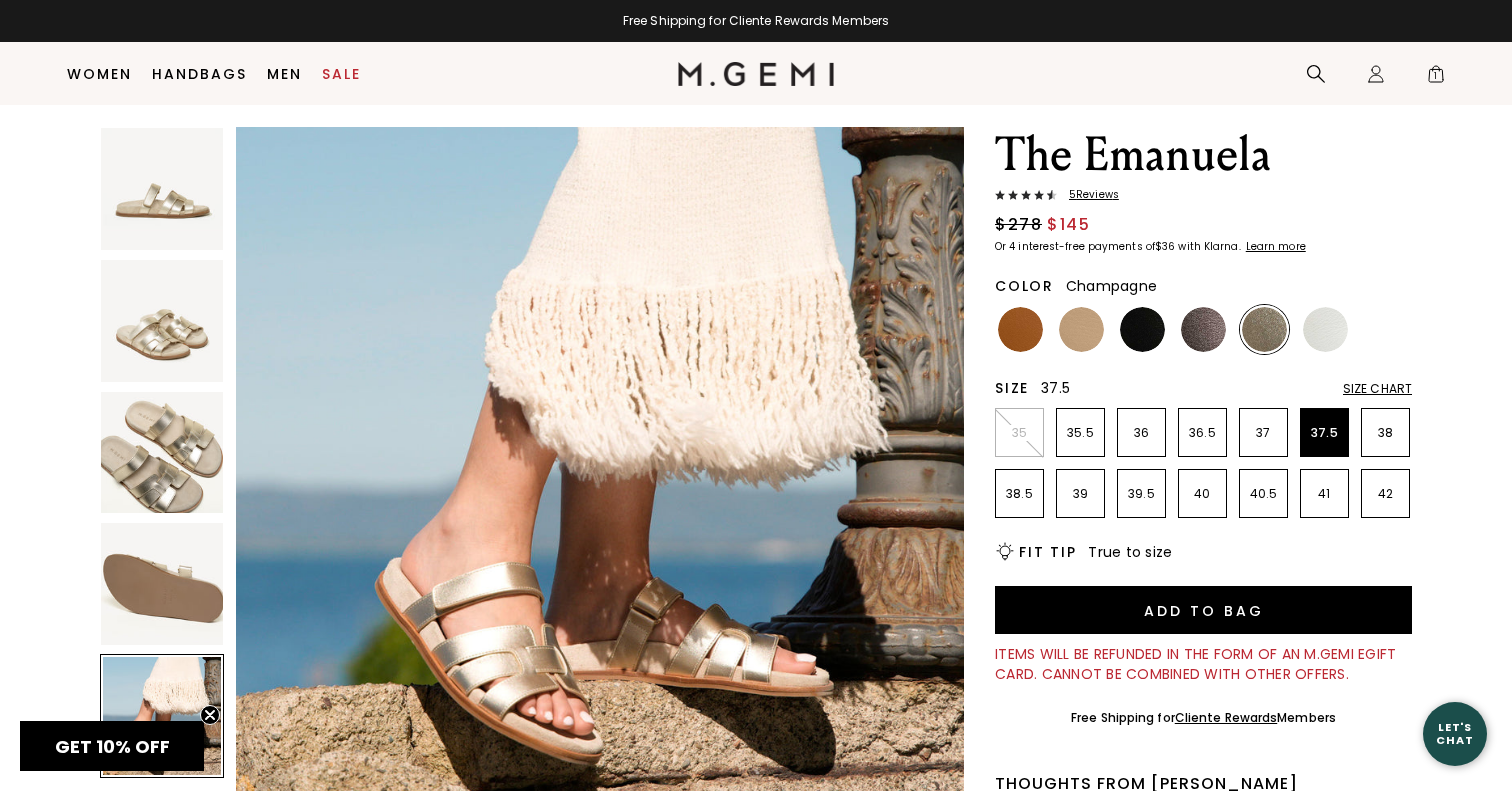 scroll, scrollTop: 45, scrollLeft: 0, axis: vertical 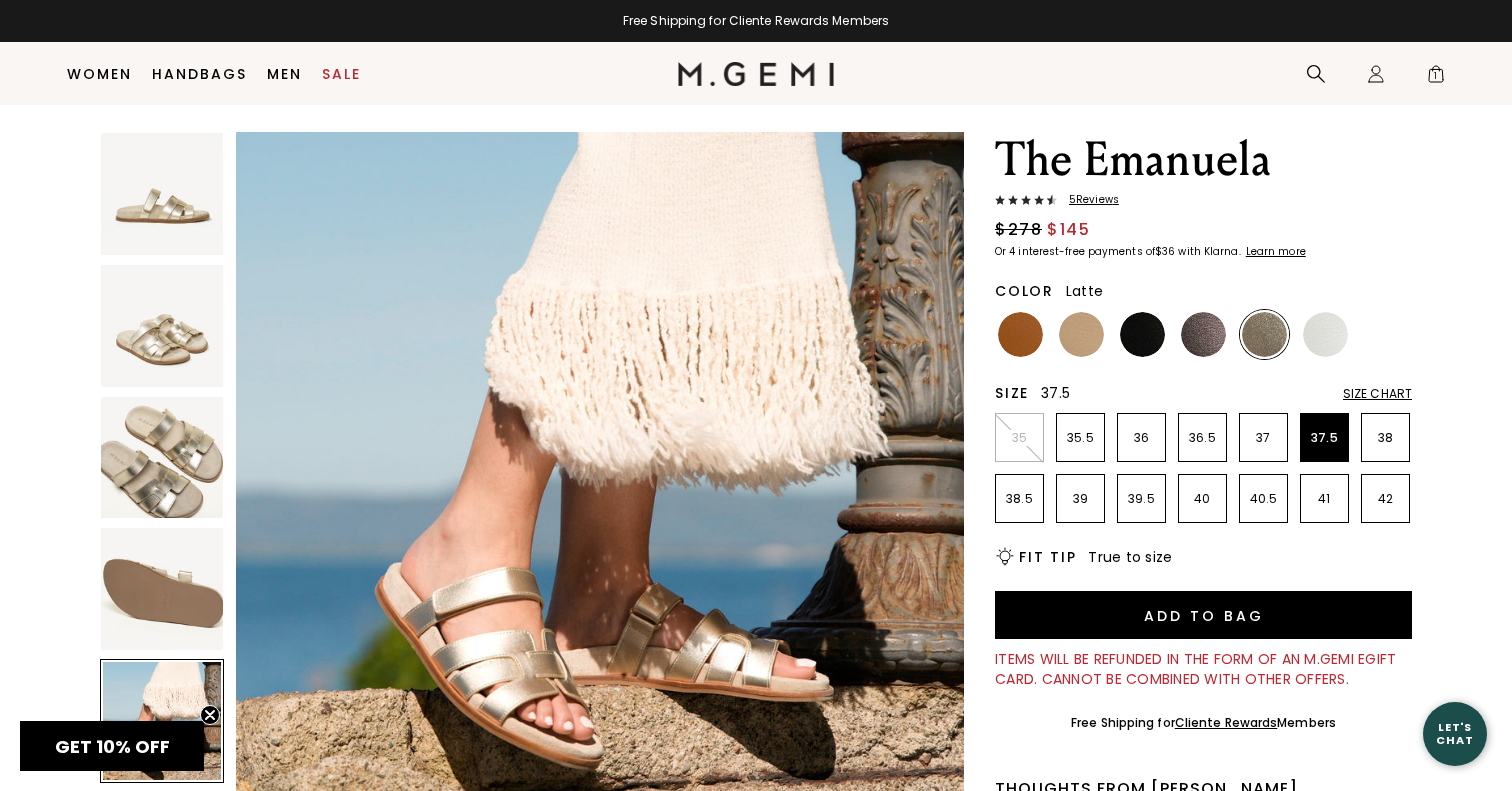 click at bounding box center (1081, 334) 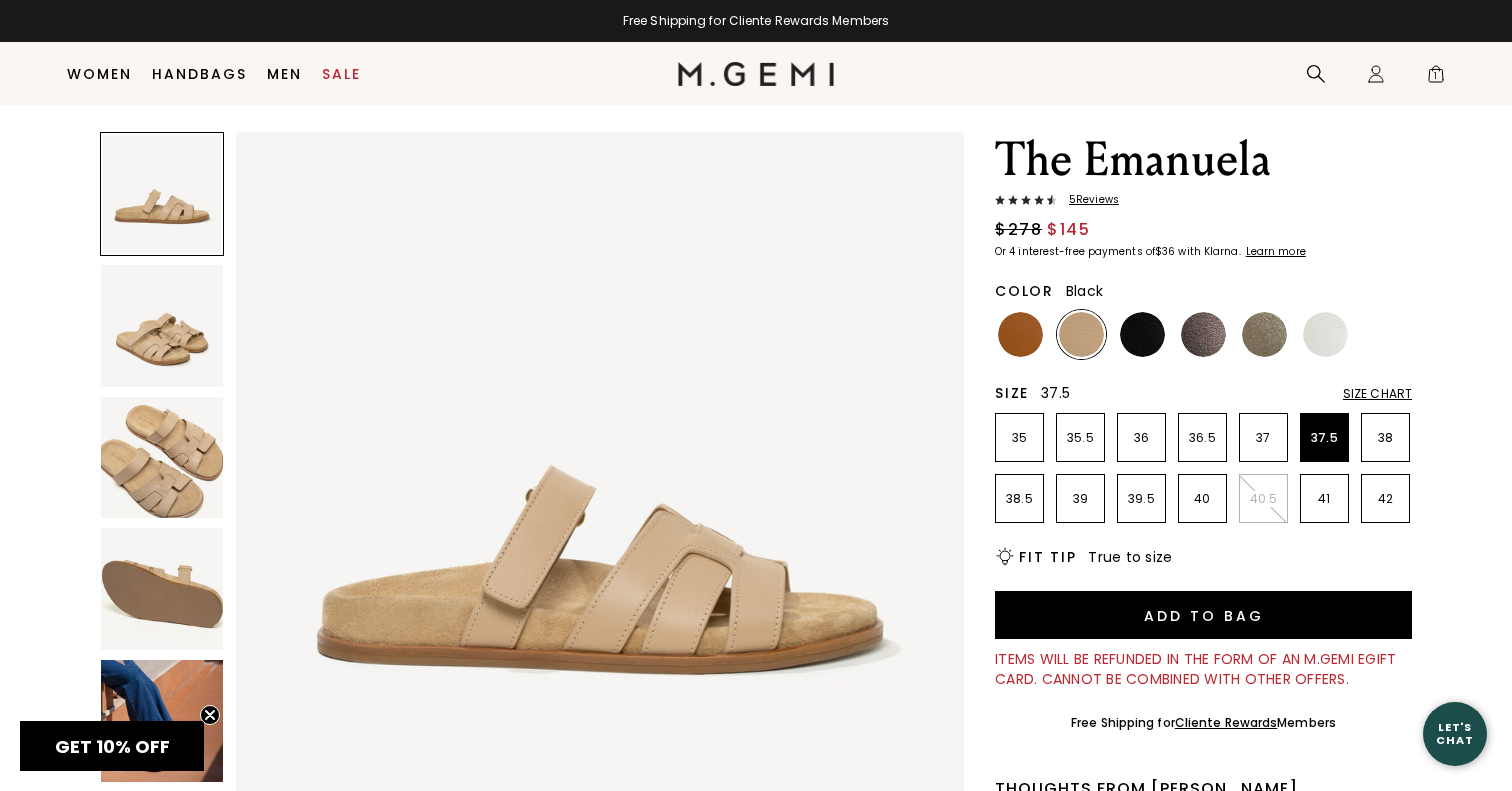 click at bounding box center [1142, 334] 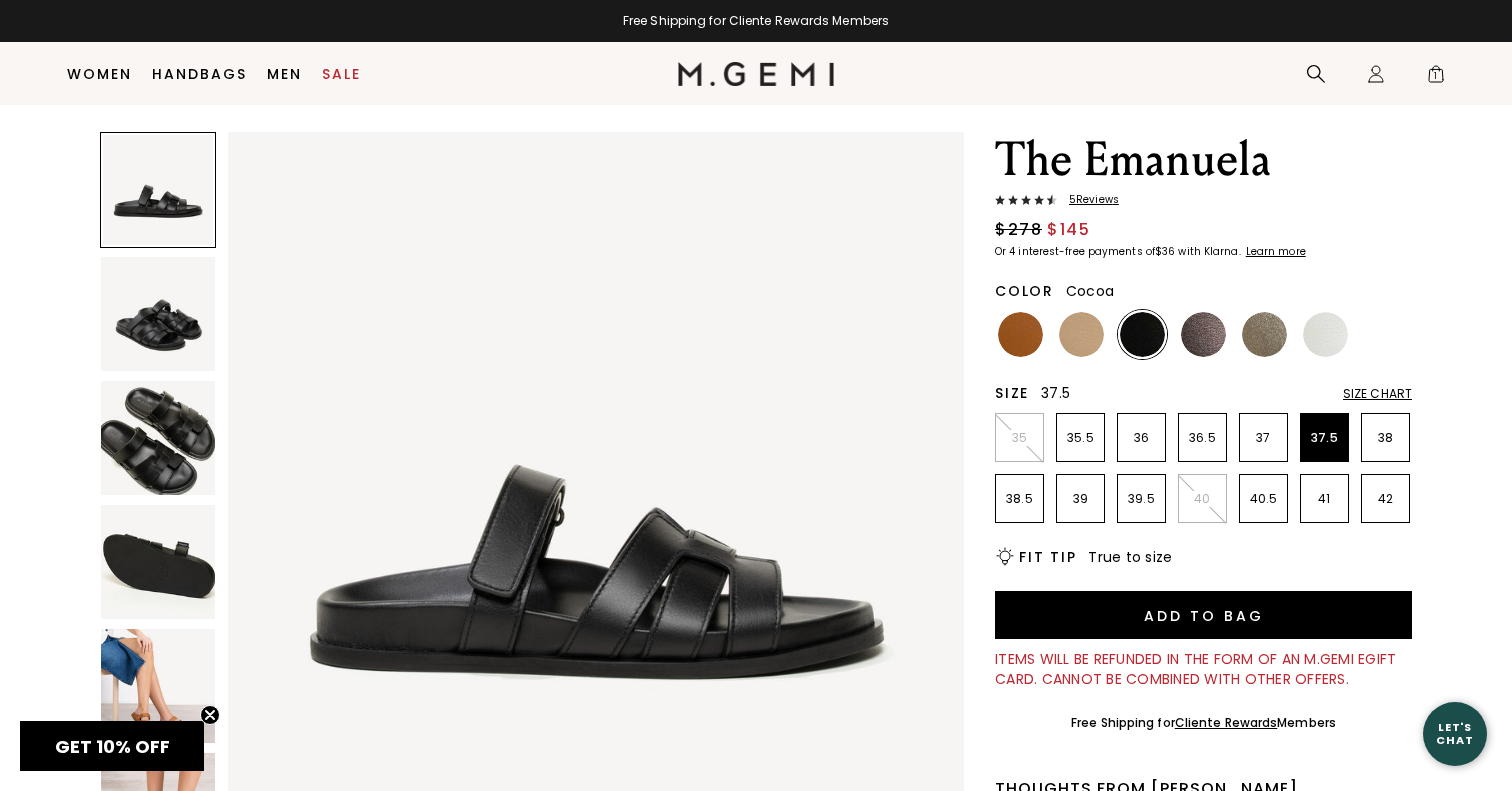 click at bounding box center (1203, 334) 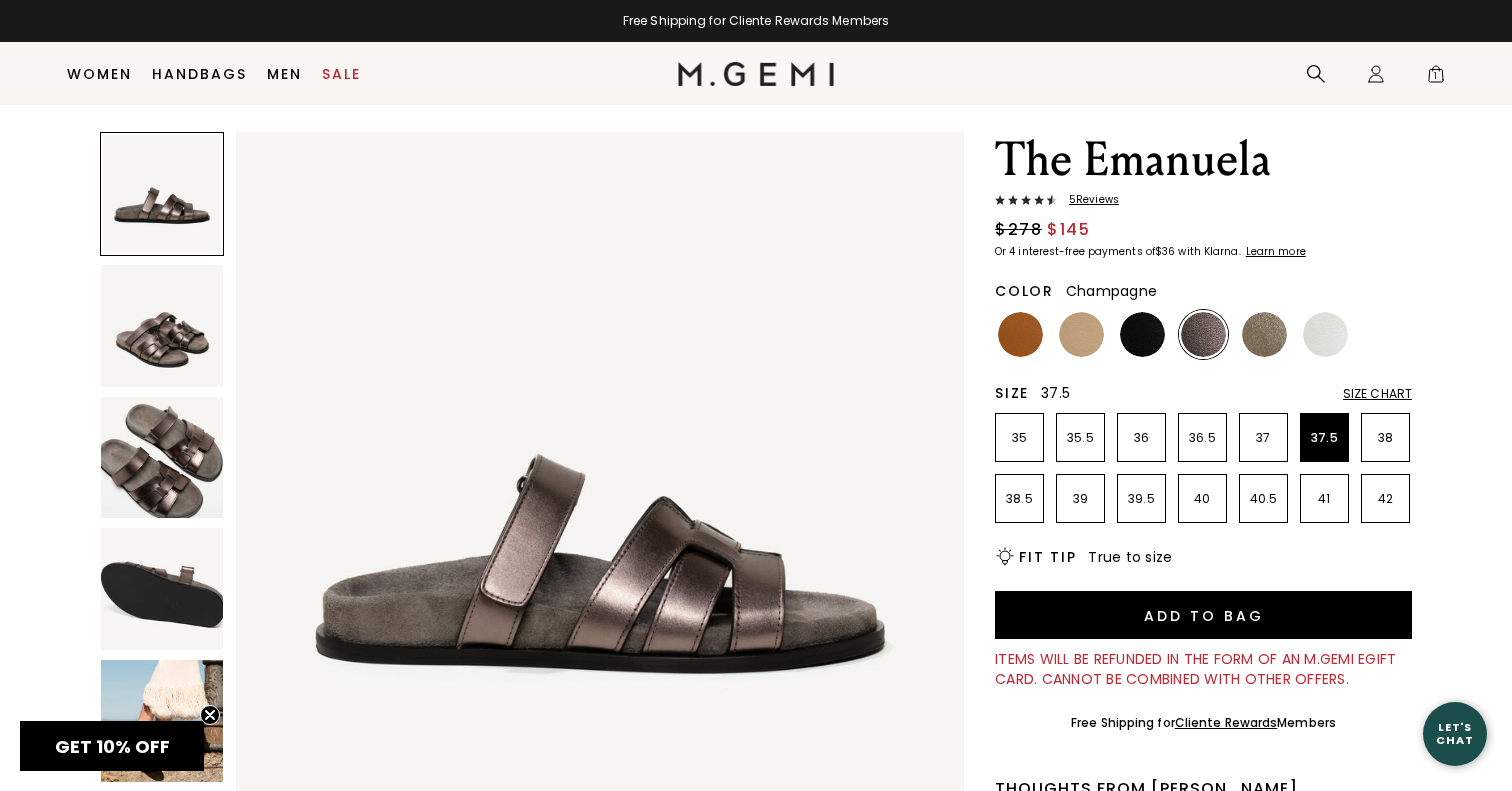 click at bounding box center (1264, 334) 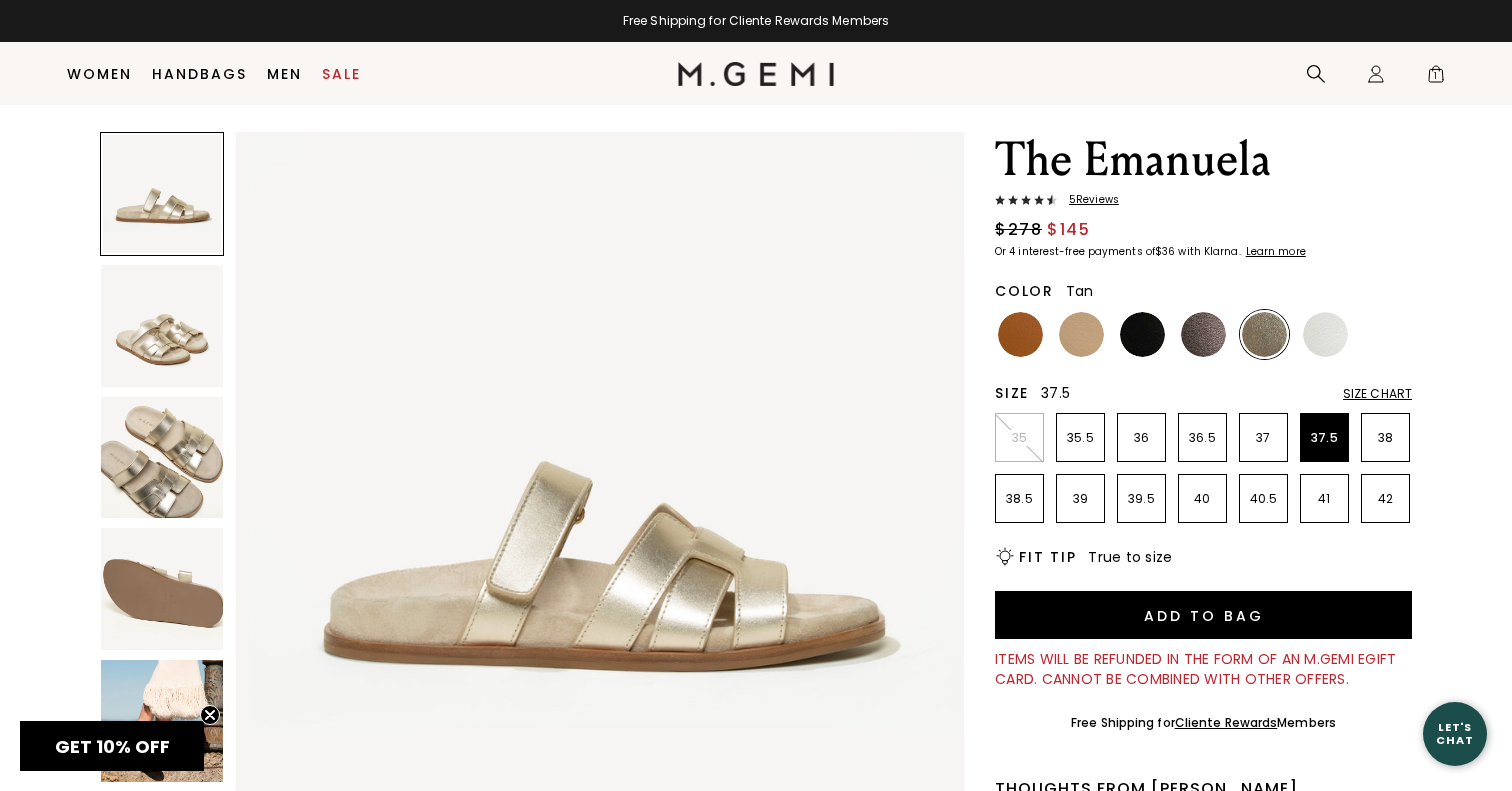 click at bounding box center (1020, 334) 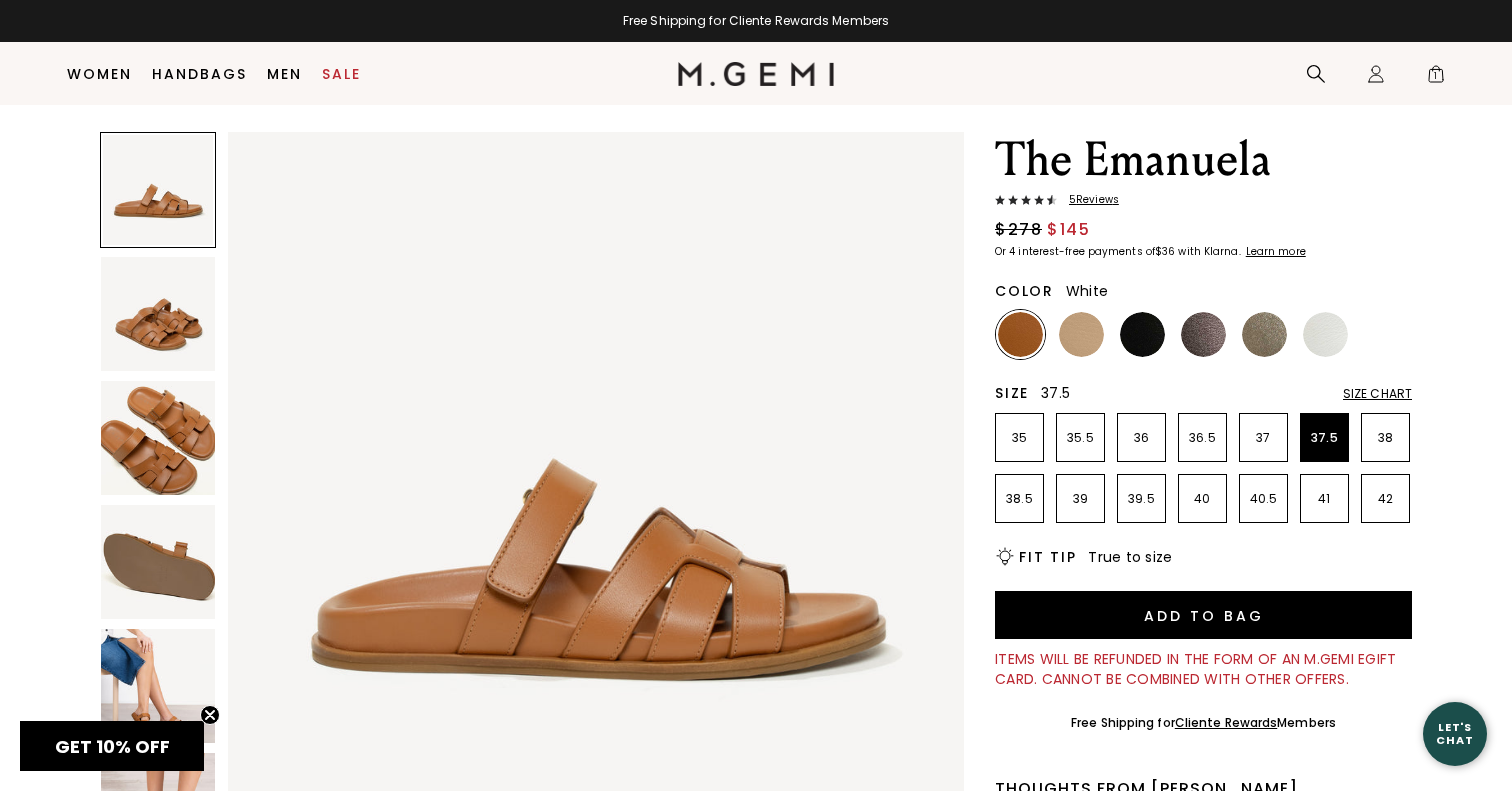 click at bounding box center (1325, 334) 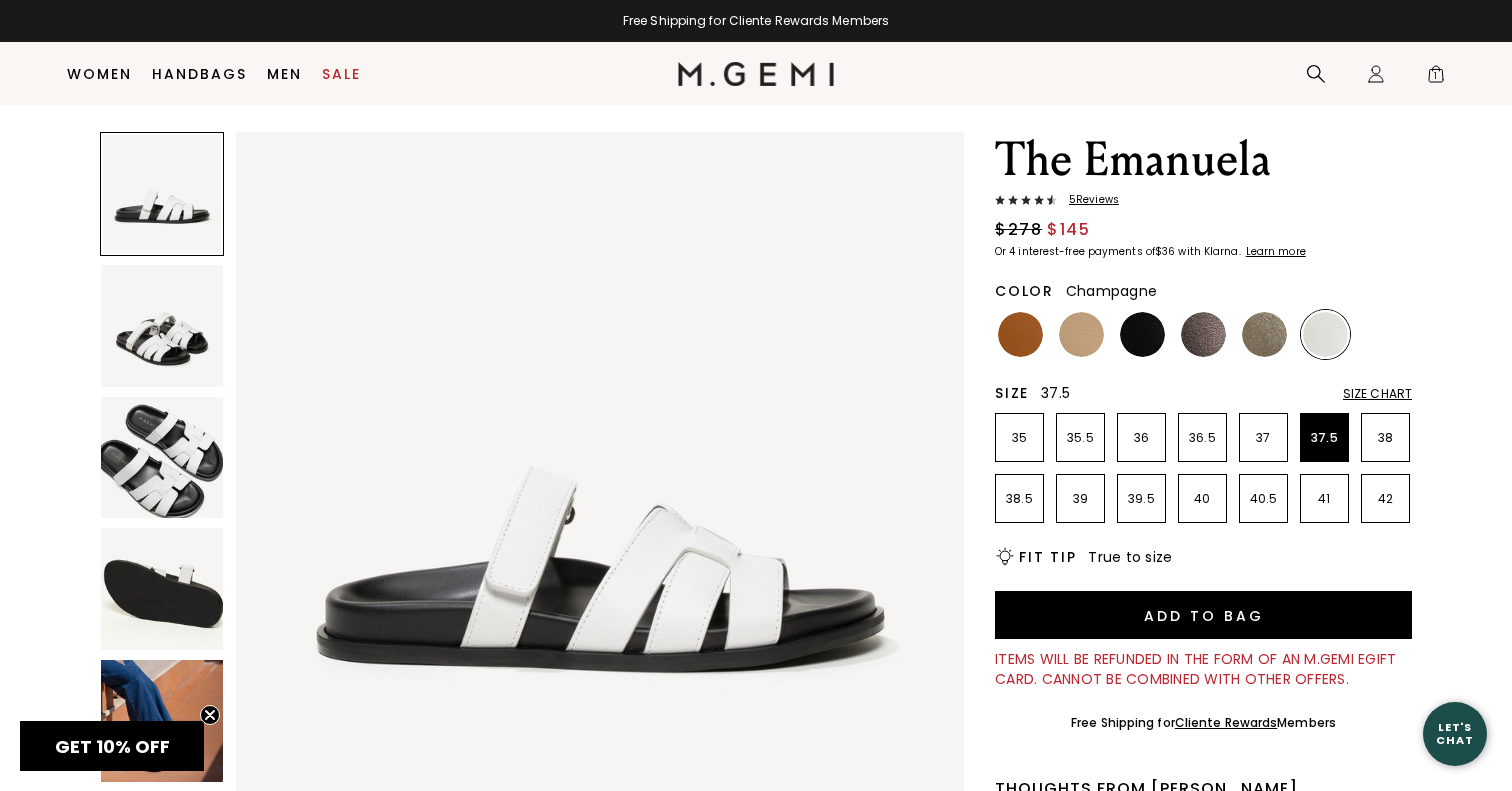 click at bounding box center [1264, 334] 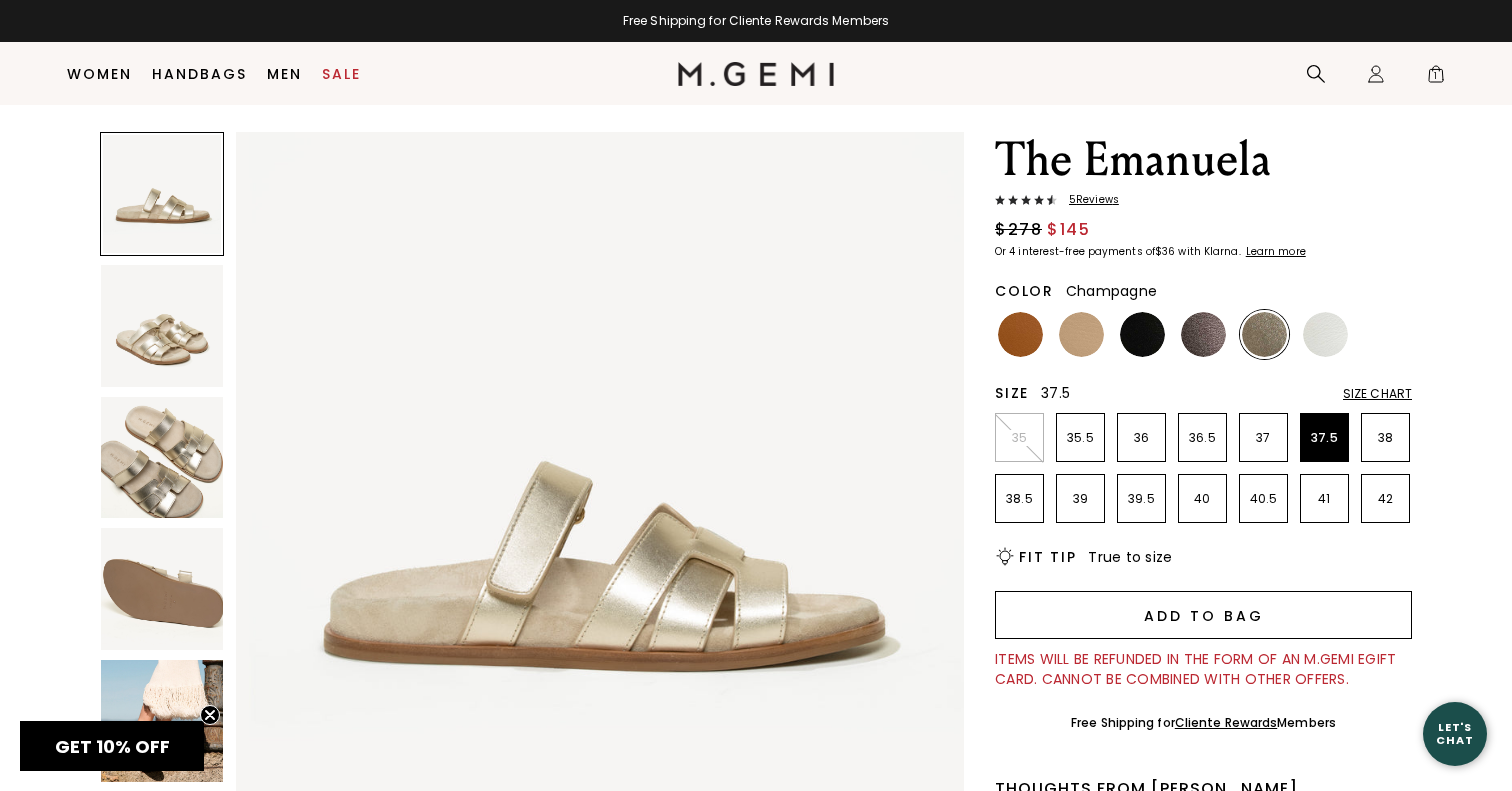 click on "Add to Bag" at bounding box center [1203, 615] 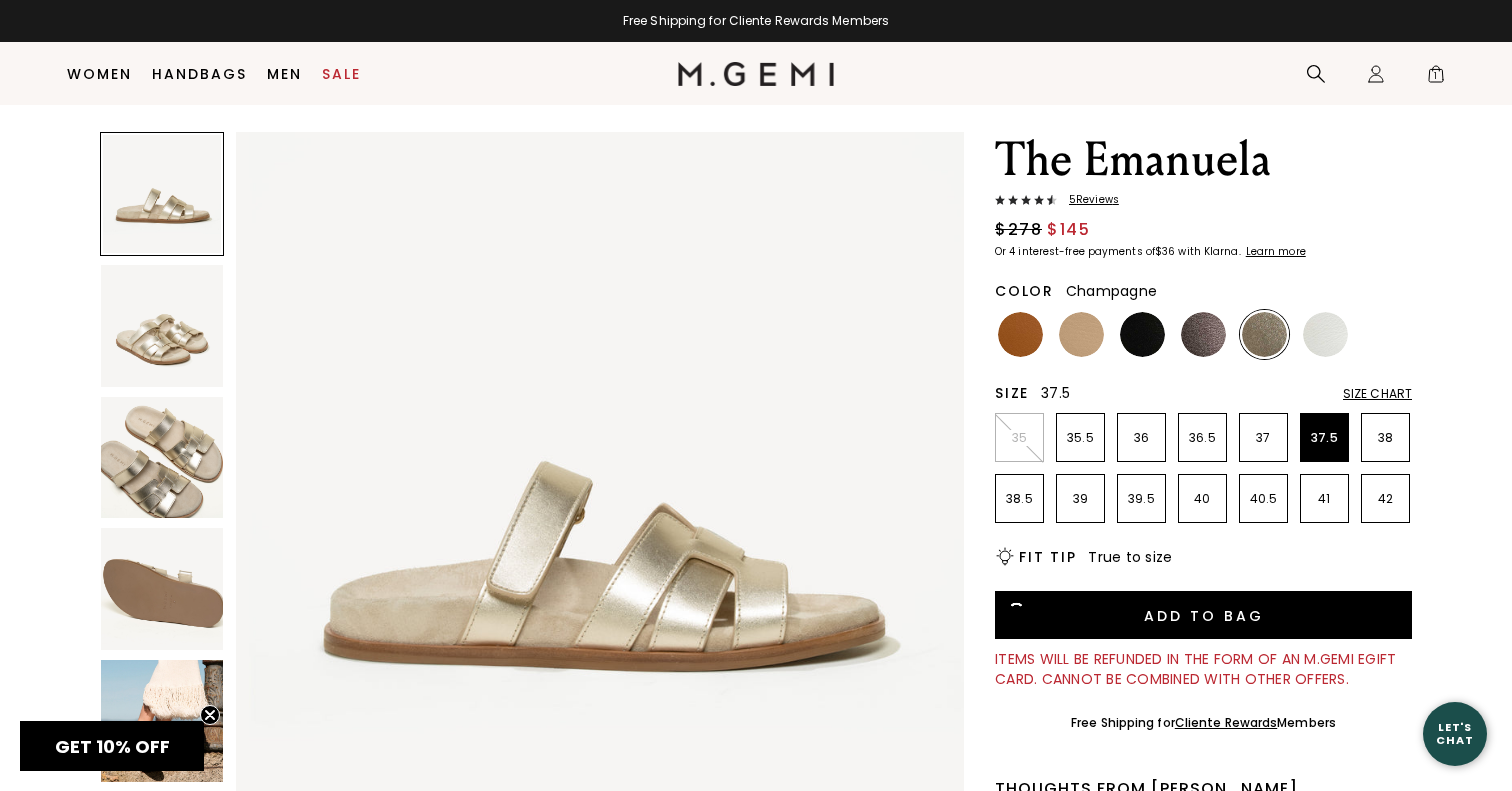 scroll, scrollTop: 0, scrollLeft: 0, axis: both 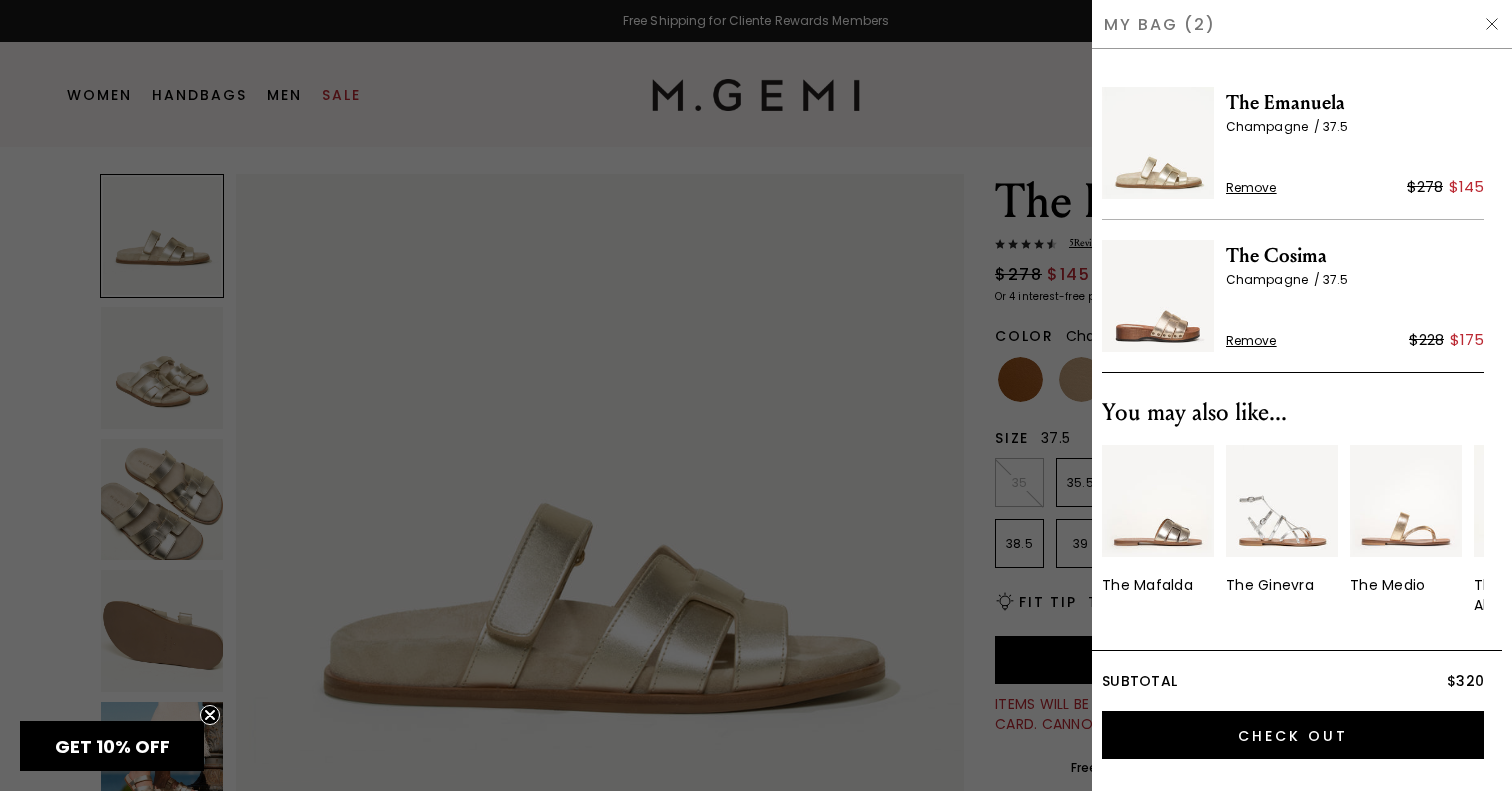 click on "Remove" at bounding box center (1251, 341) 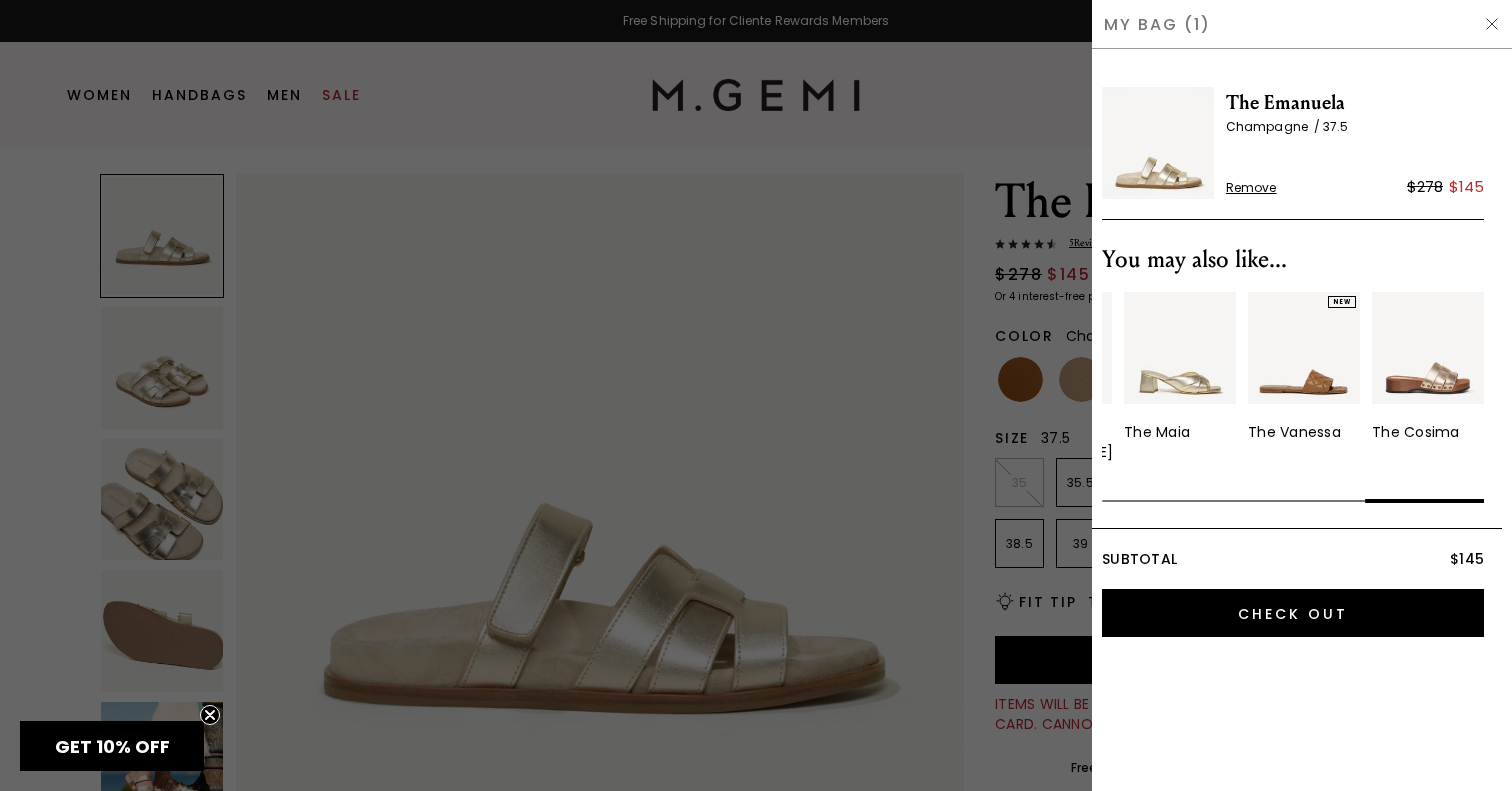 scroll, scrollTop: 0, scrollLeft: 0, axis: both 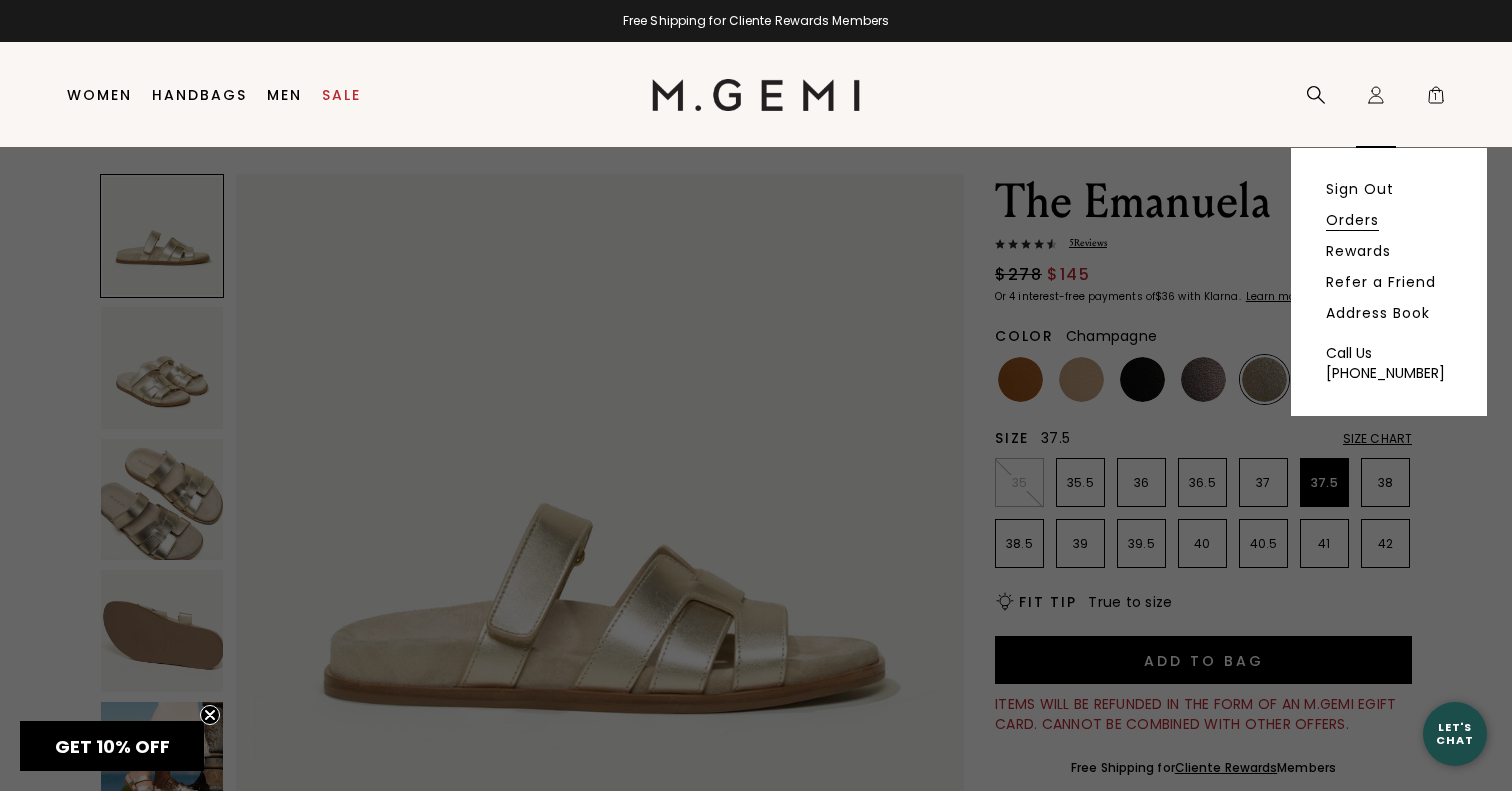 click on "Orders" at bounding box center (1352, 220) 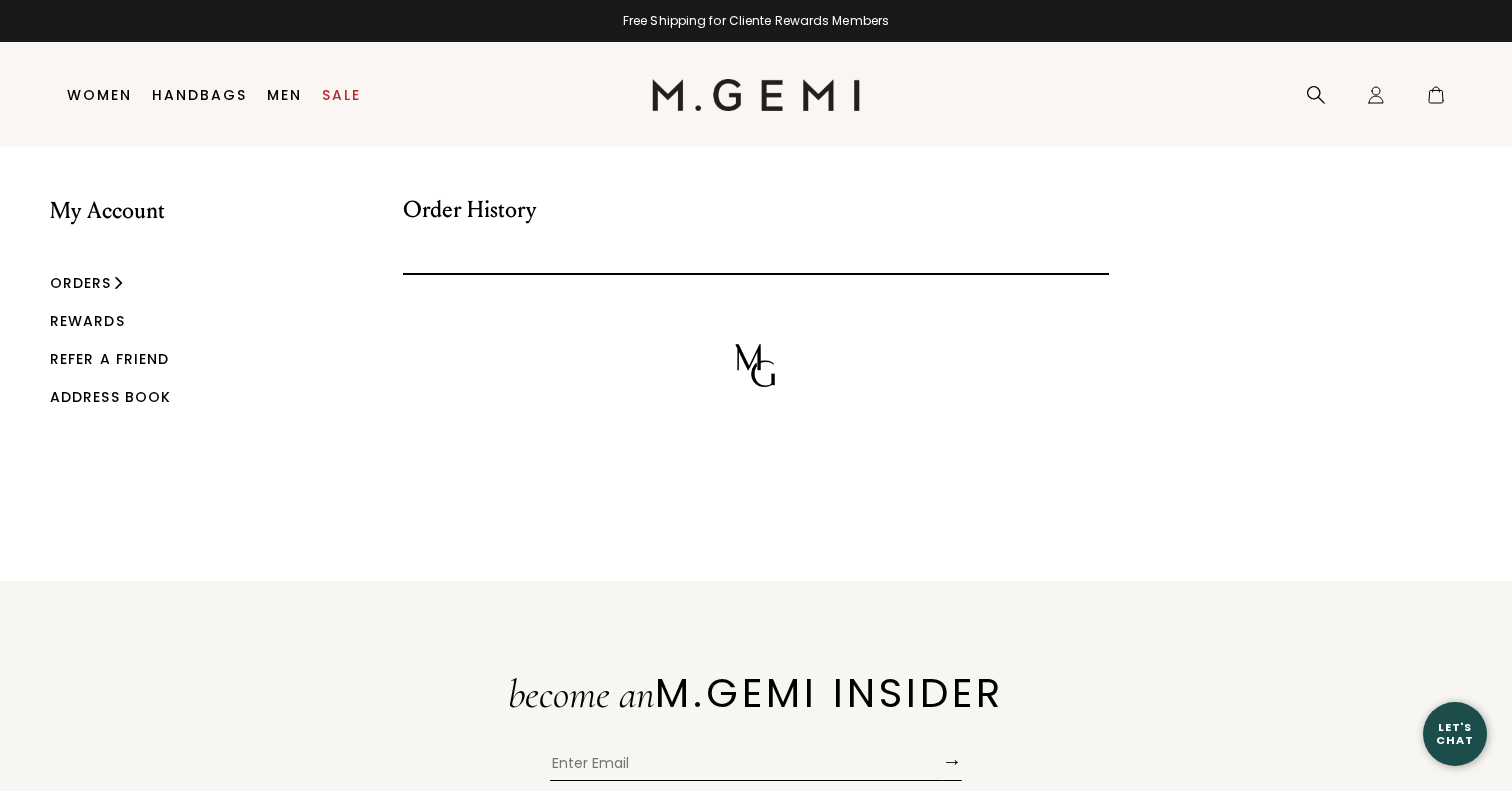 scroll, scrollTop: 0, scrollLeft: 0, axis: both 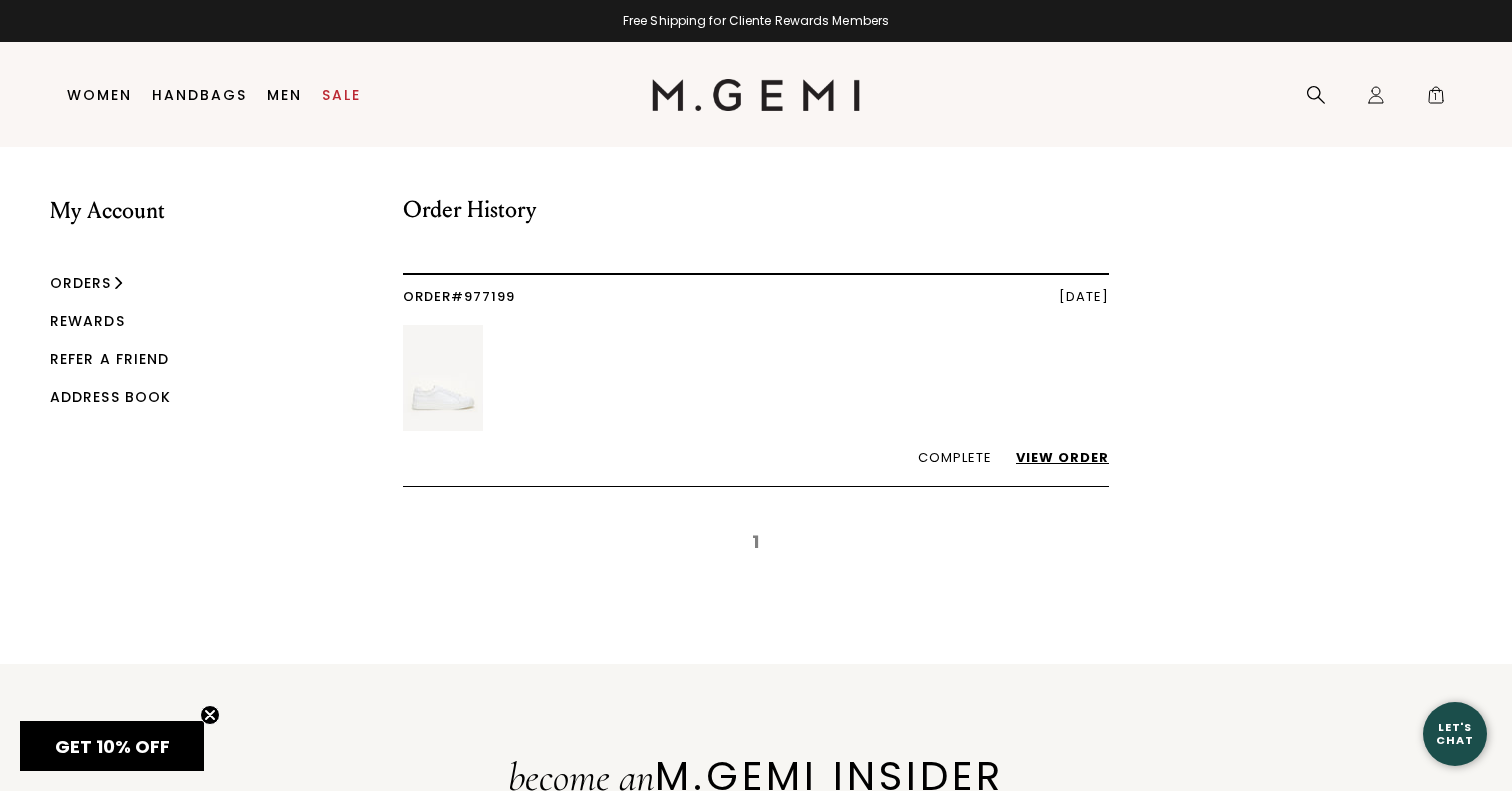 click on "View Order" at bounding box center [1052, 457] 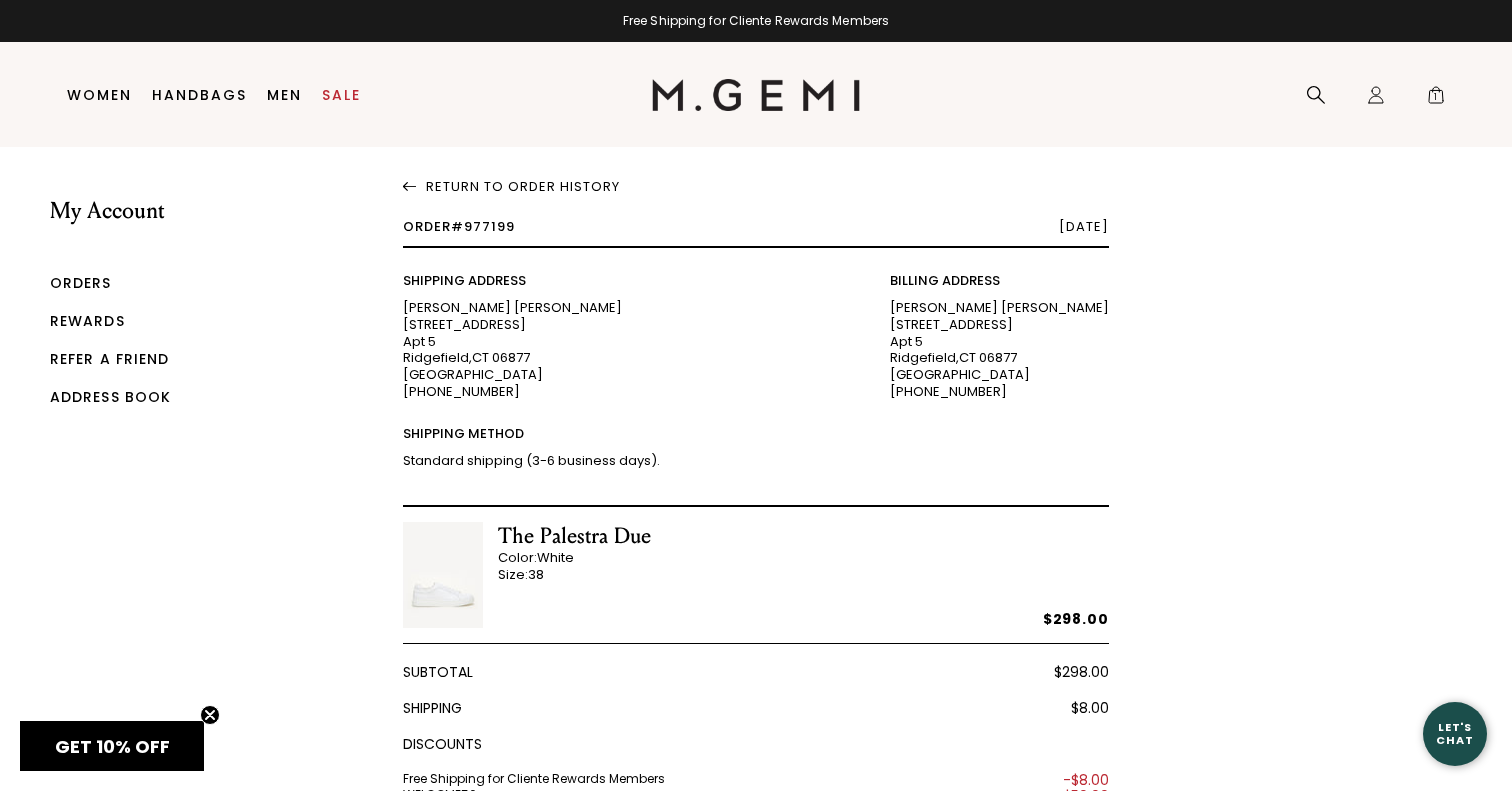 scroll, scrollTop: 0, scrollLeft: 0, axis: both 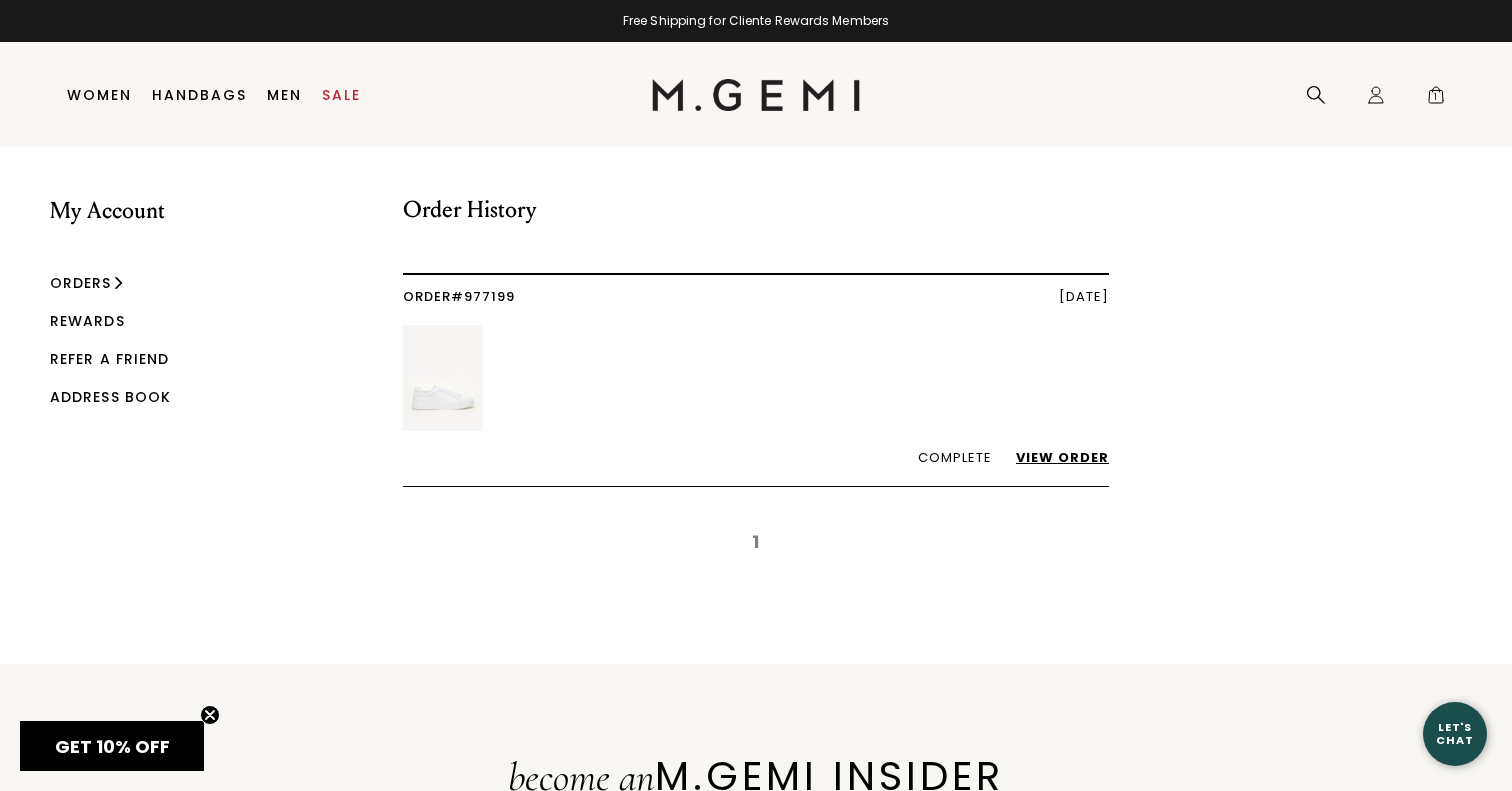 click at bounding box center (756, 95) 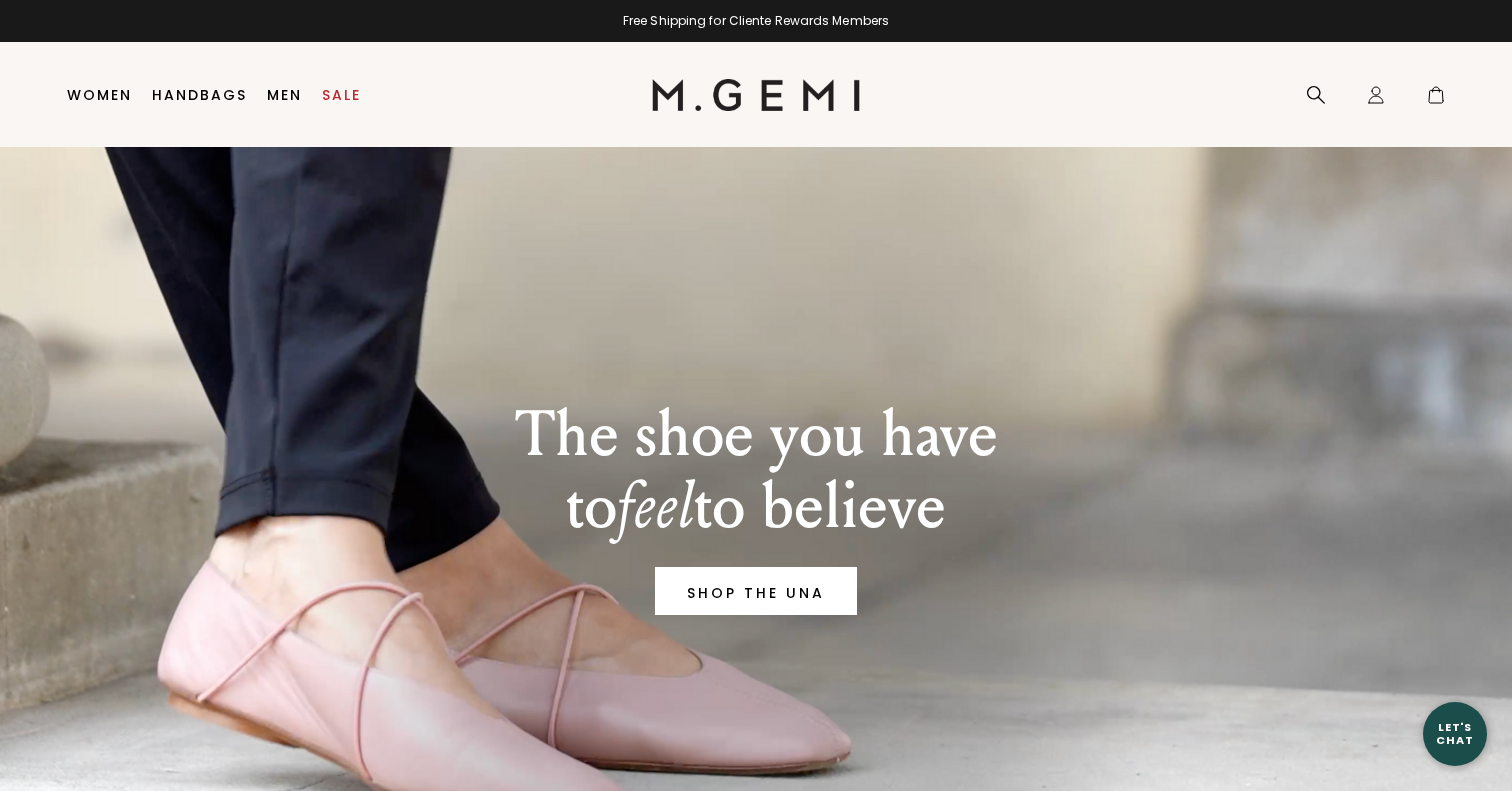 scroll, scrollTop: 0, scrollLeft: 0, axis: both 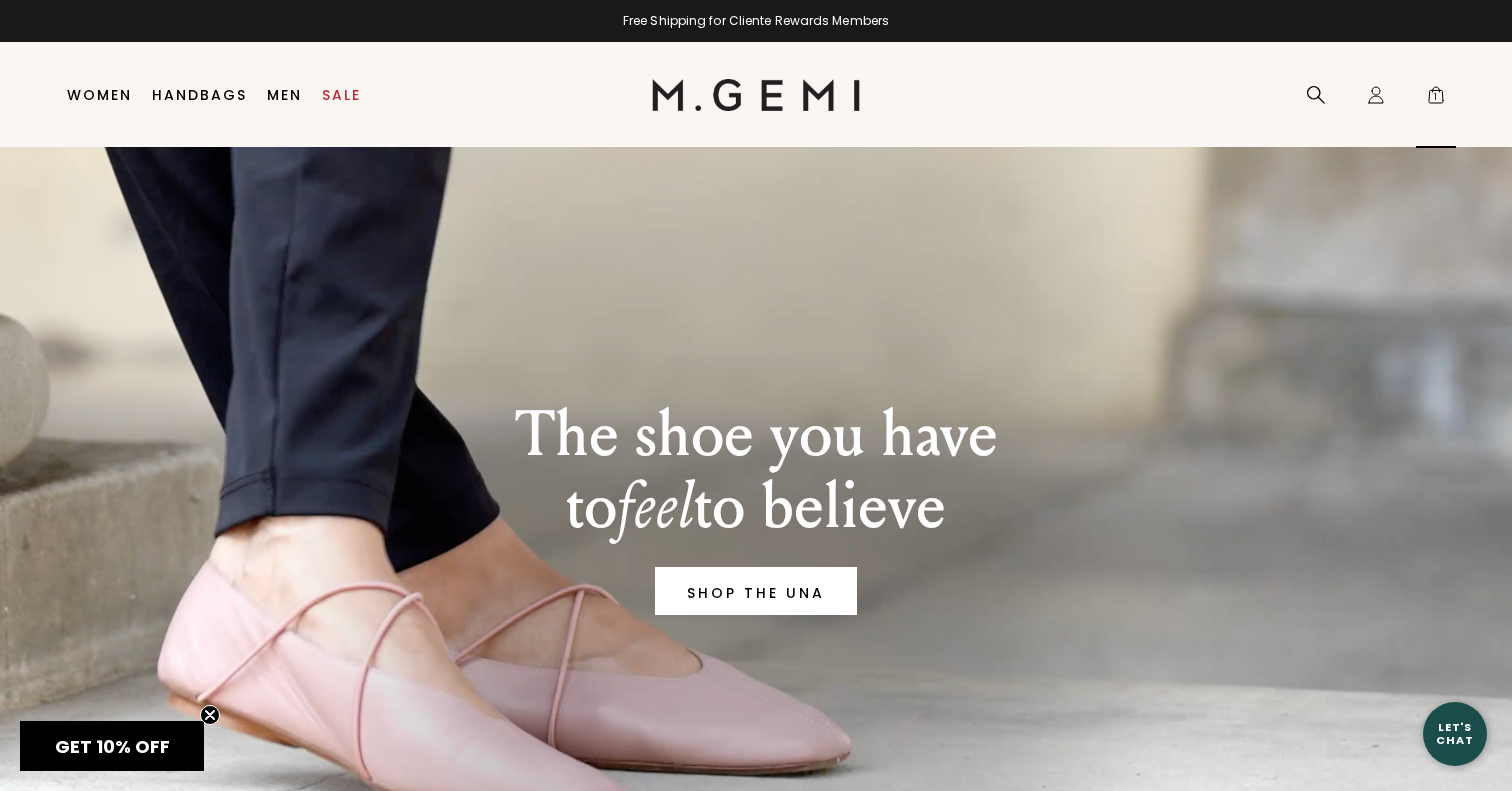click on "1" at bounding box center (1436, 99) 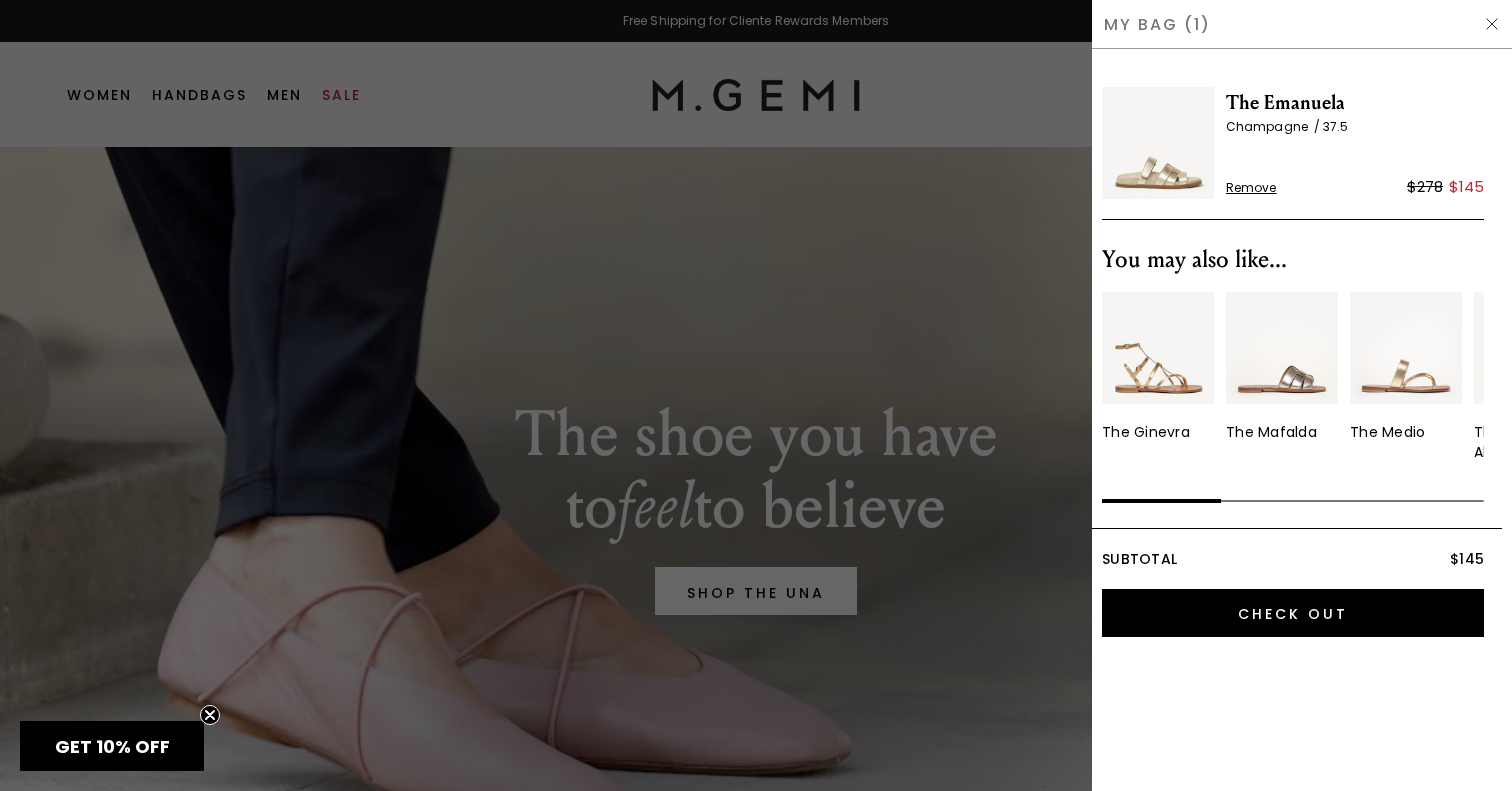 click at bounding box center [1492, 24] 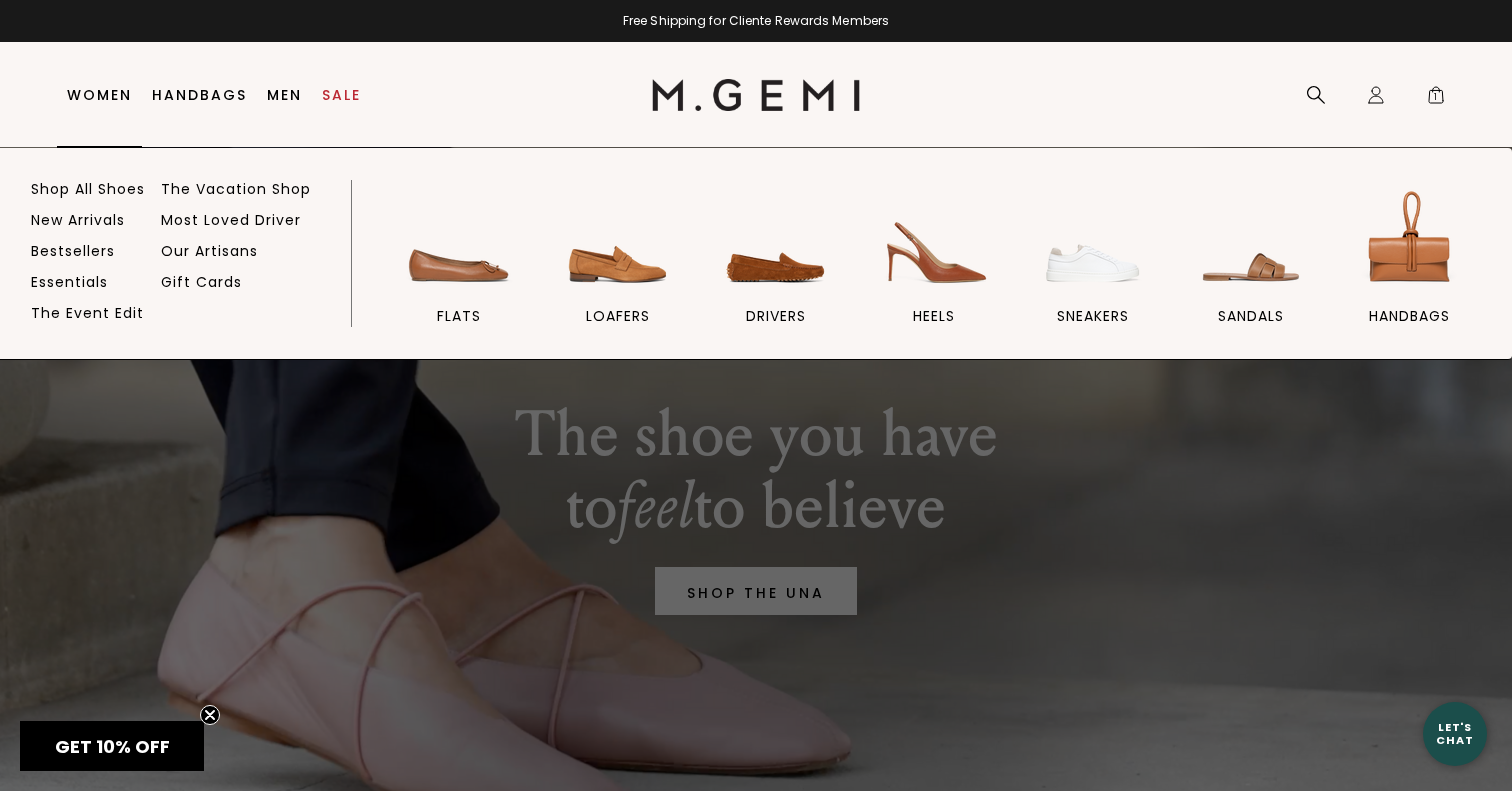 click on "Women" at bounding box center [99, 95] 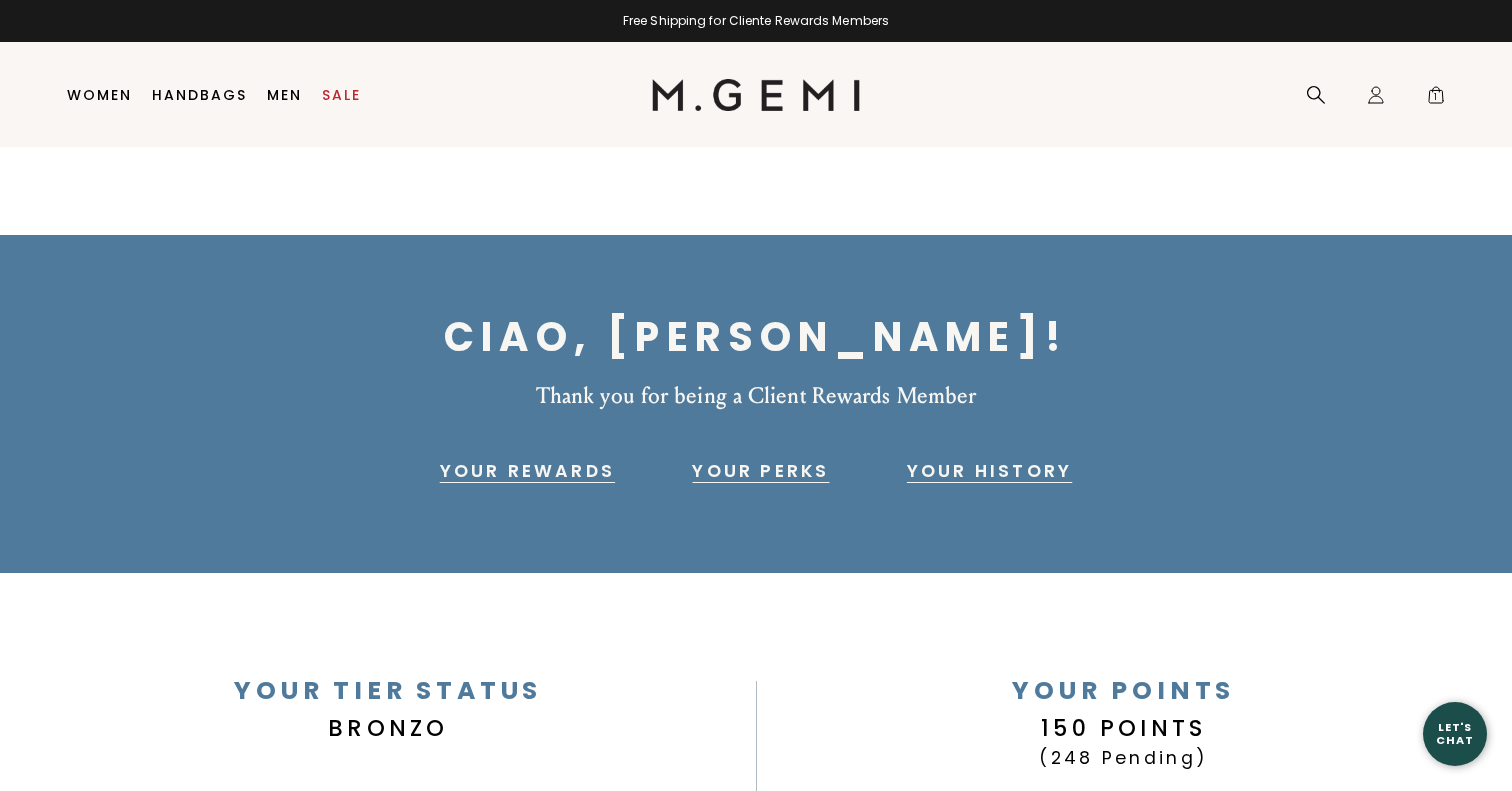 scroll, scrollTop: 0, scrollLeft: 0, axis: both 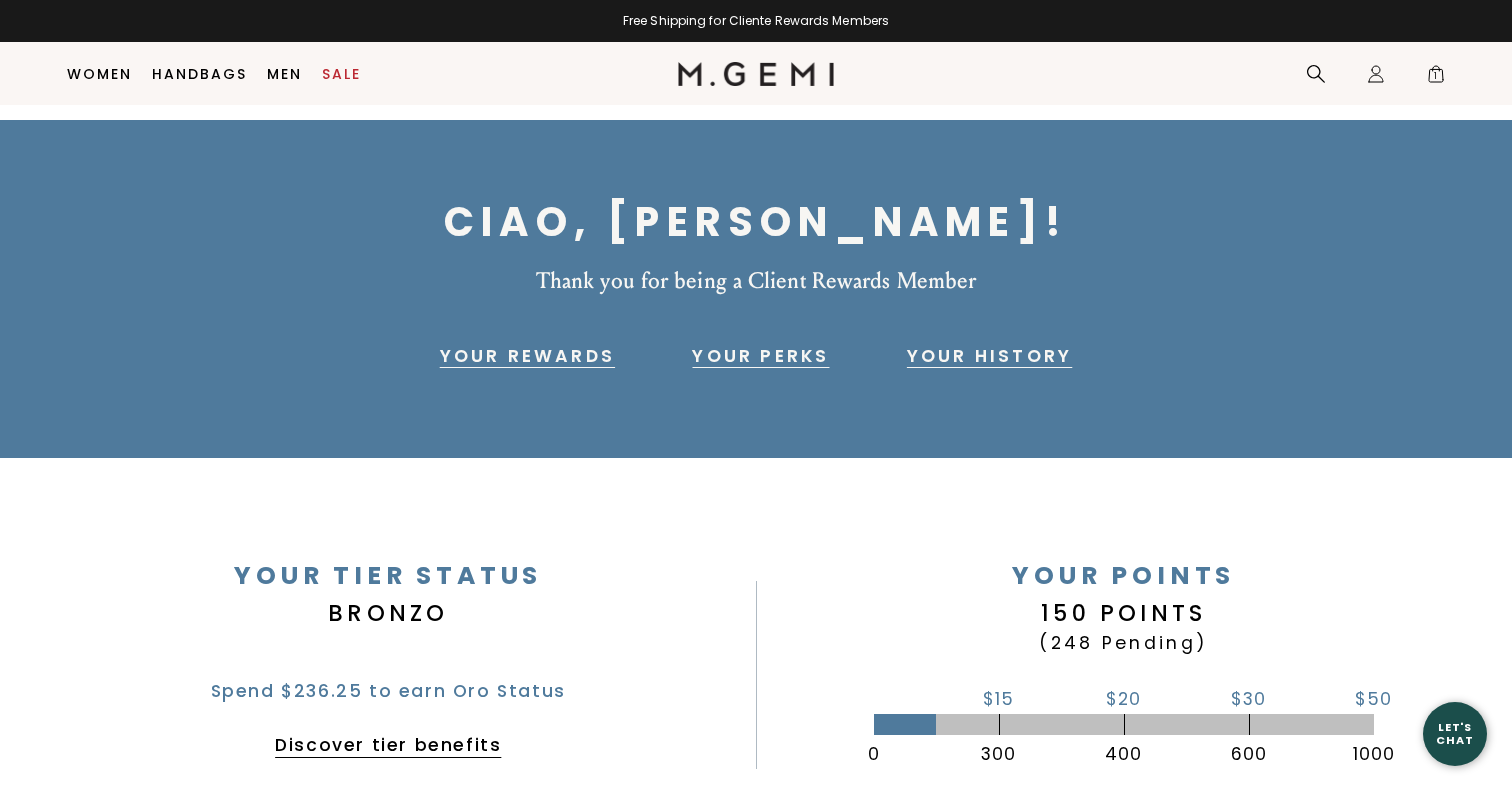 click on "Your History" at bounding box center [989, 356] 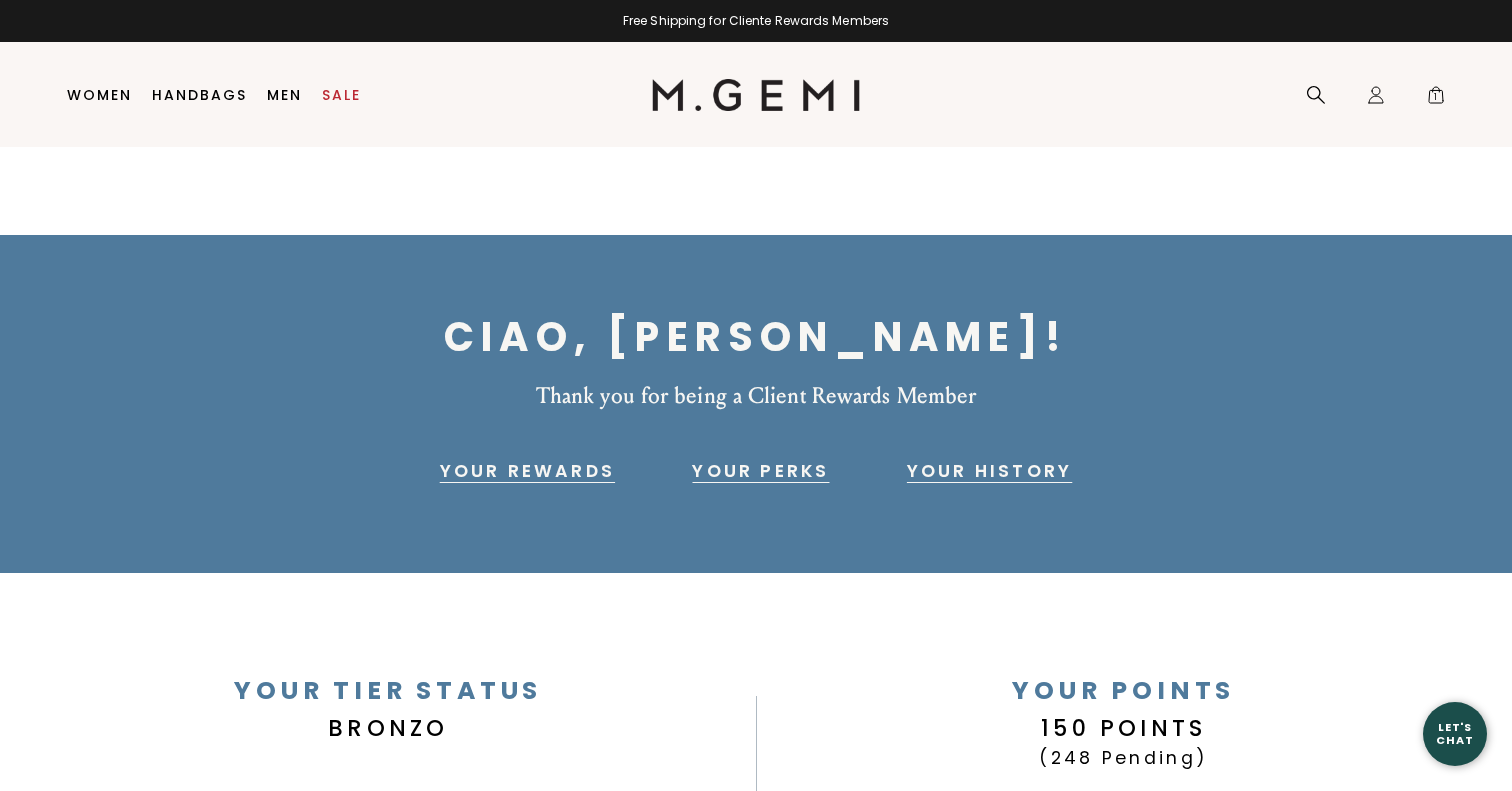 scroll, scrollTop: 0, scrollLeft: 0, axis: both 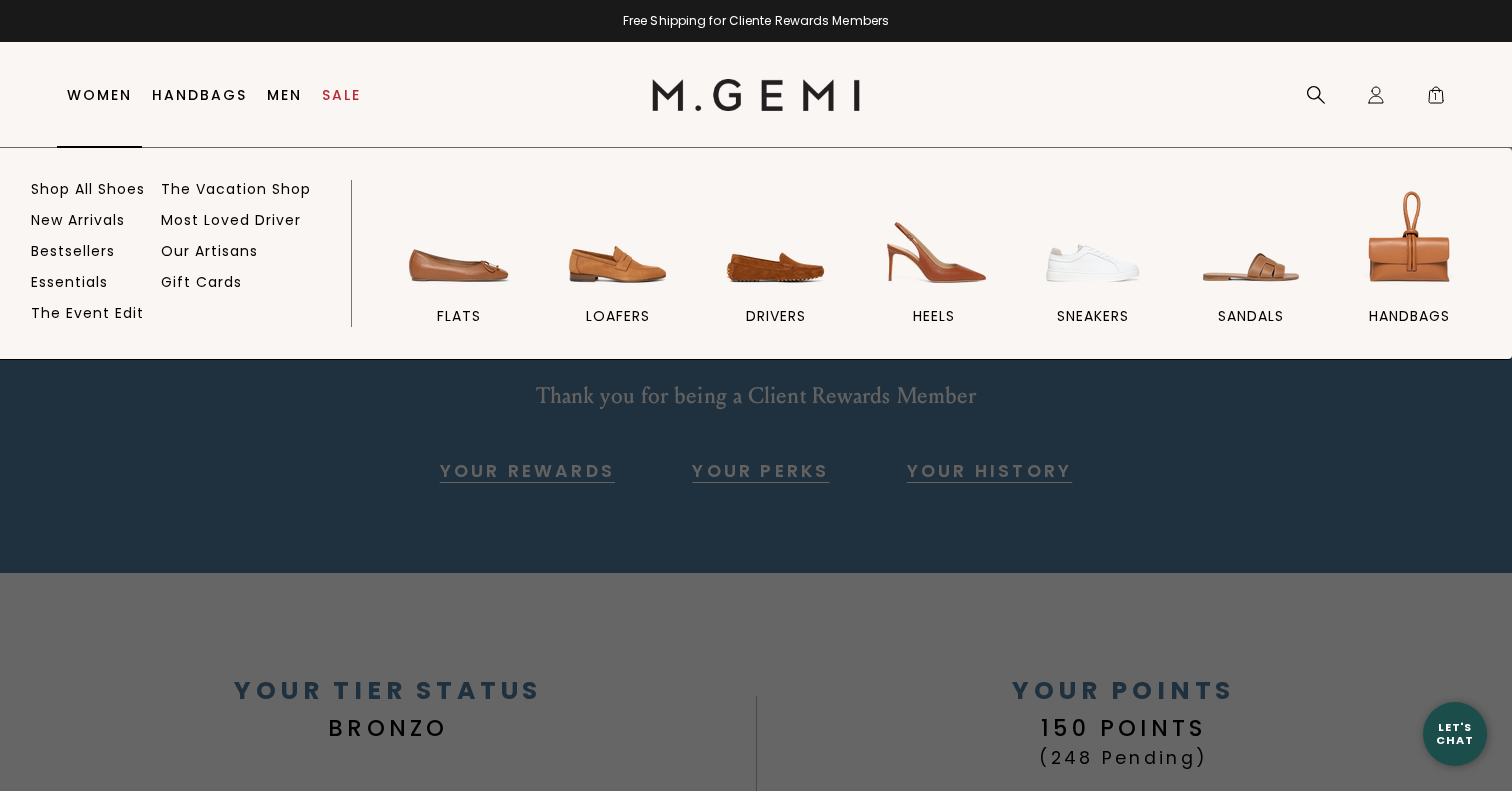 click on "Women" at bounding box center (99, 95) 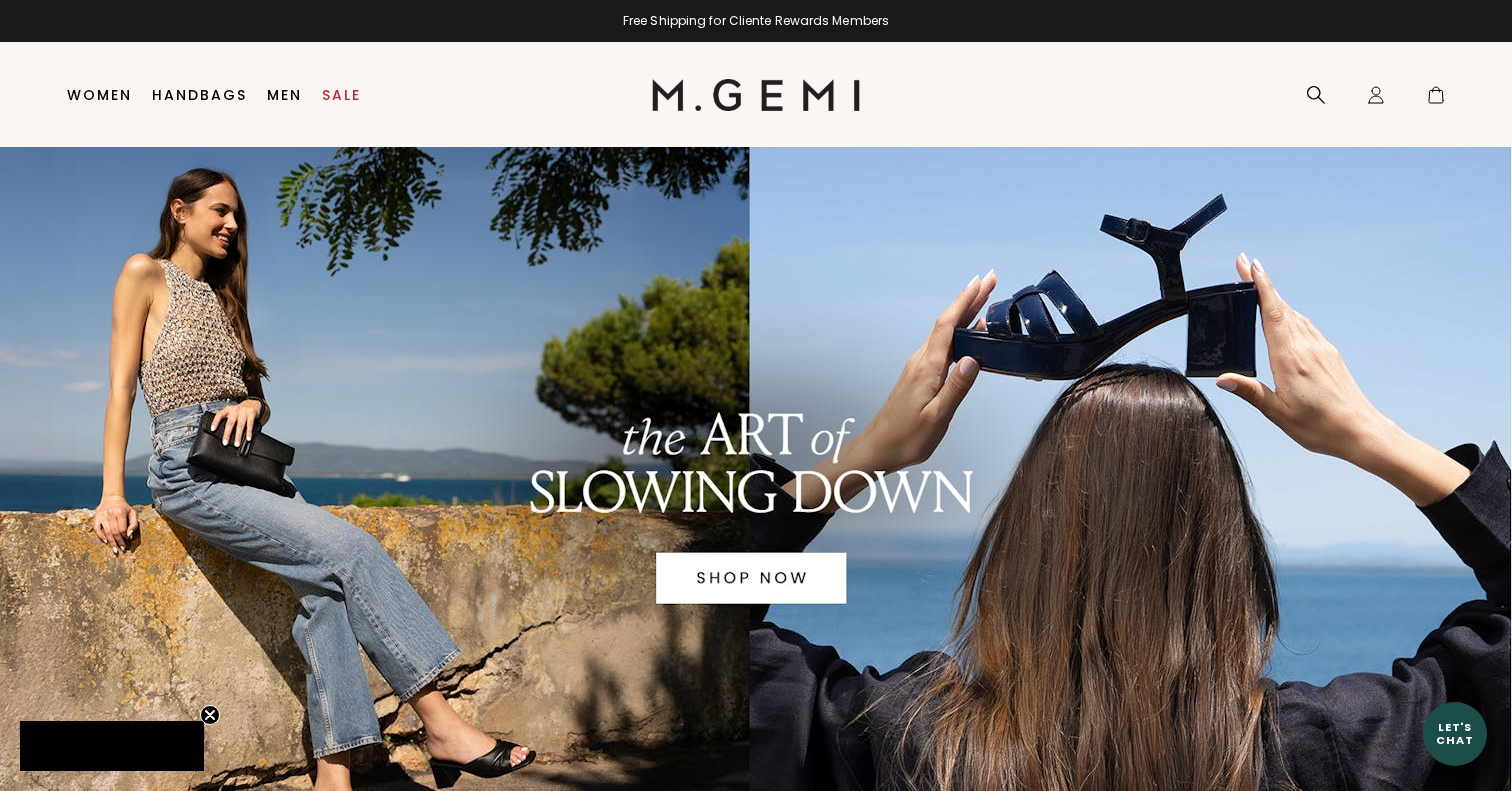 scroll, scrollTop: 0, scrollLeft: 0, axis: both 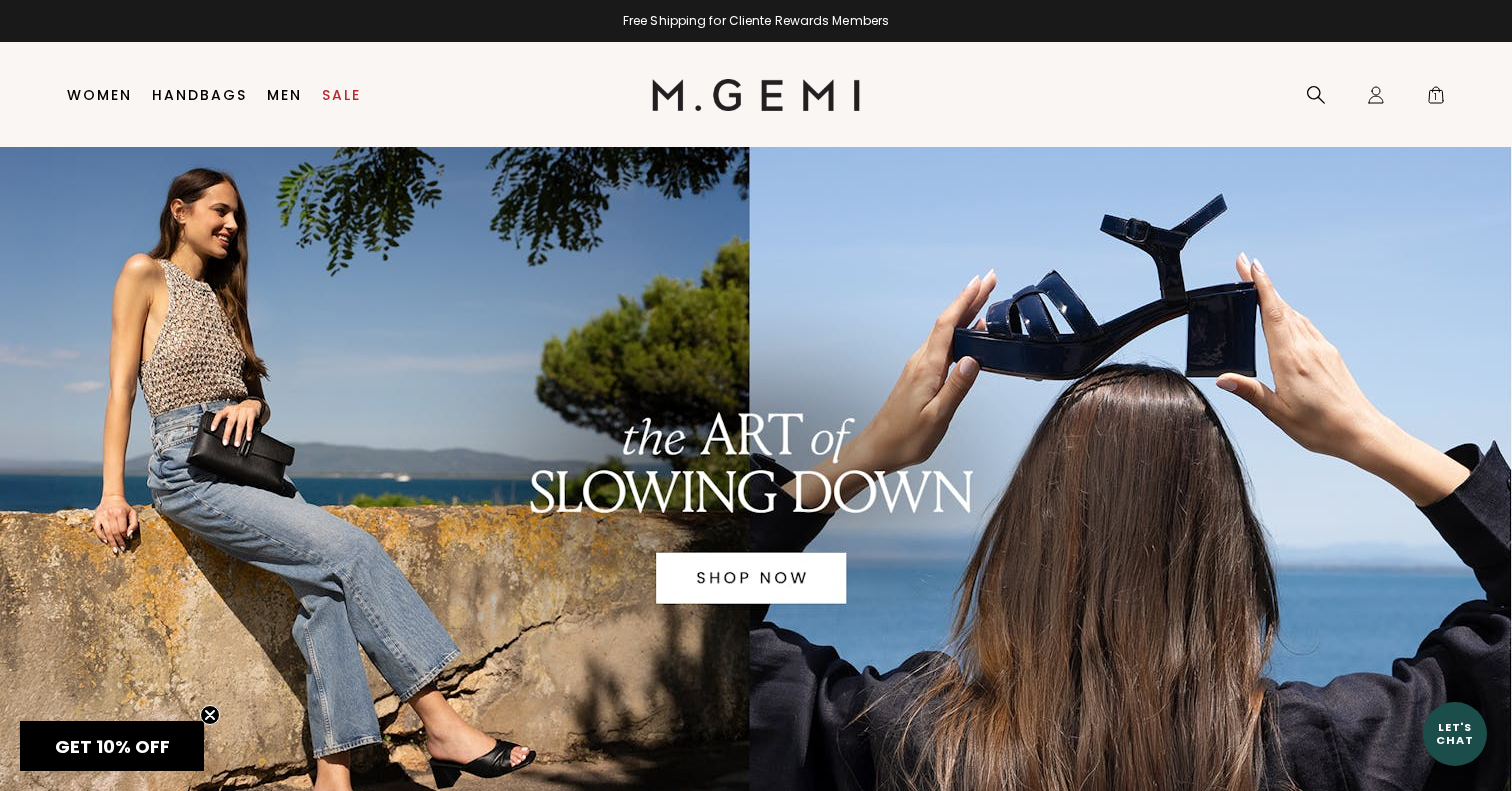 click at bounding box center (756, 95) 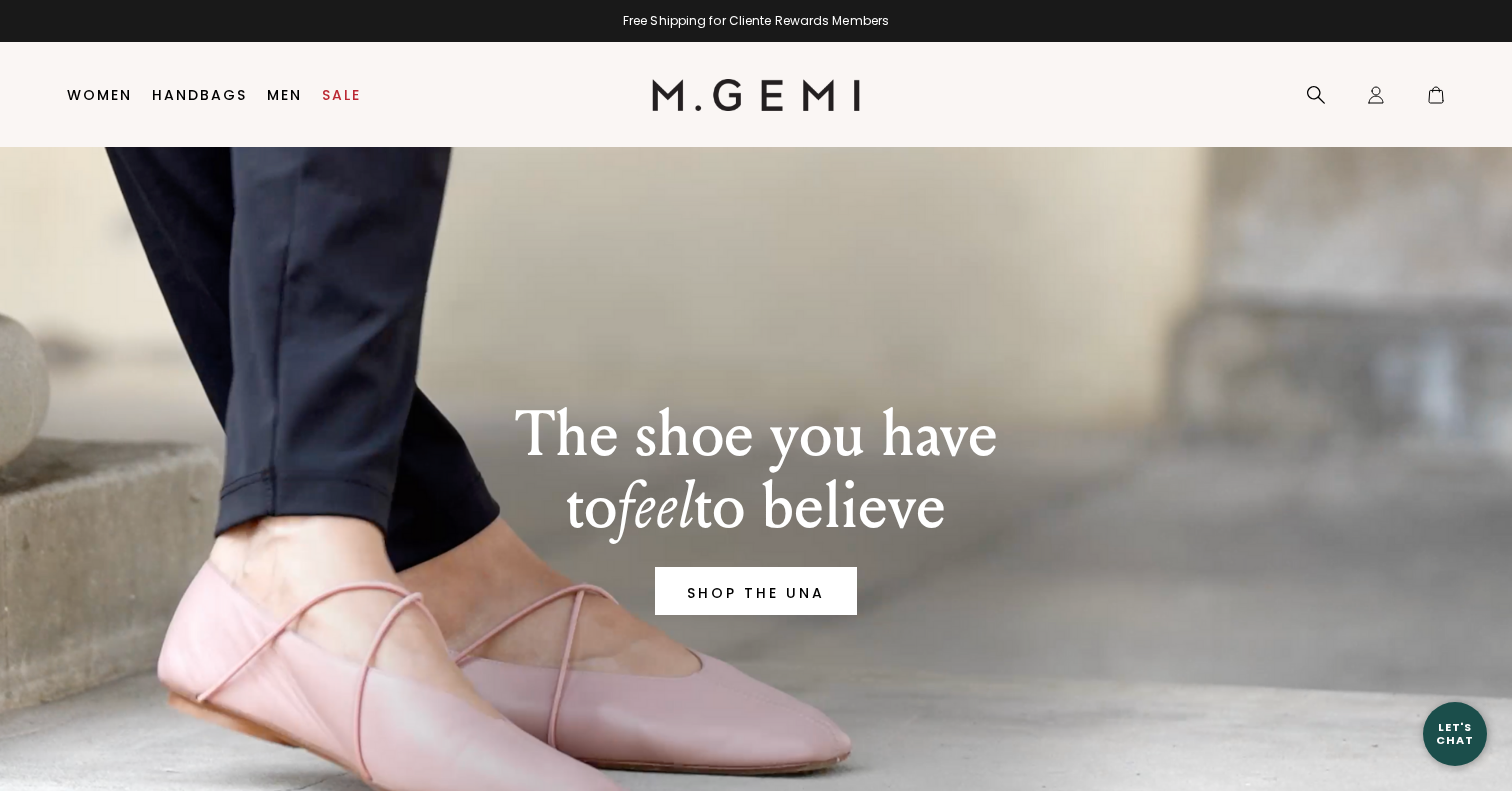 scroll, scrollTop: 0, scrollLeft: 0, axis: both 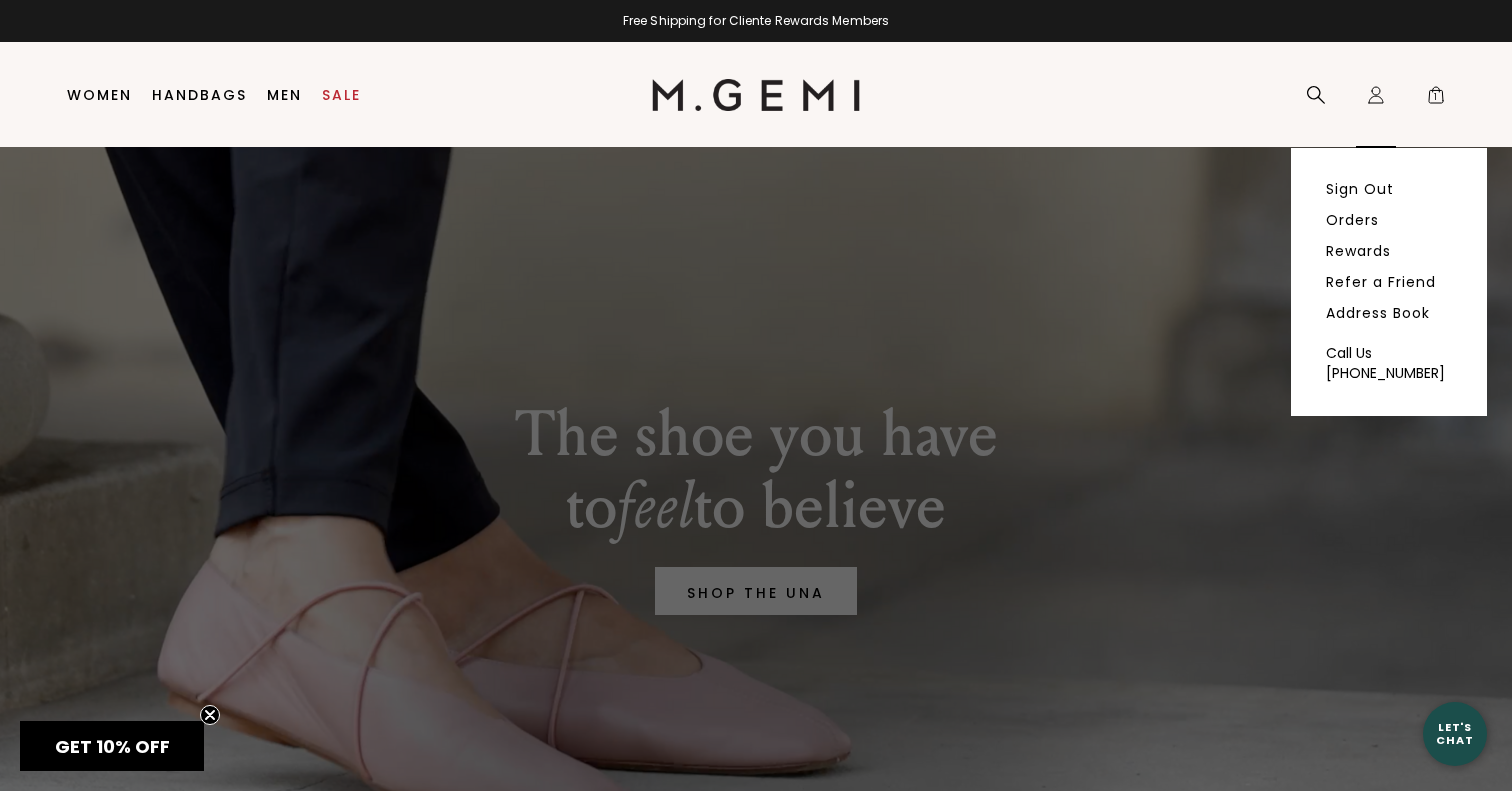 click on "Icons/20x20/profile@2x" 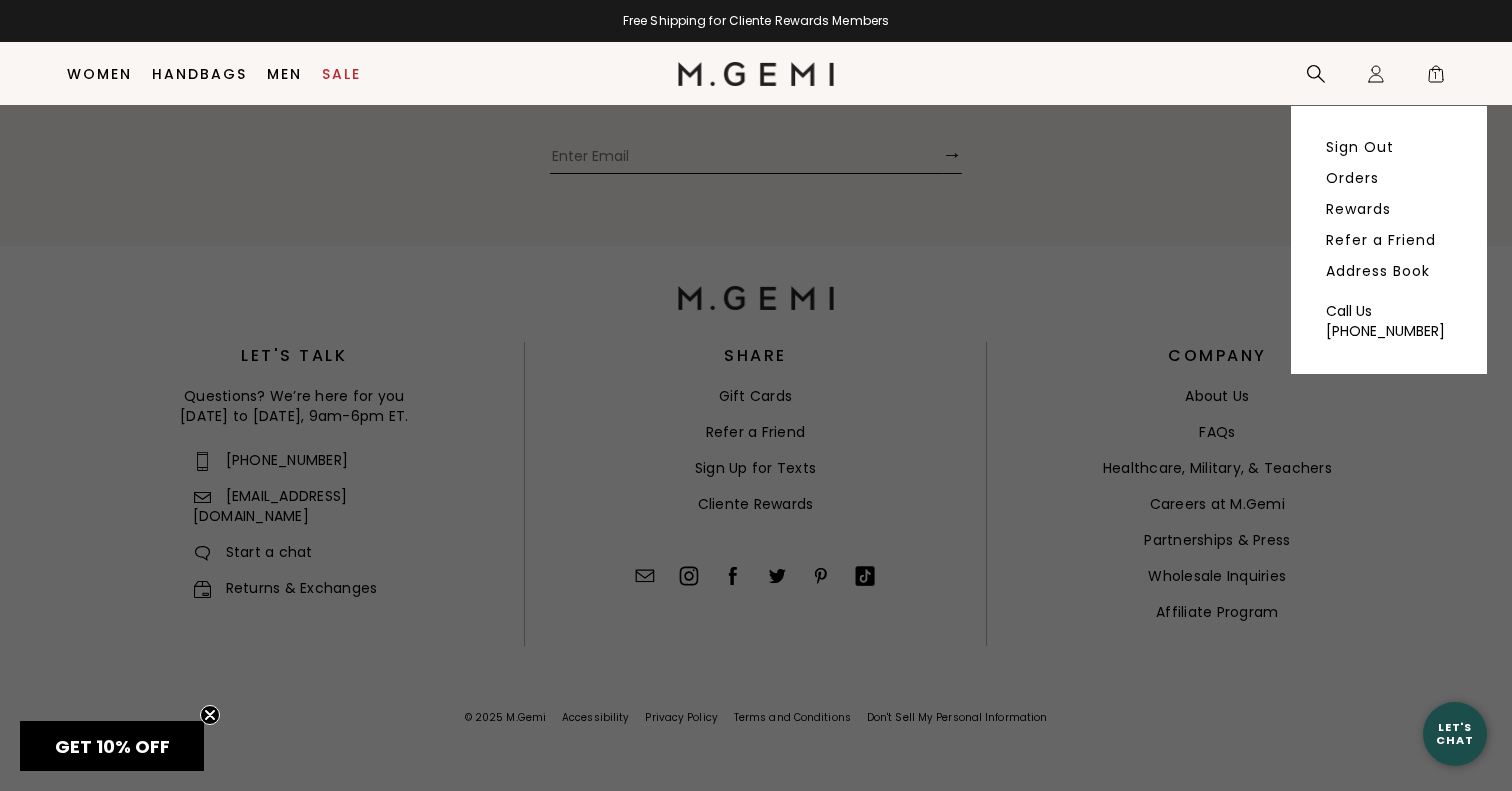 scroll, scrollTop: 6000, scrollLeft: 0, axis: vertical 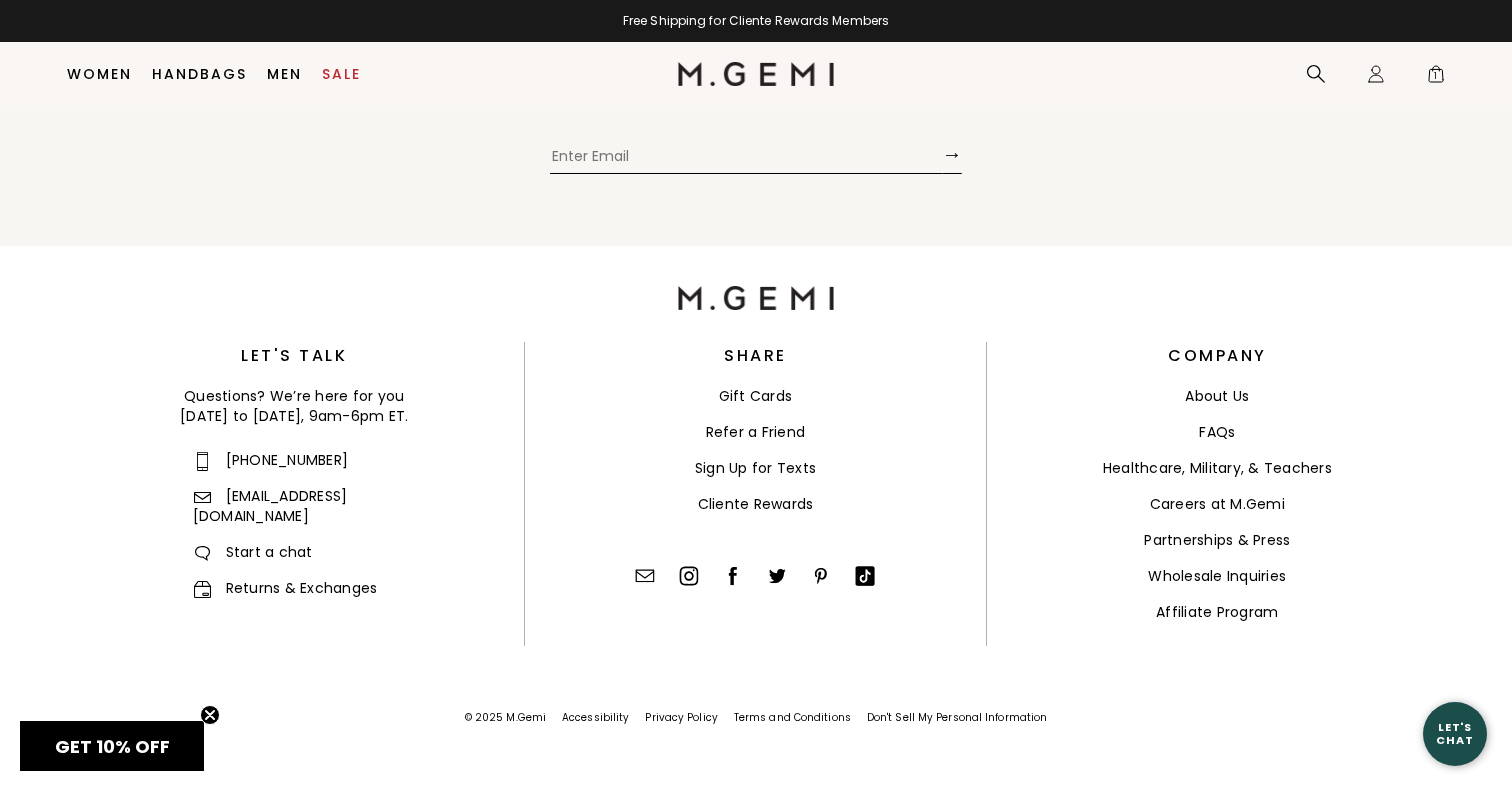 click on "Let's Chat" at bounding box center [1455, 733] 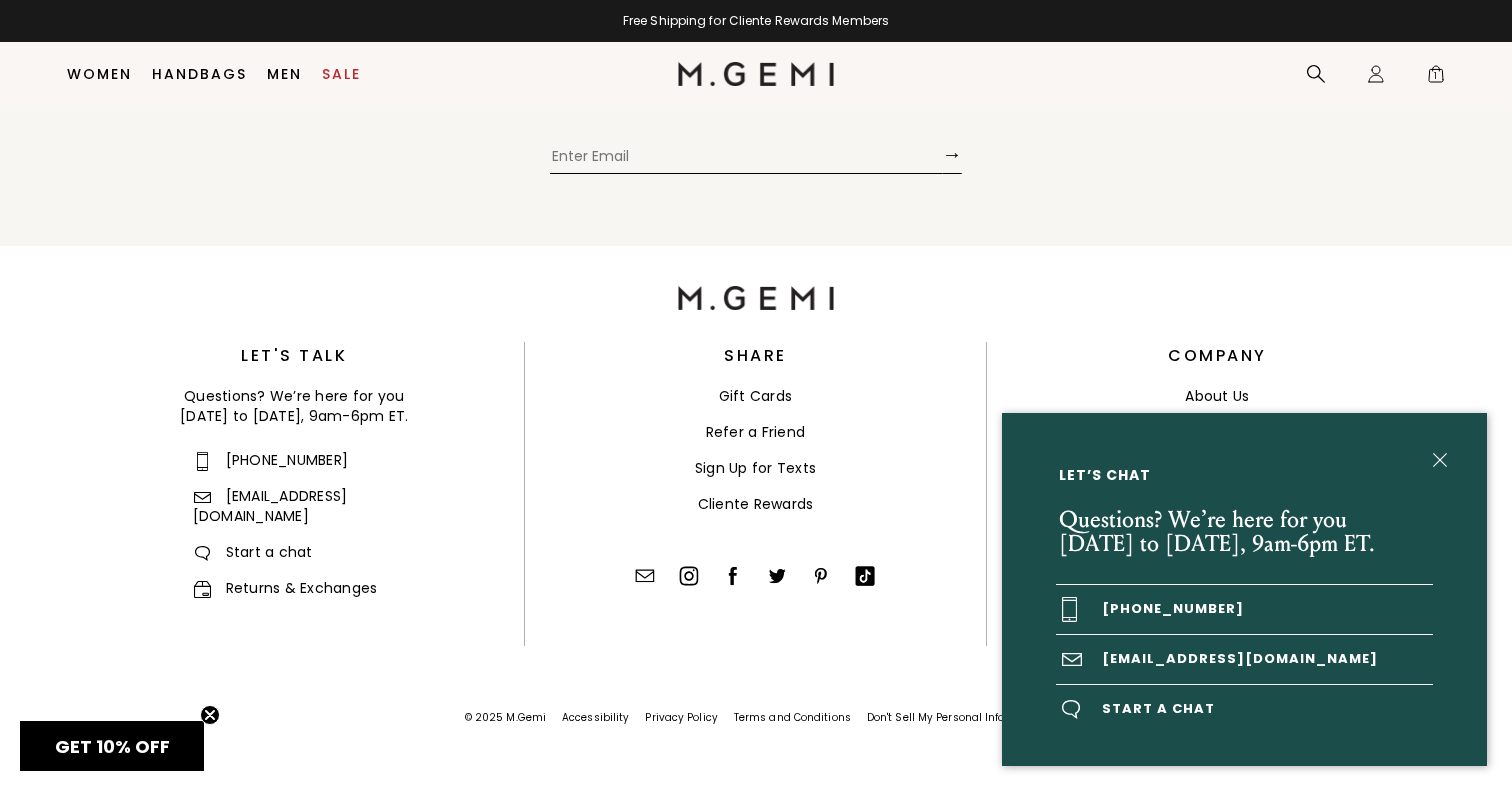 click on "Start a chat" at bounding box center (1244, 709) 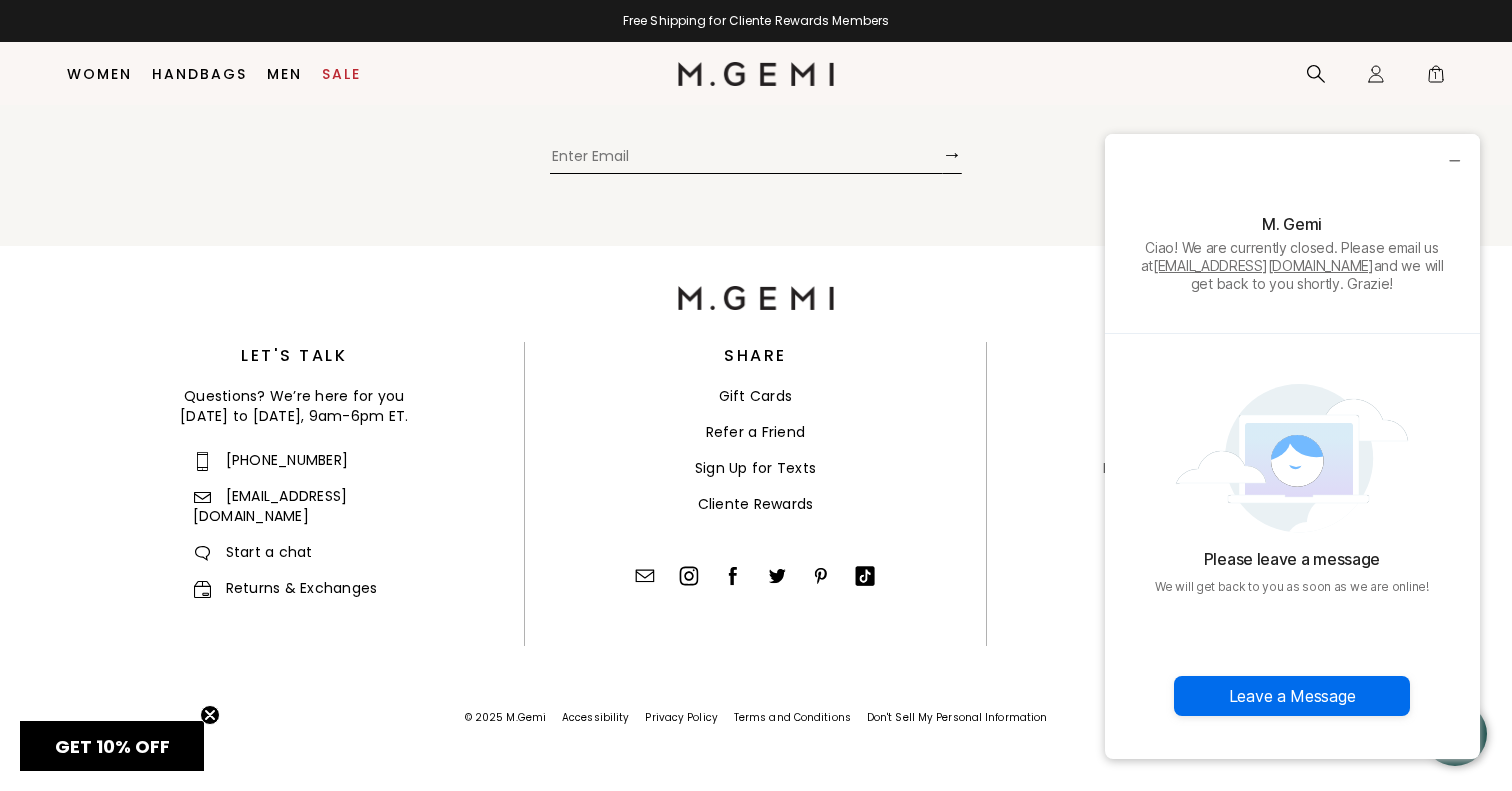 click on "become an  M.GEMI INSIDER → Submit" at bounding box center [756, 110] 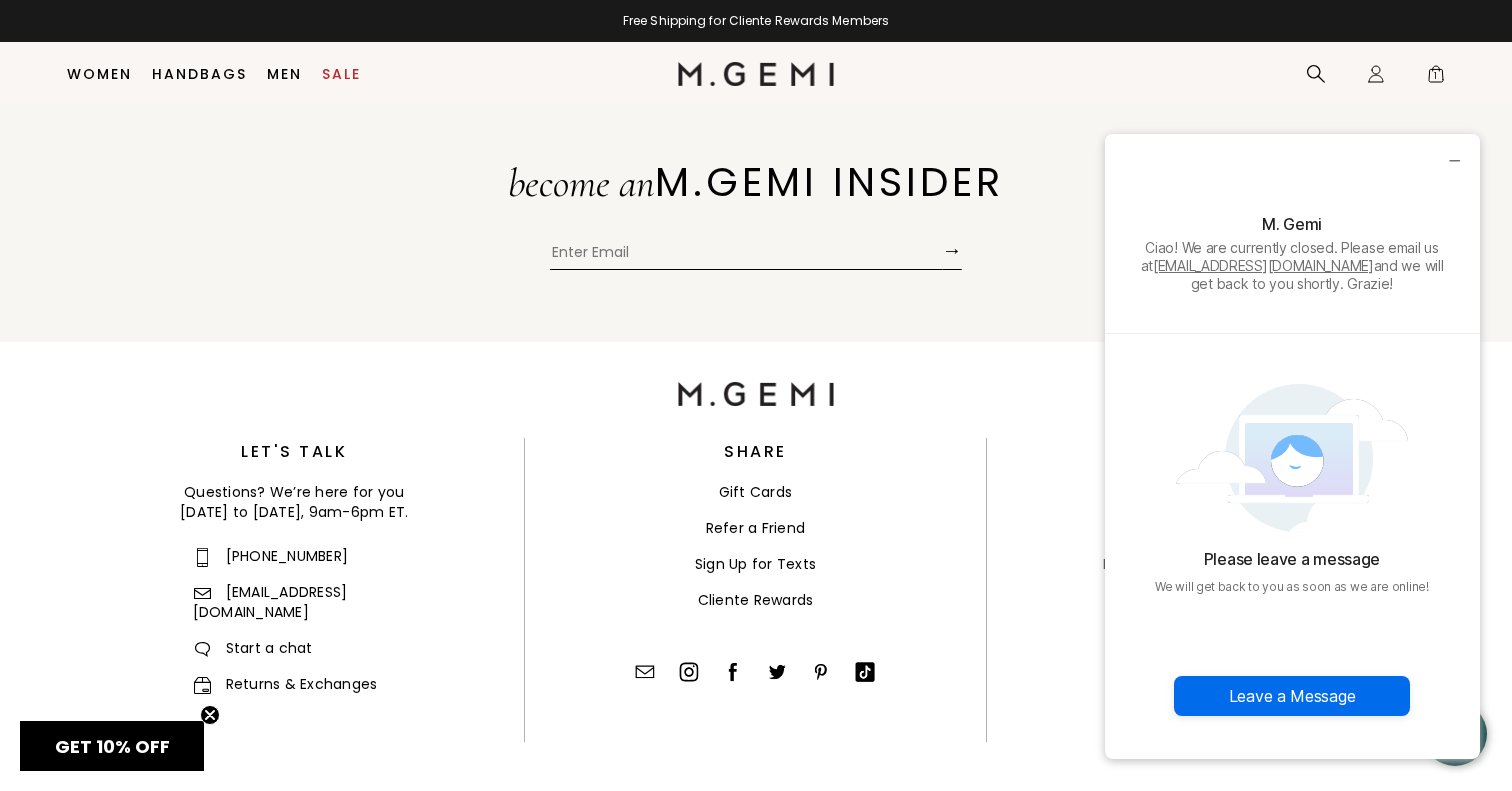scroll, scrollTop: 5883, scrollLeft: 0, axis: vertical 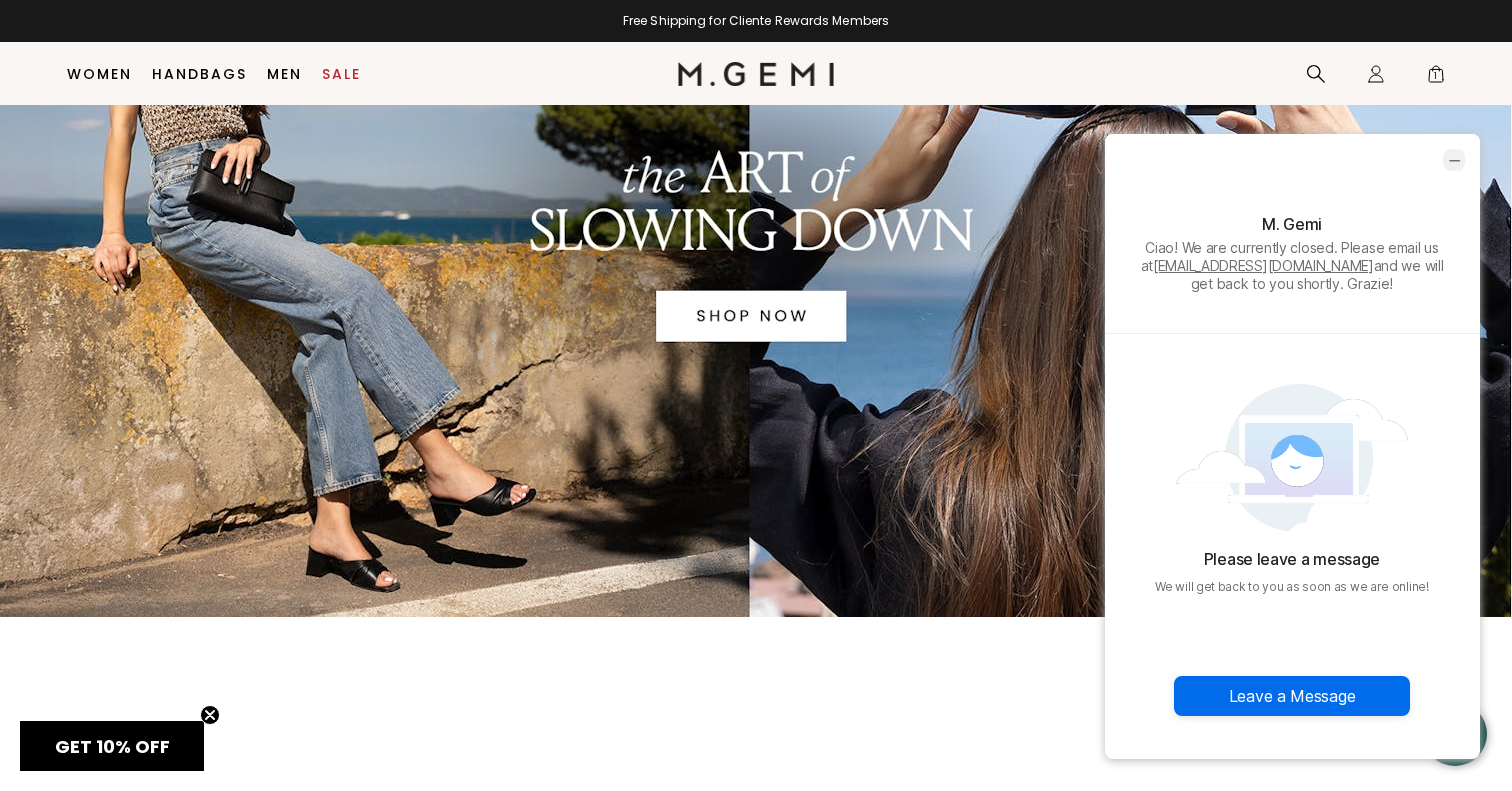 click 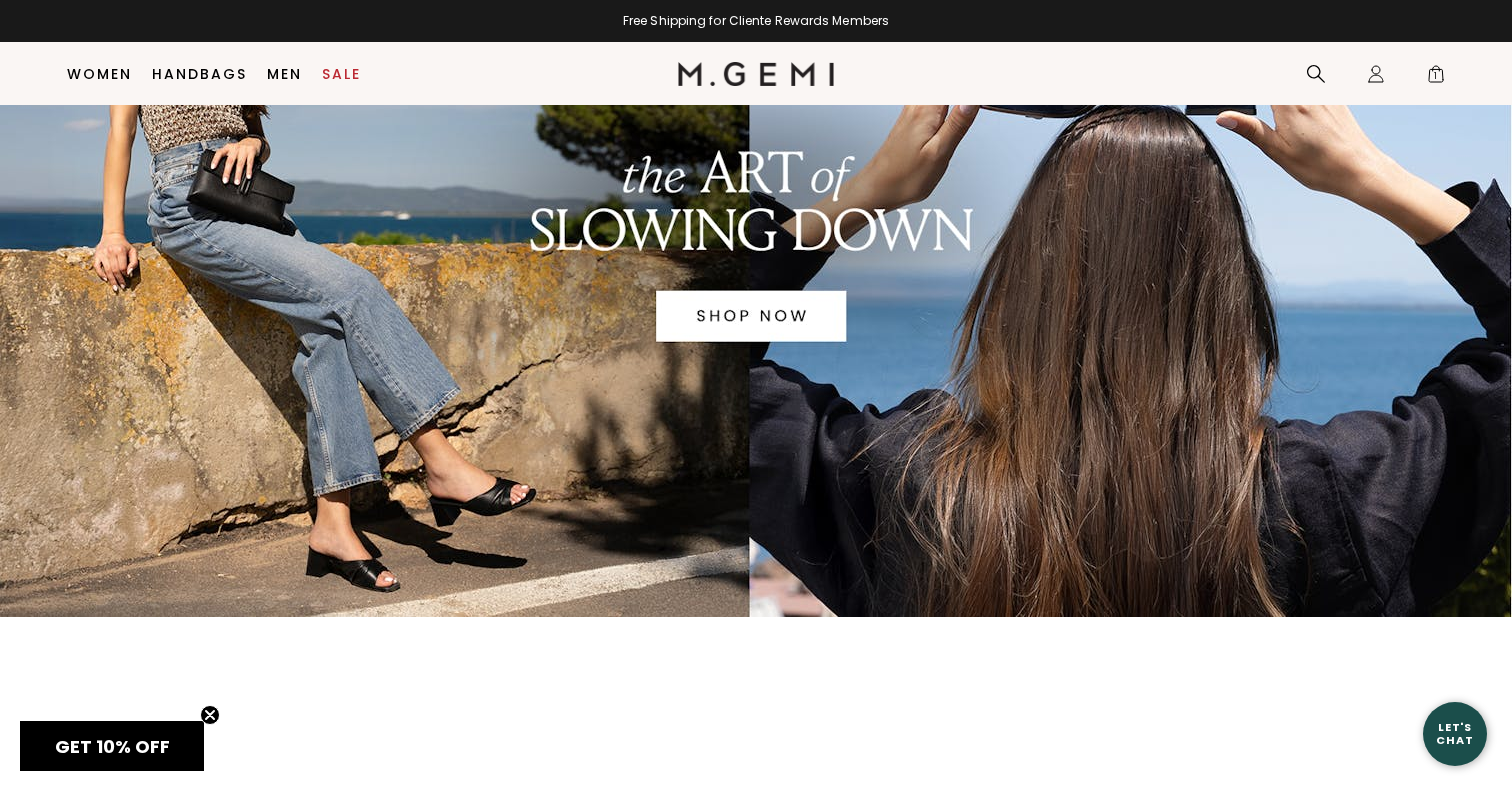 click at bounding box center (756, 251) 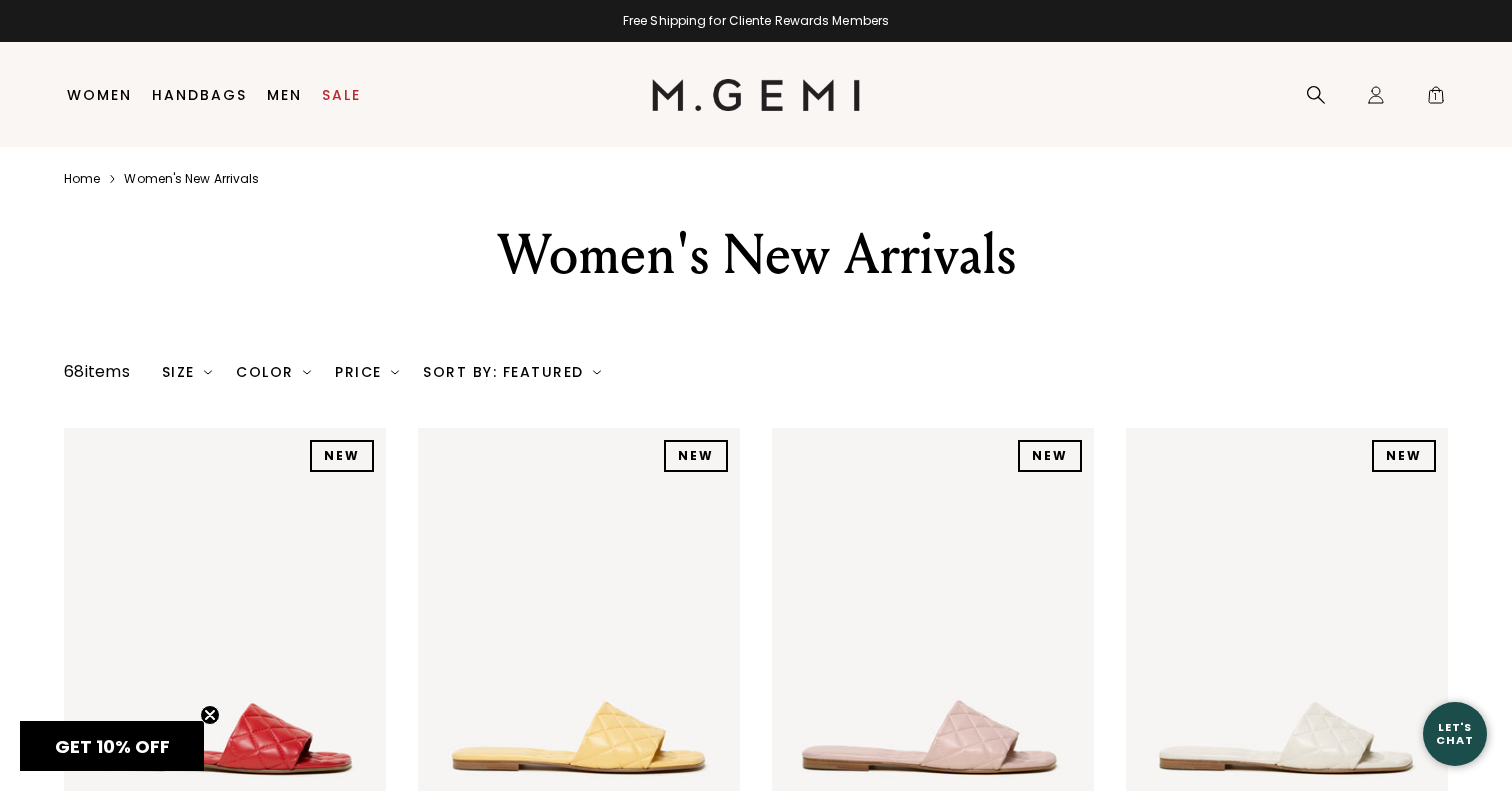 scroll, scrollTop: 0, scrollLeft: 0, axis: both 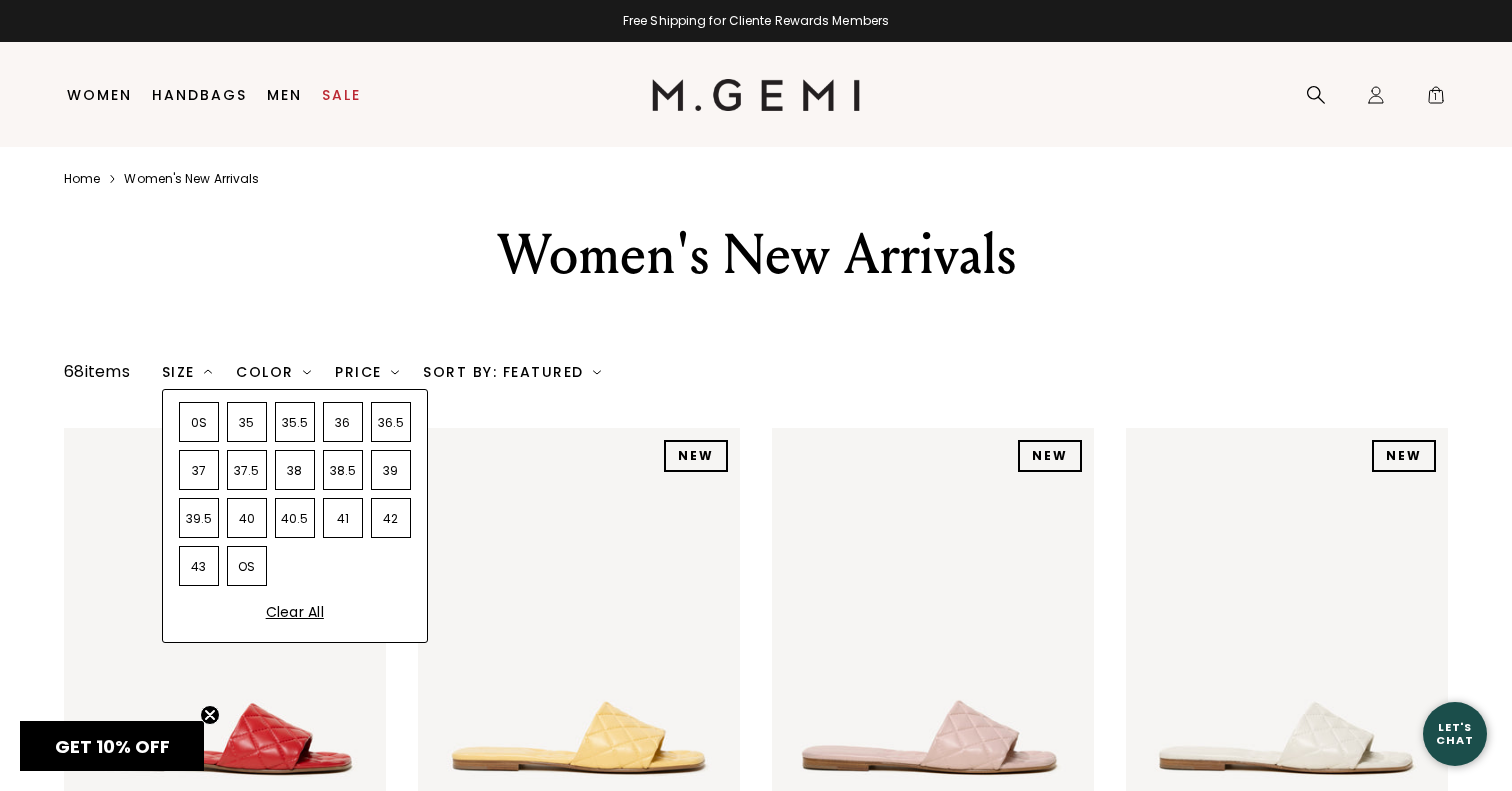 click on "37.5" at bounding box center (247, 470) 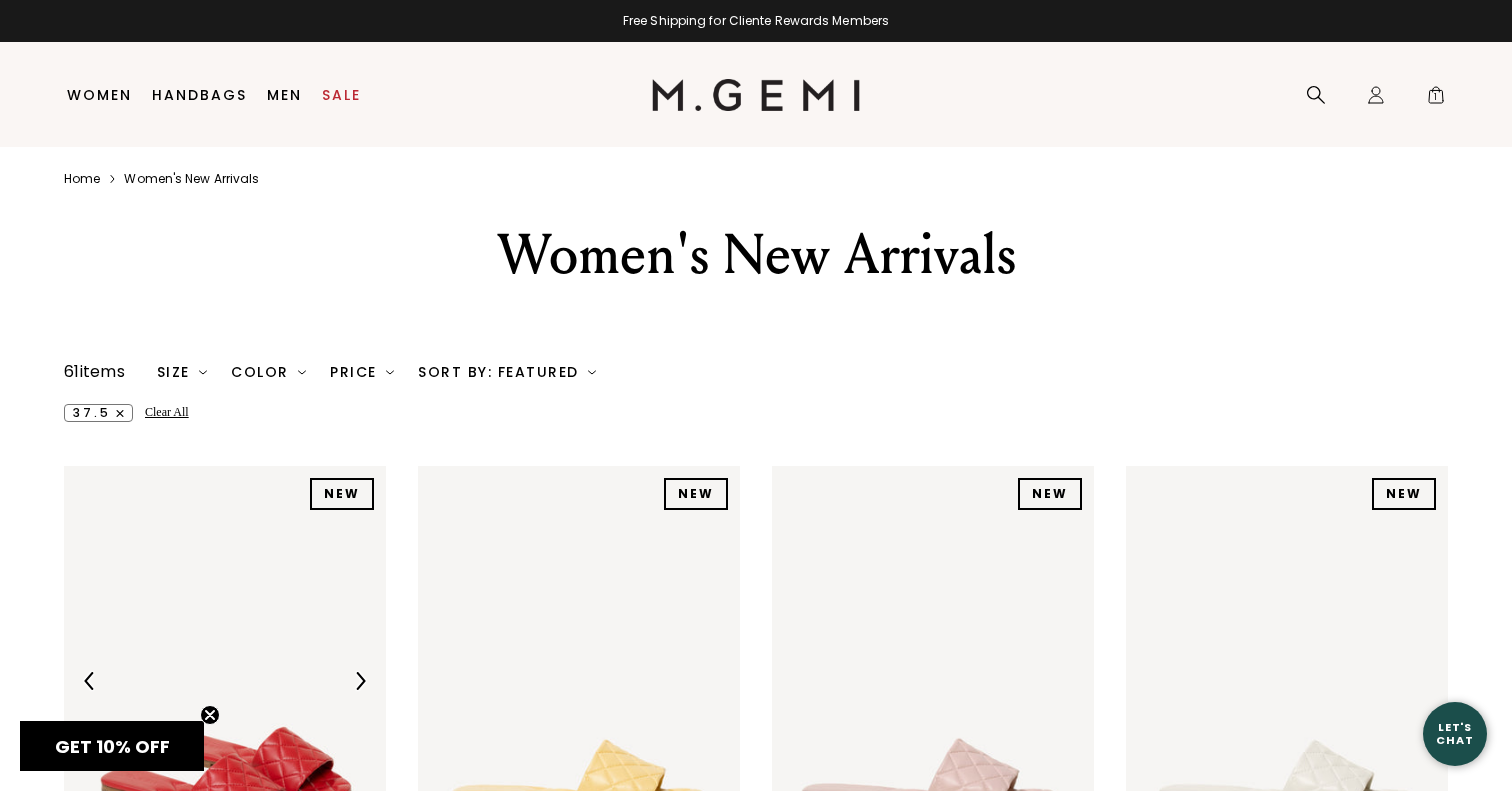 scroll, scrollTop: 0, scrollLeft: 0, axis: both 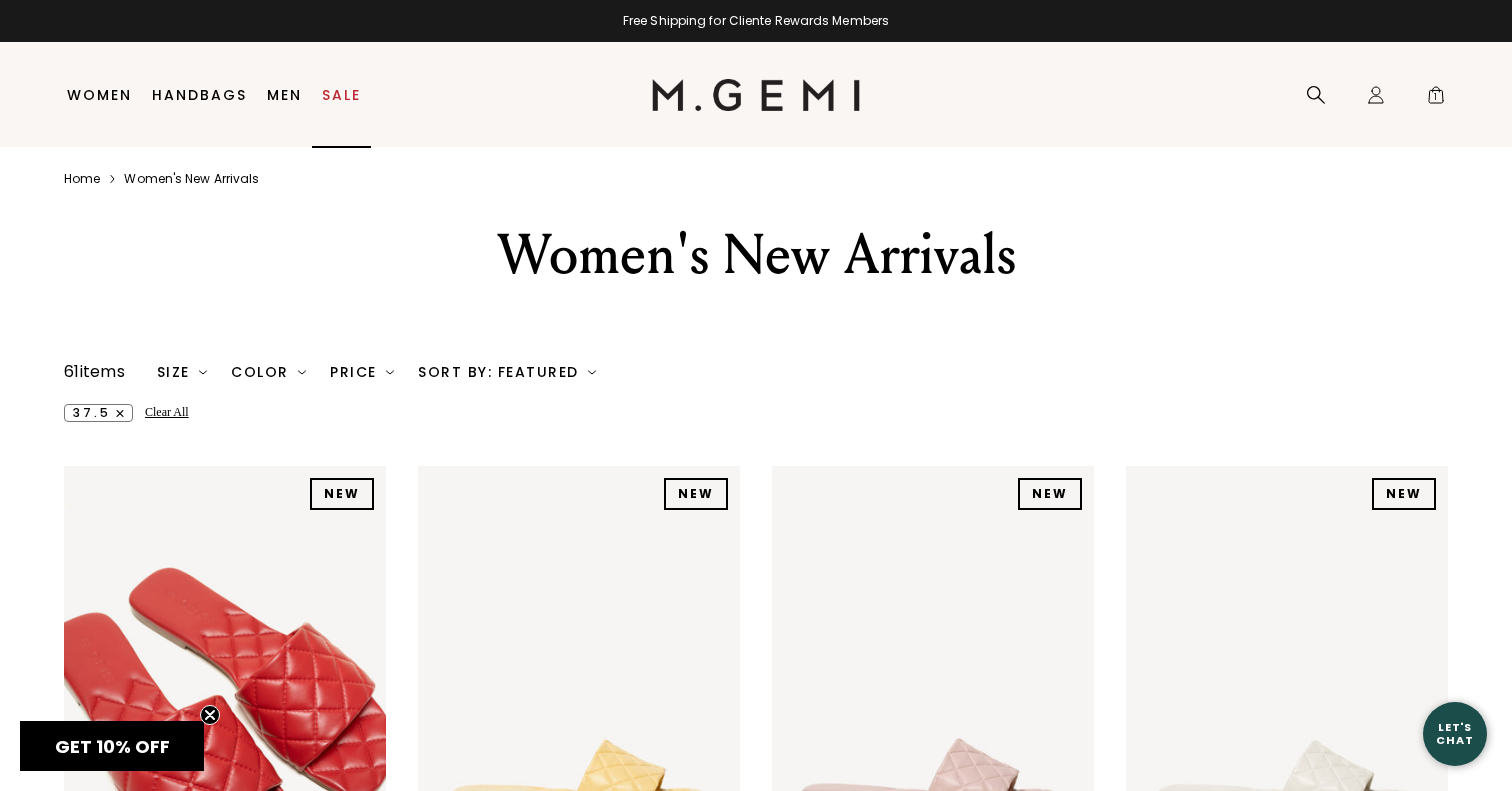click on "Sale" at bounding box center [341, 95] 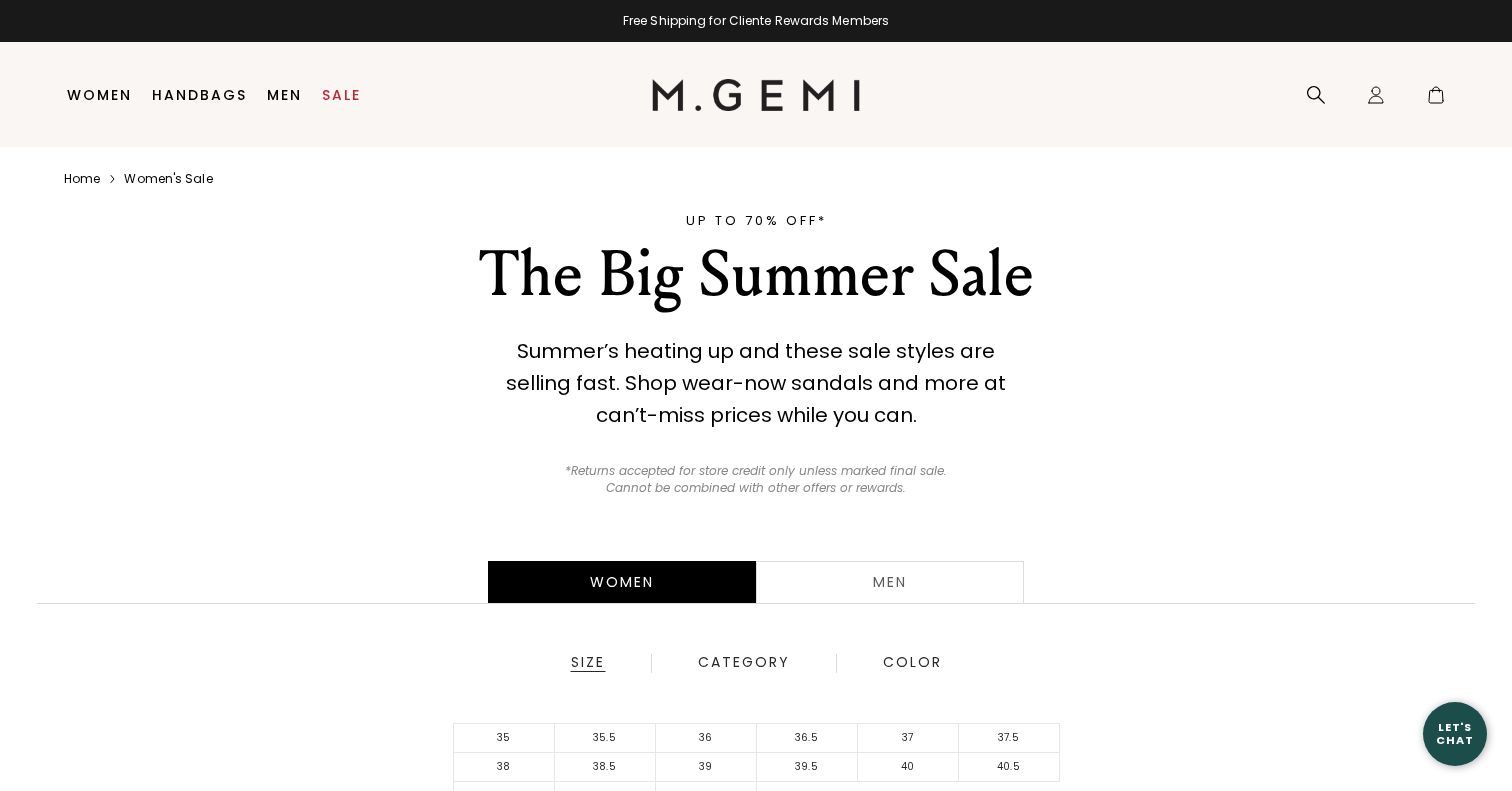 scroll, scrollTop: 0, scrollLeft: 0, axis: both 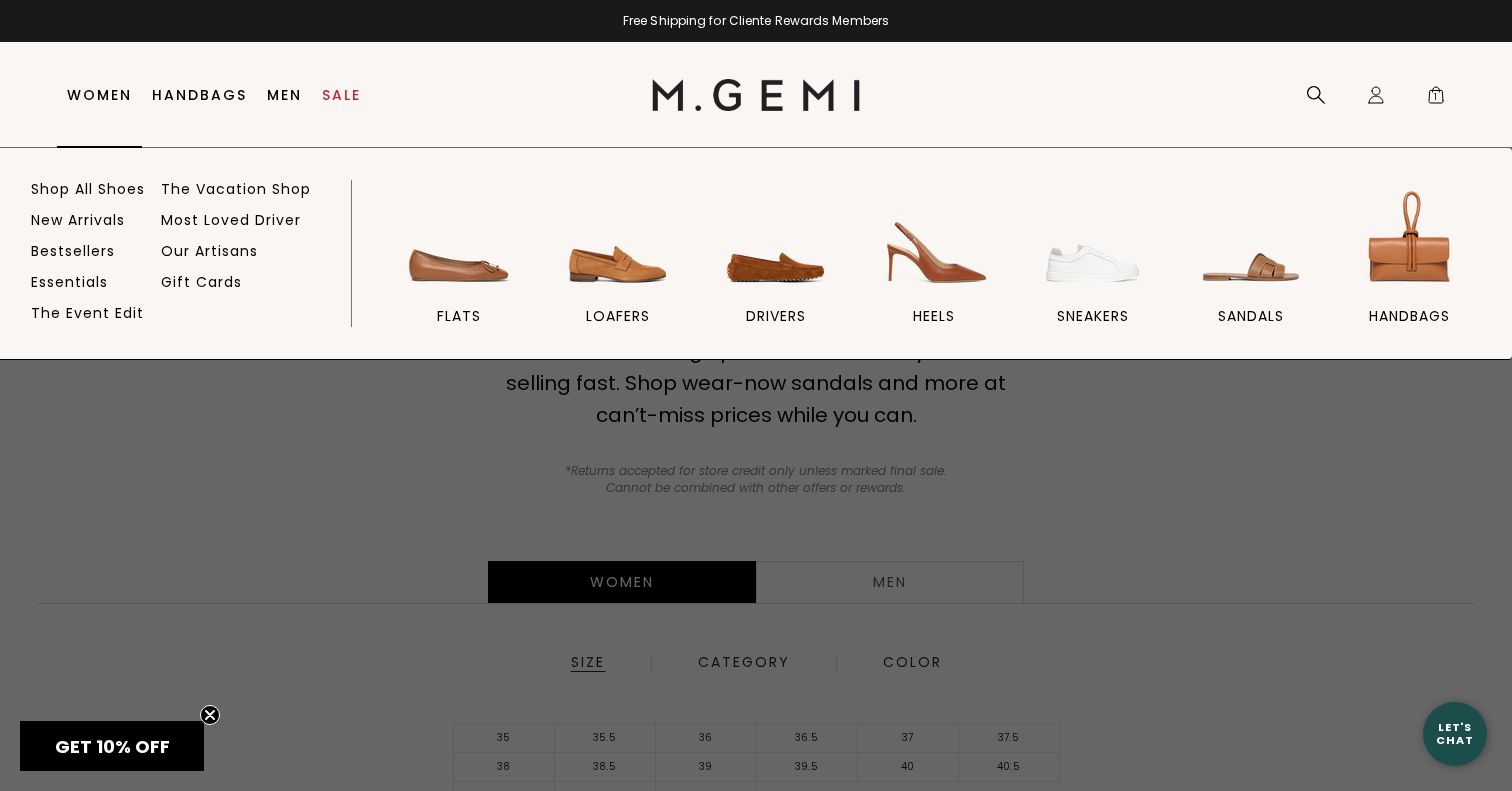 click on "Women" at bounding box center (99, 95) 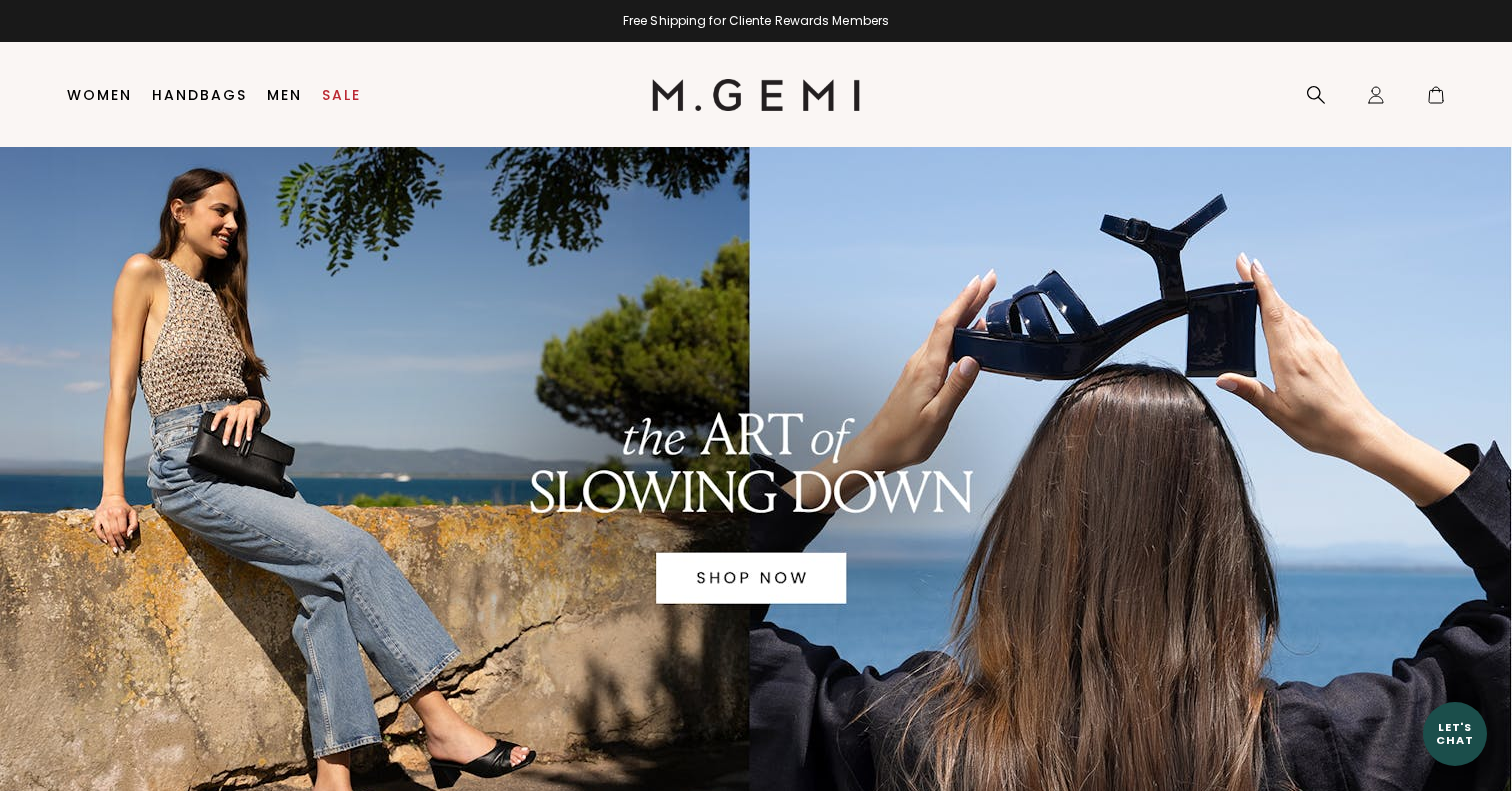 scroll, scrollTop: 0, scrollLeft: 0, axis: both 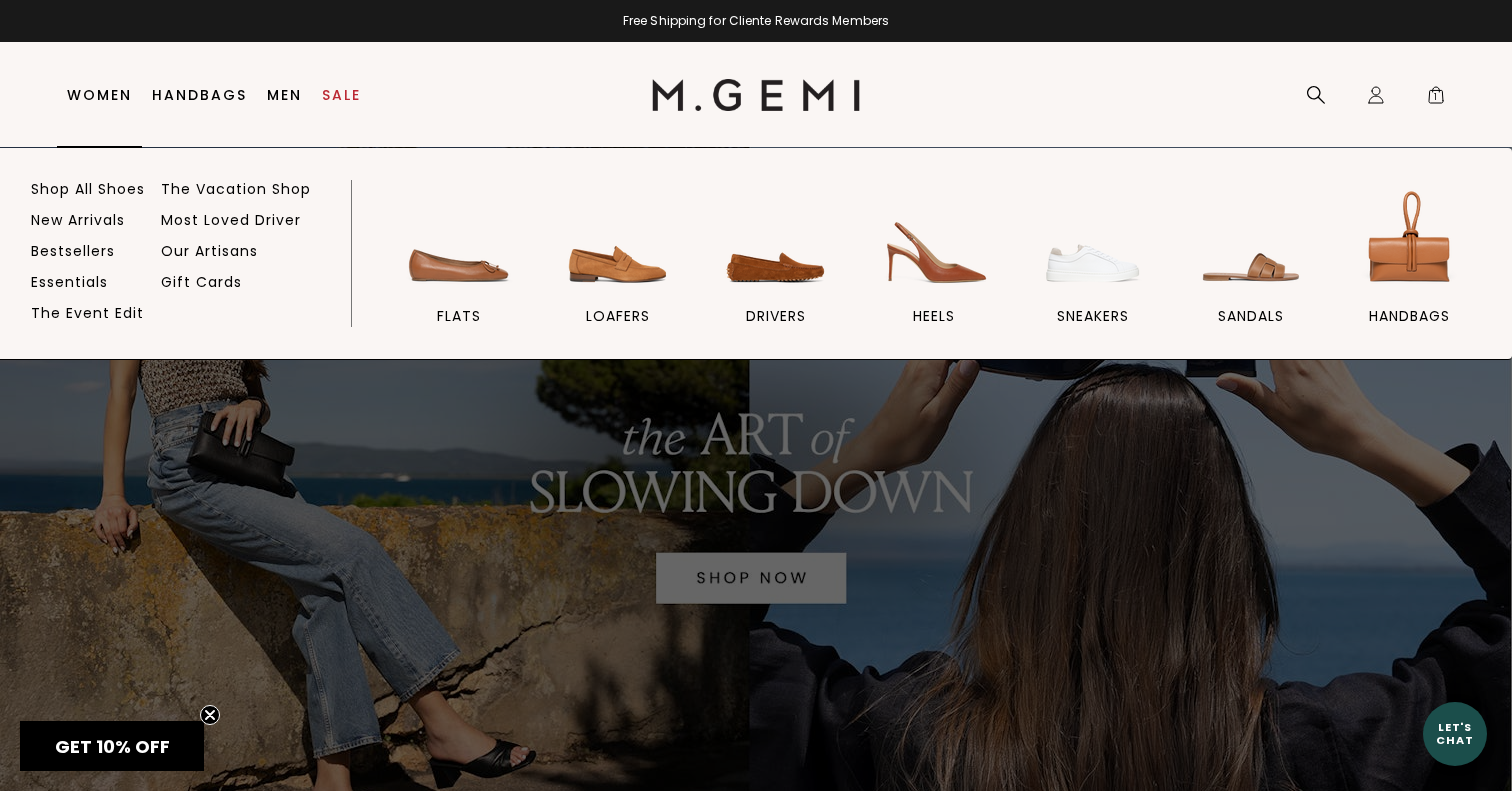 click on "Women" at bounding box center [99, 95] 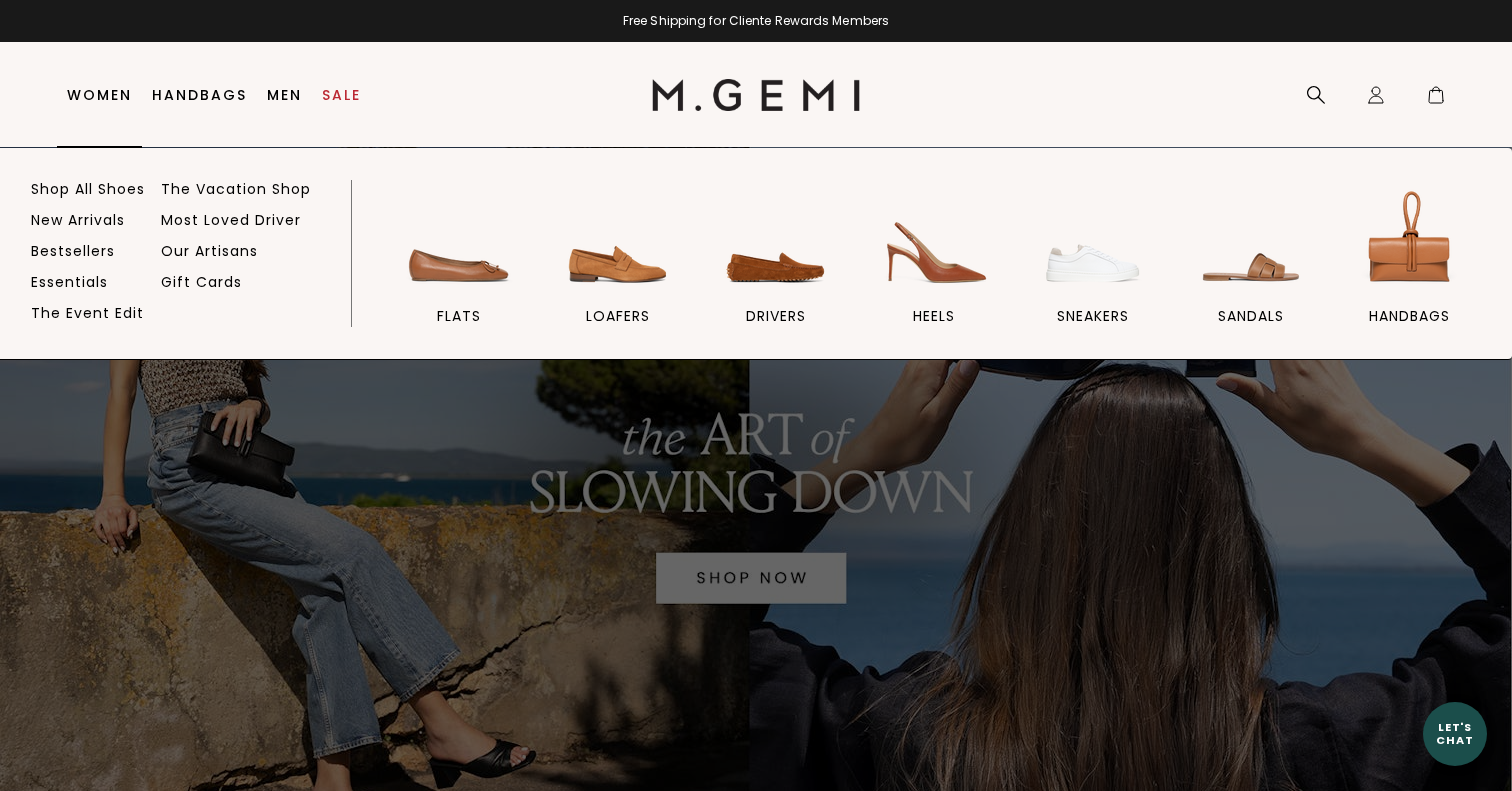 scroll, scrollTop: 0, scrollLeft: 0, axis: both 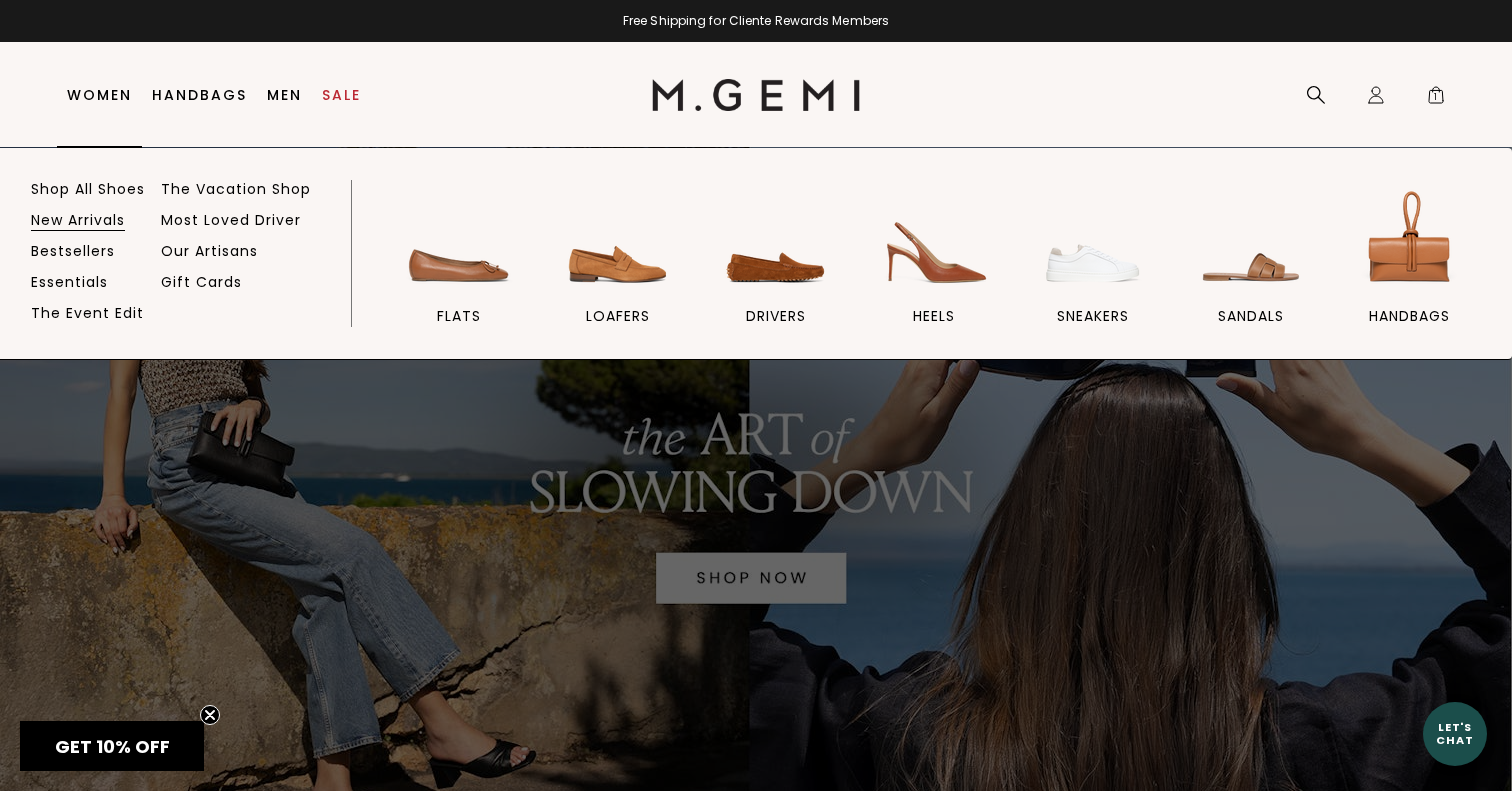 click on "New Arrivals" at bounding box center [78, 220] 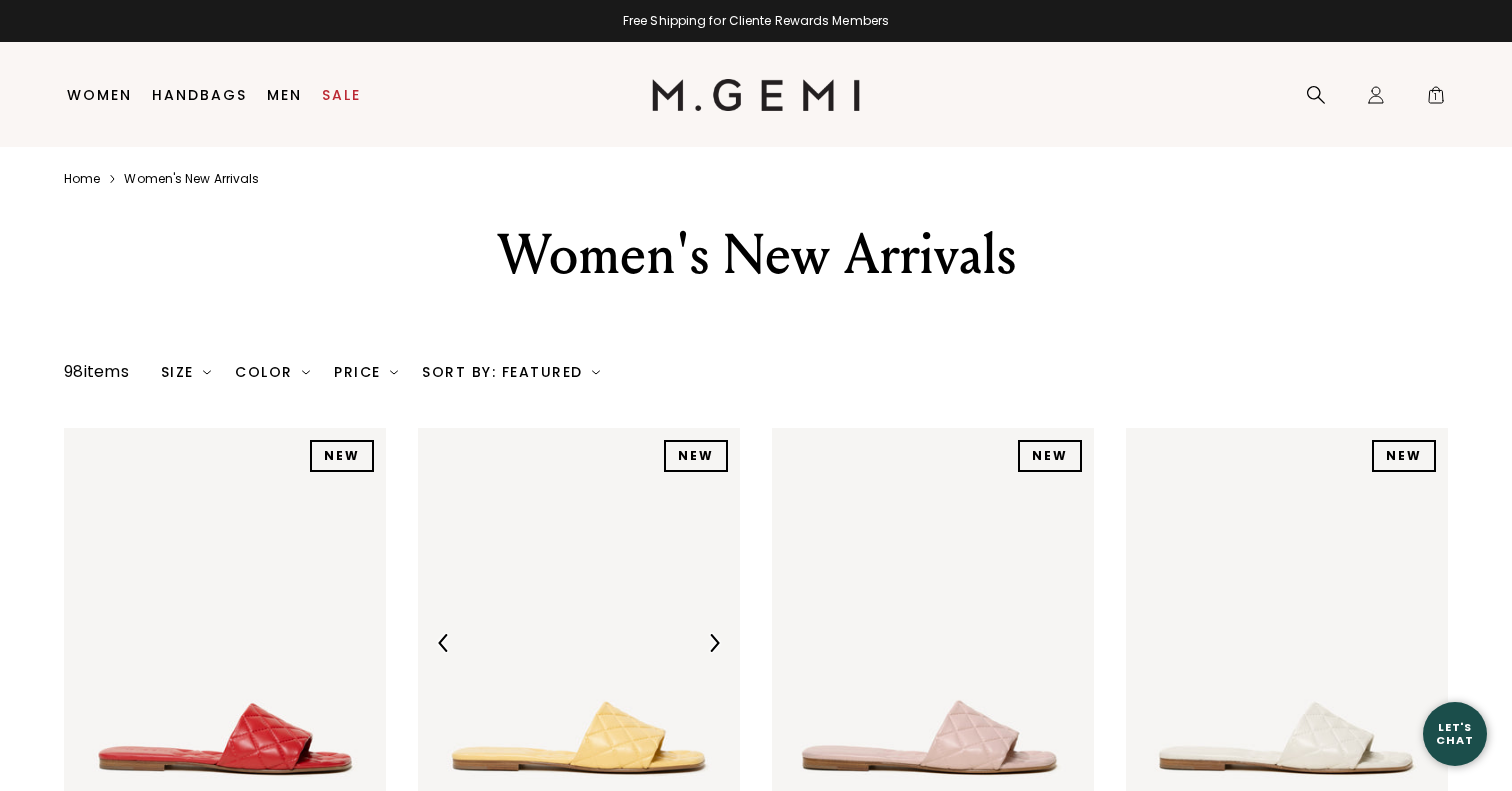 scroll, scrollTop: 0, scrollLeft: 0, axis: both 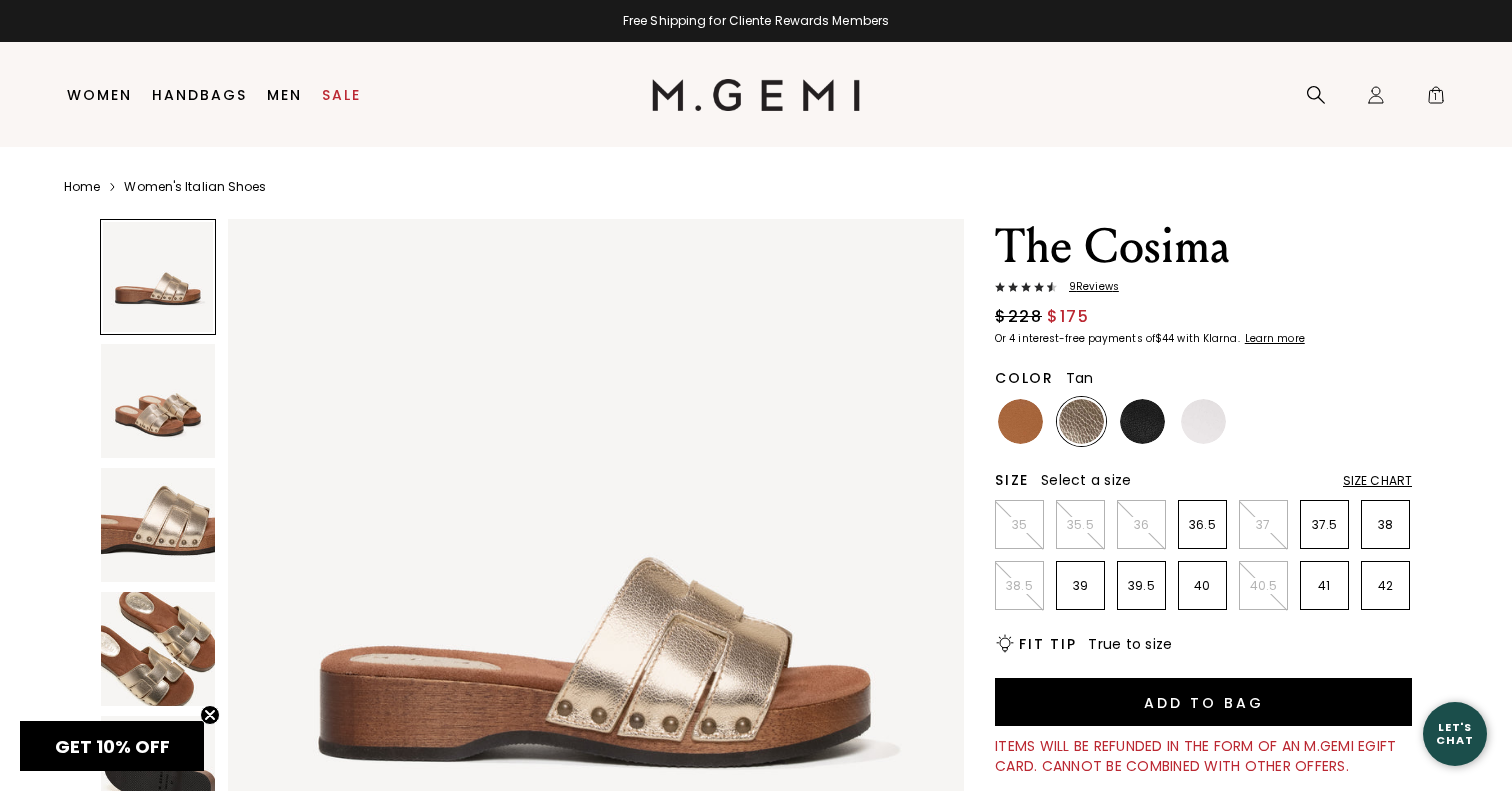 click at bounding box center [1020, 421] 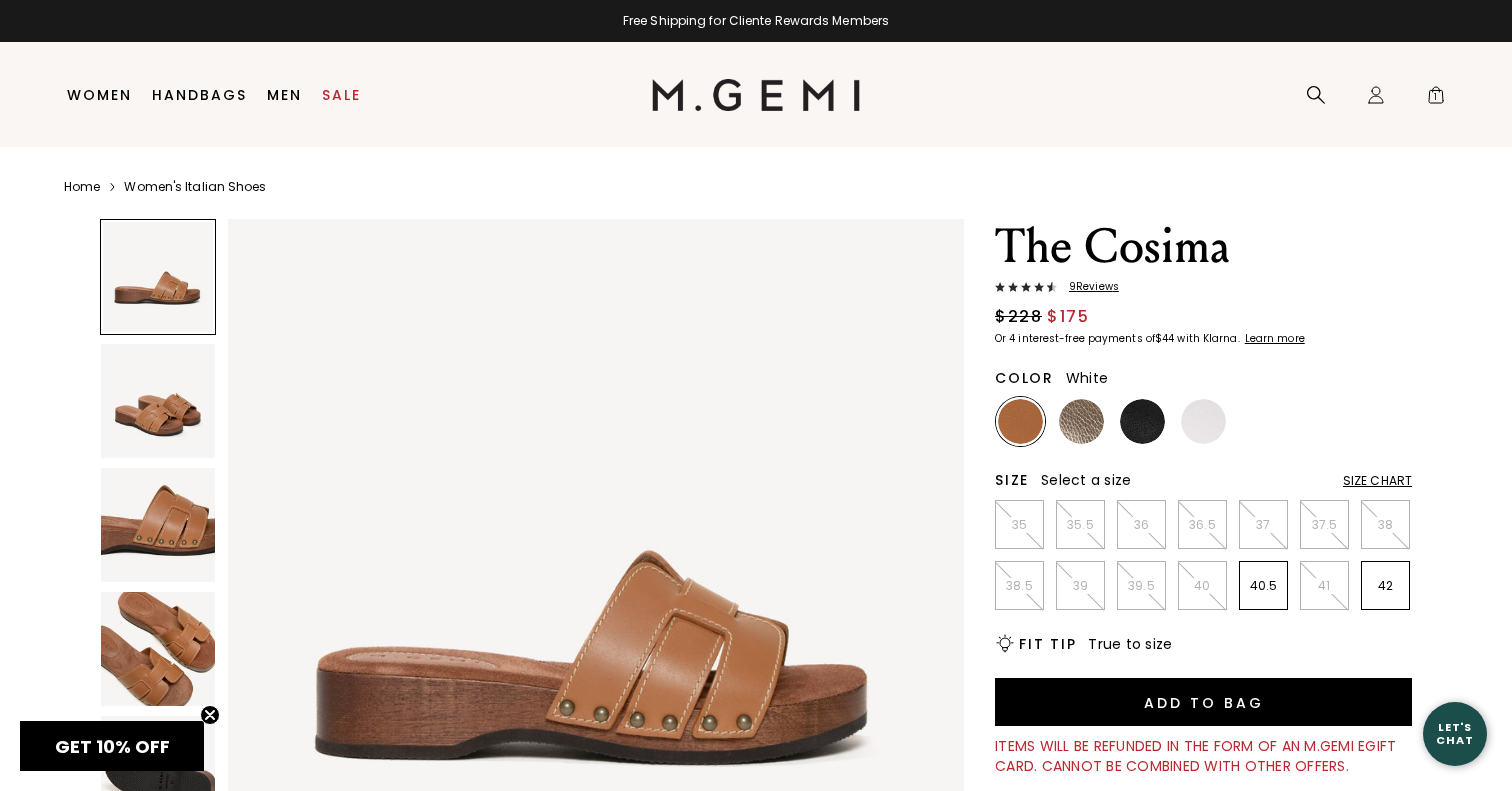 click at bounding box center (1203, 421) 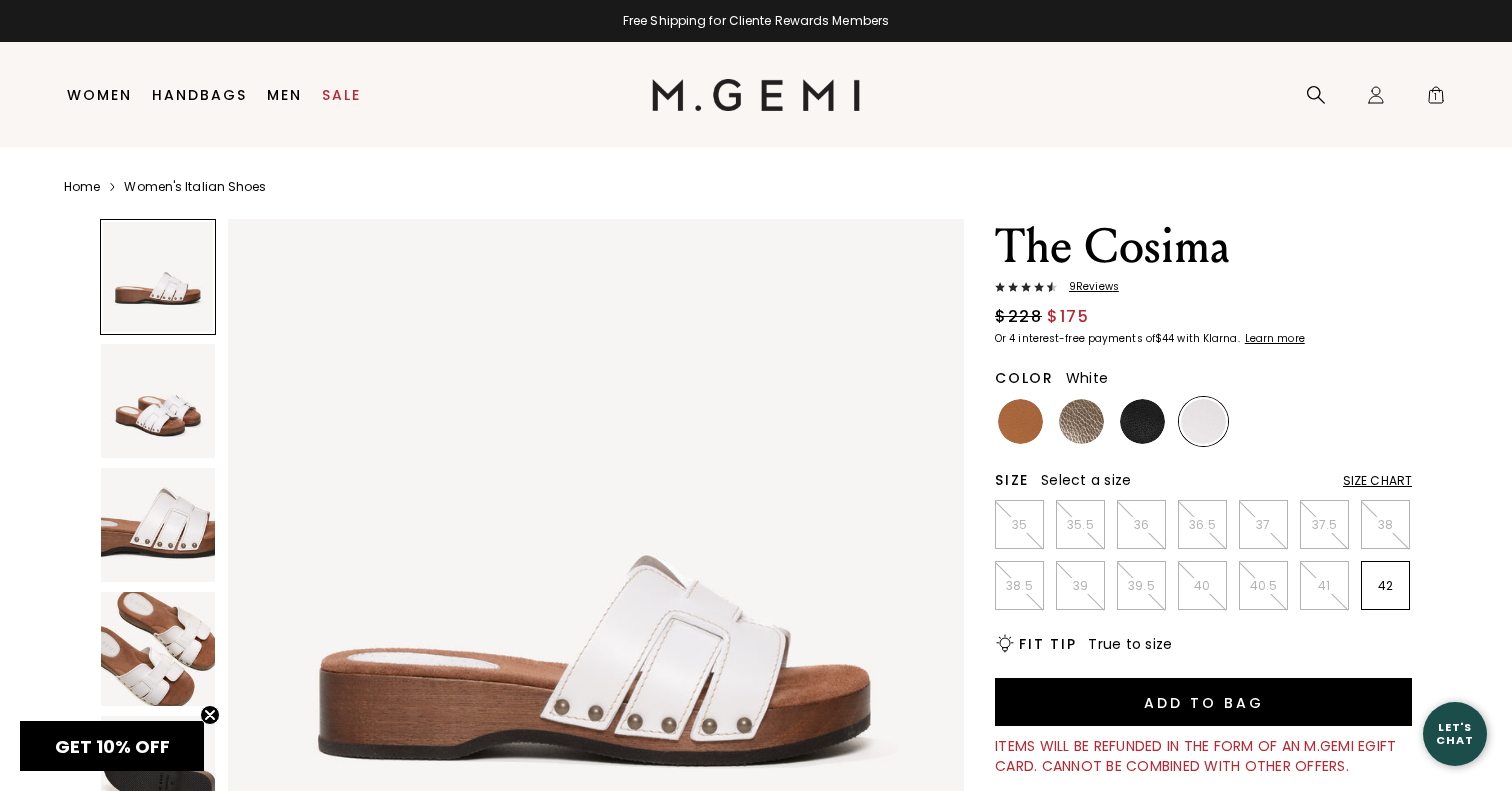scroll, scrollTop: 0, scrollLeft: 0, axis: both 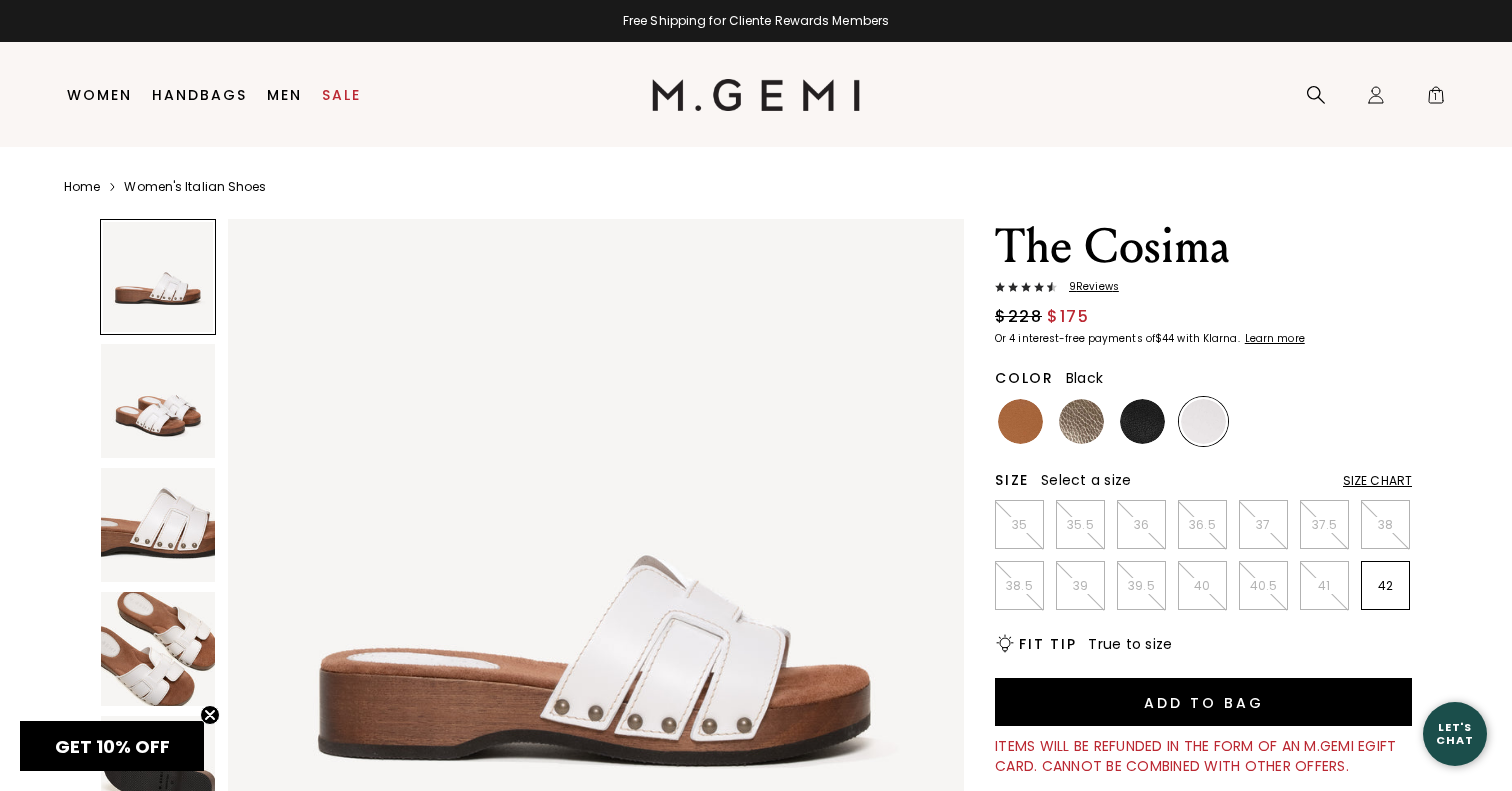 click at bounding box center (1142, 421) 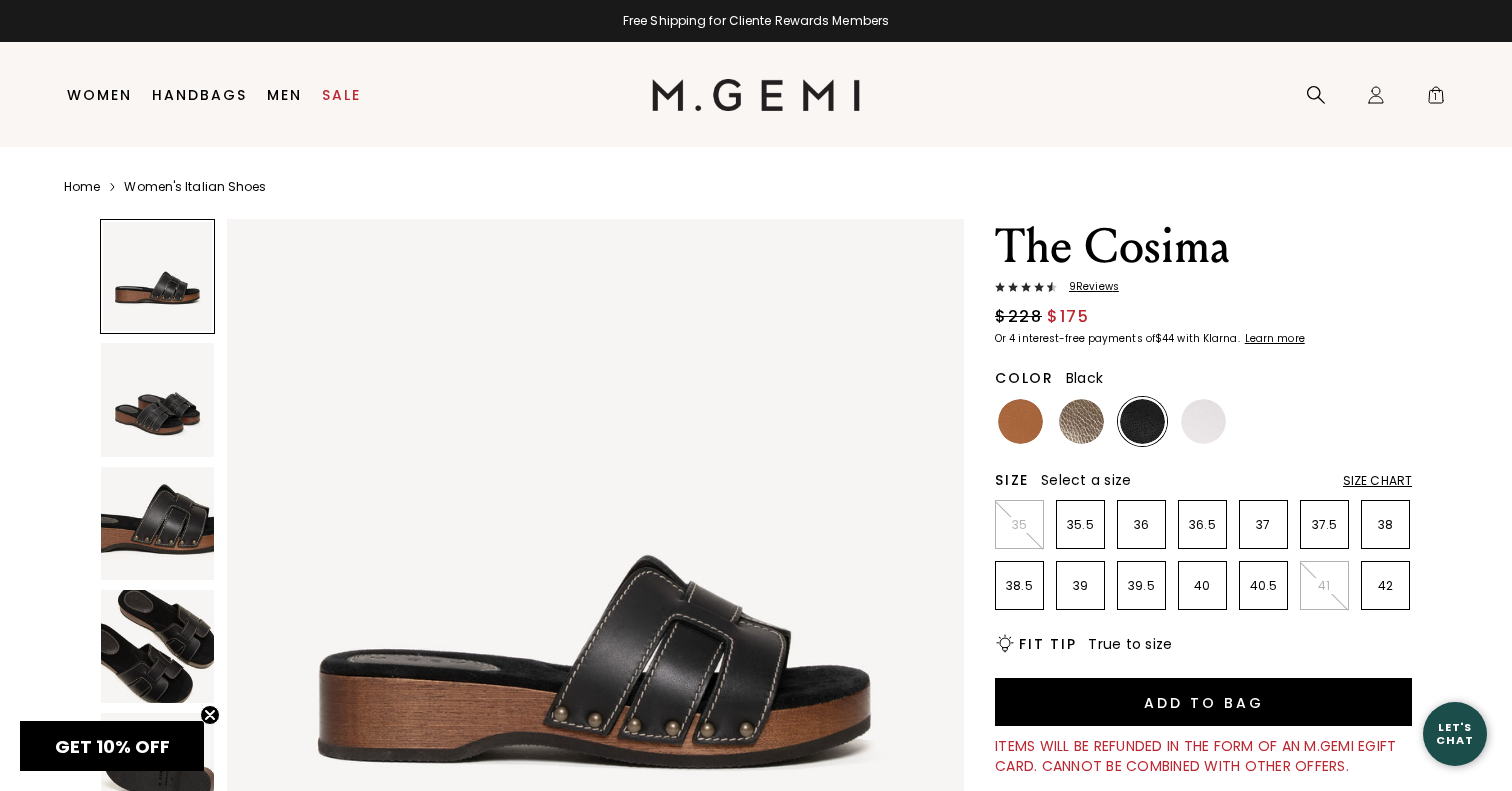 scroll, scrollTop: 0, scrollLeft: 0, axis: both 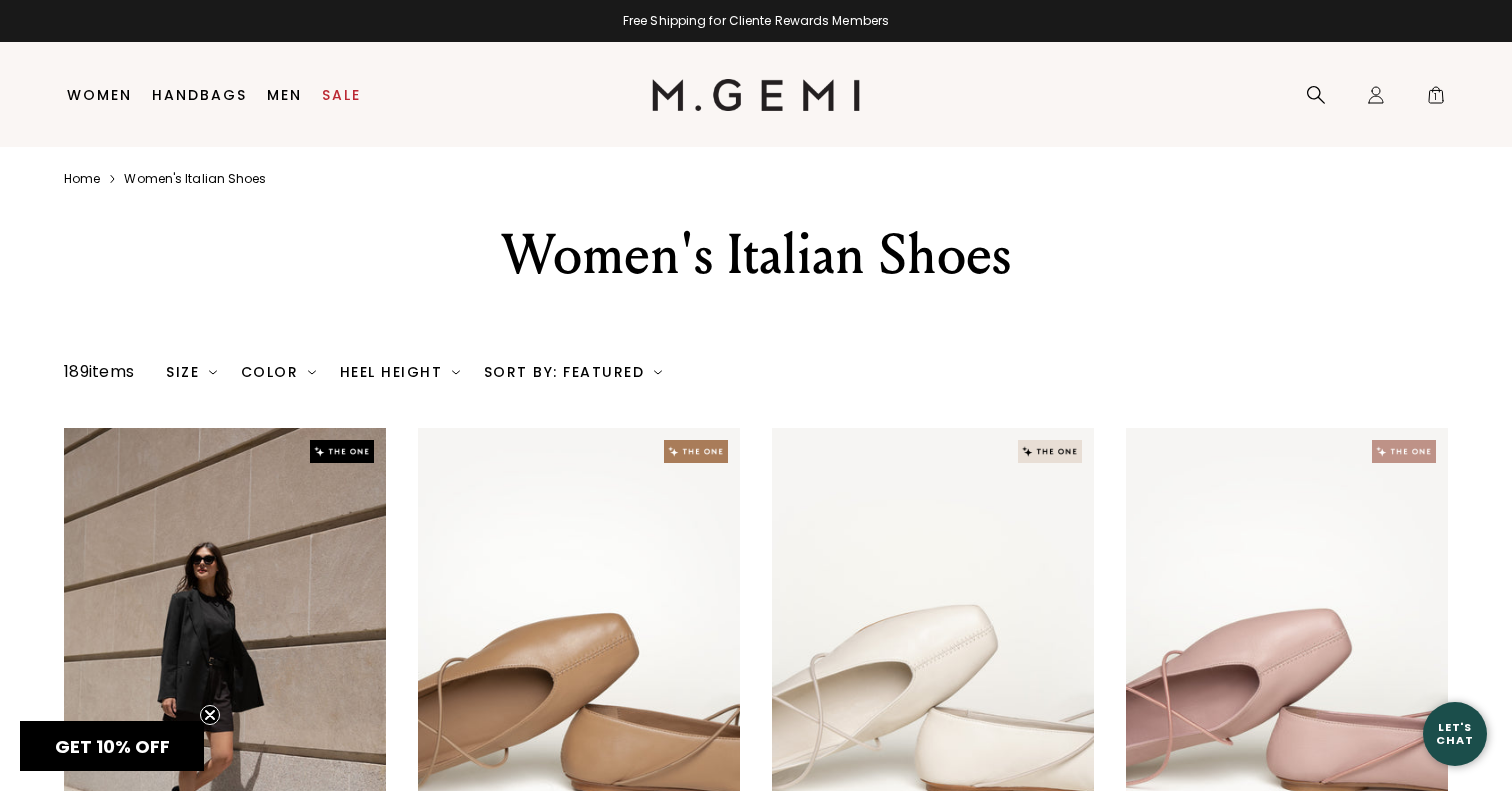 click on "Size" at bounding box center (191, 372) 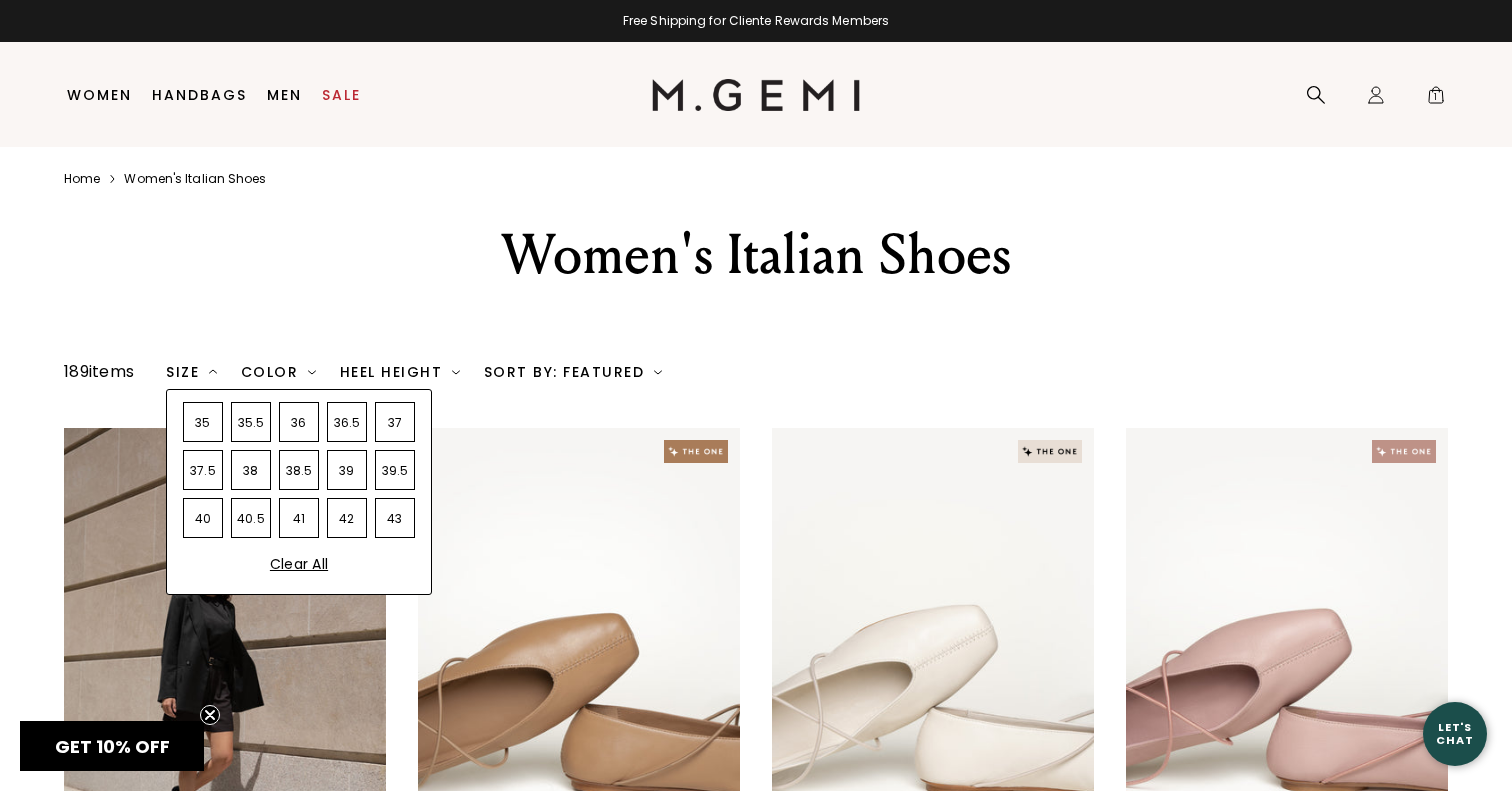 click on "37.5" at bounding box center (203, 470) 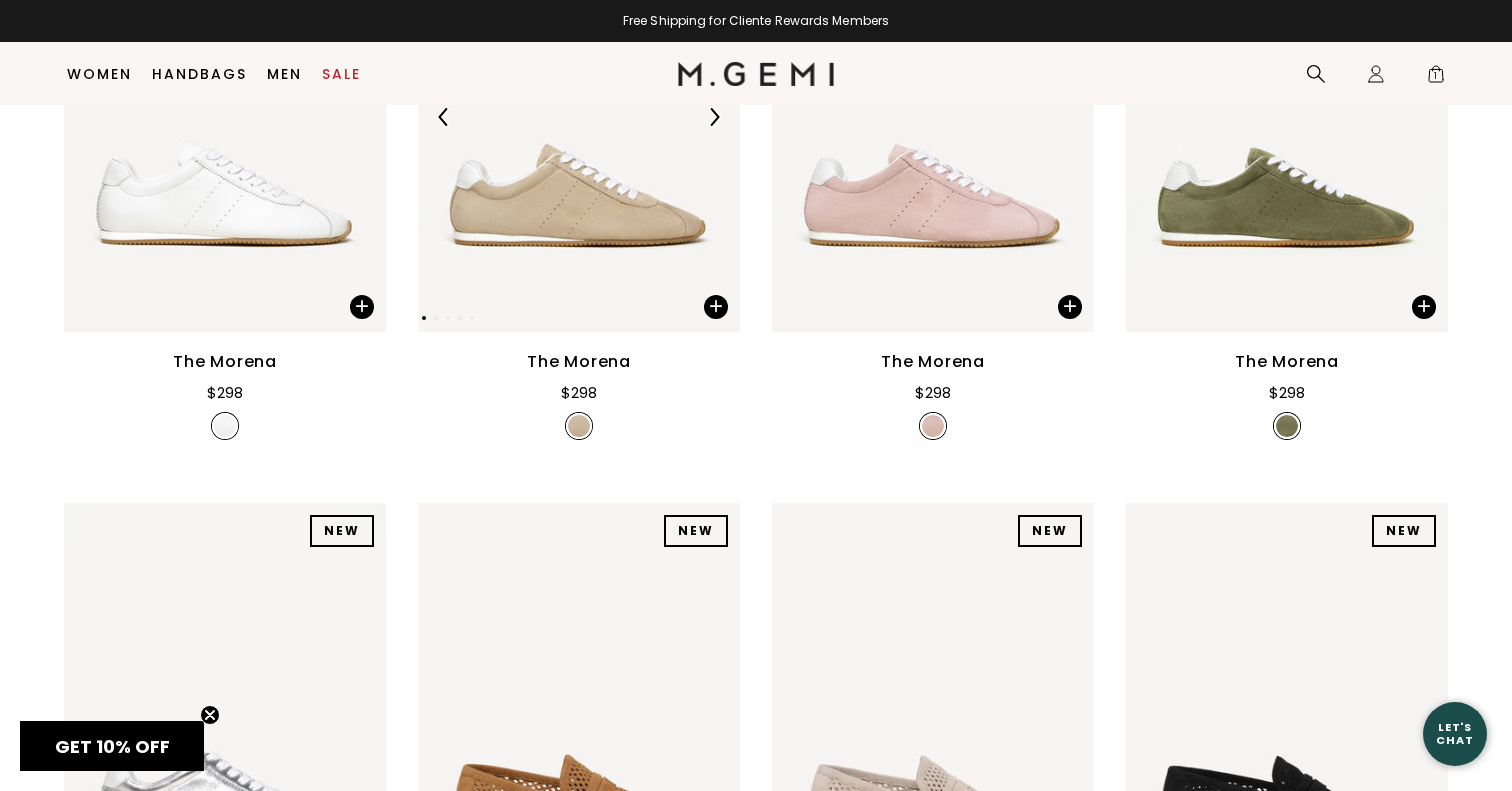 scroll, scrollTop: 2989, scrollLeft: 0, axis: vertical 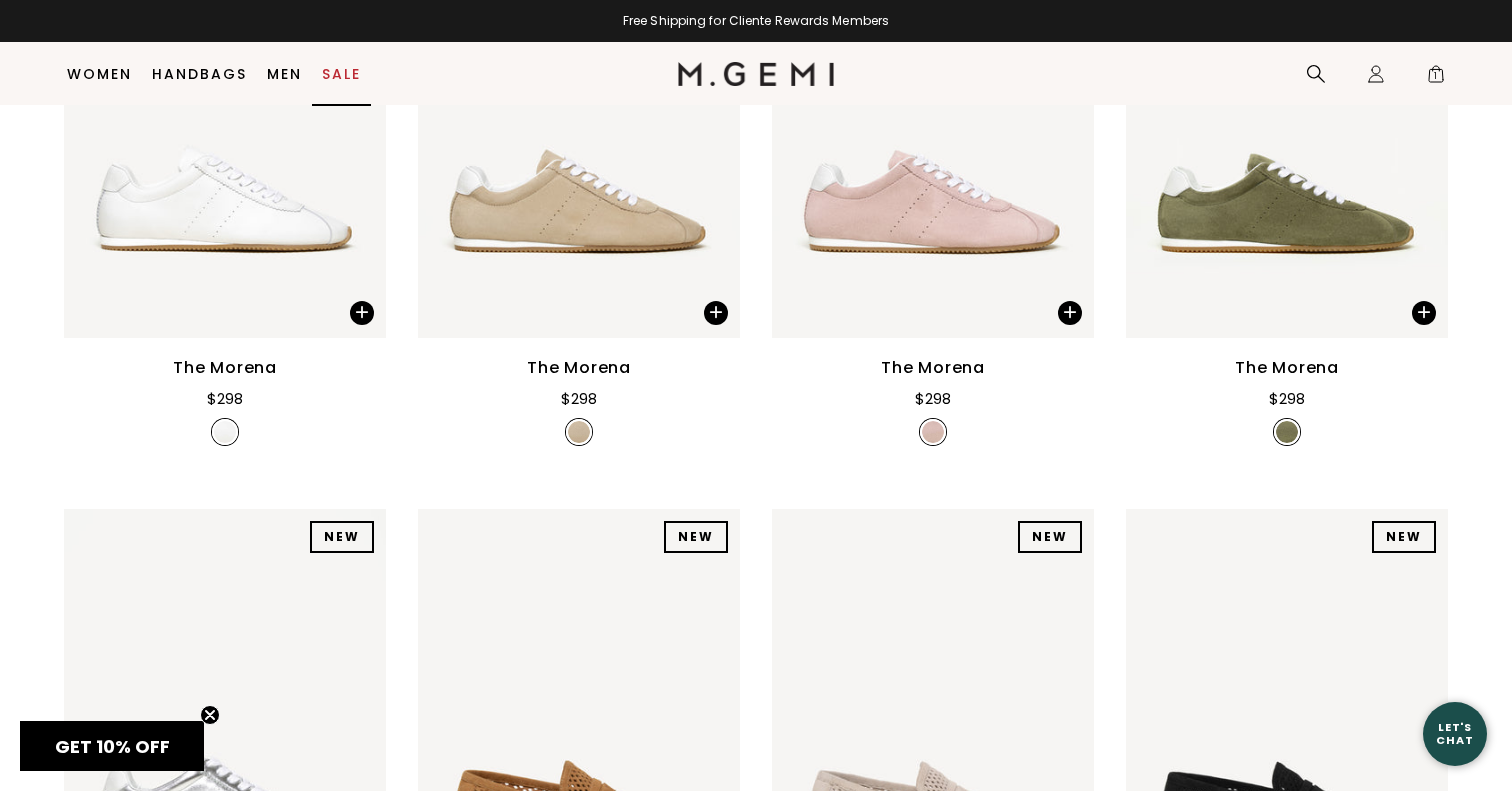 click on "Sale" at bounding box center [341, 74] 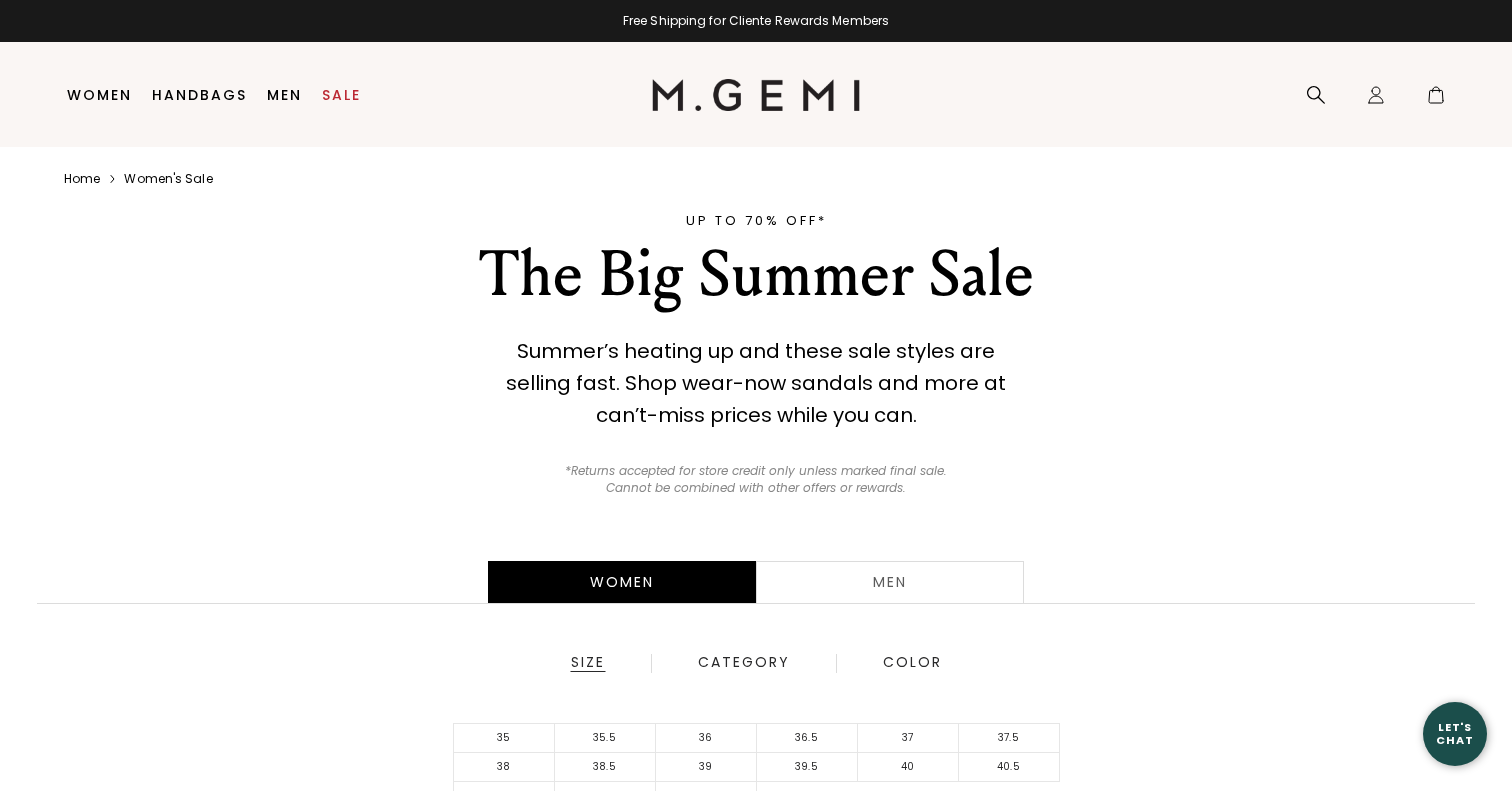 scroll, scrollTop: 0, scrollLeft: 0, axis: both 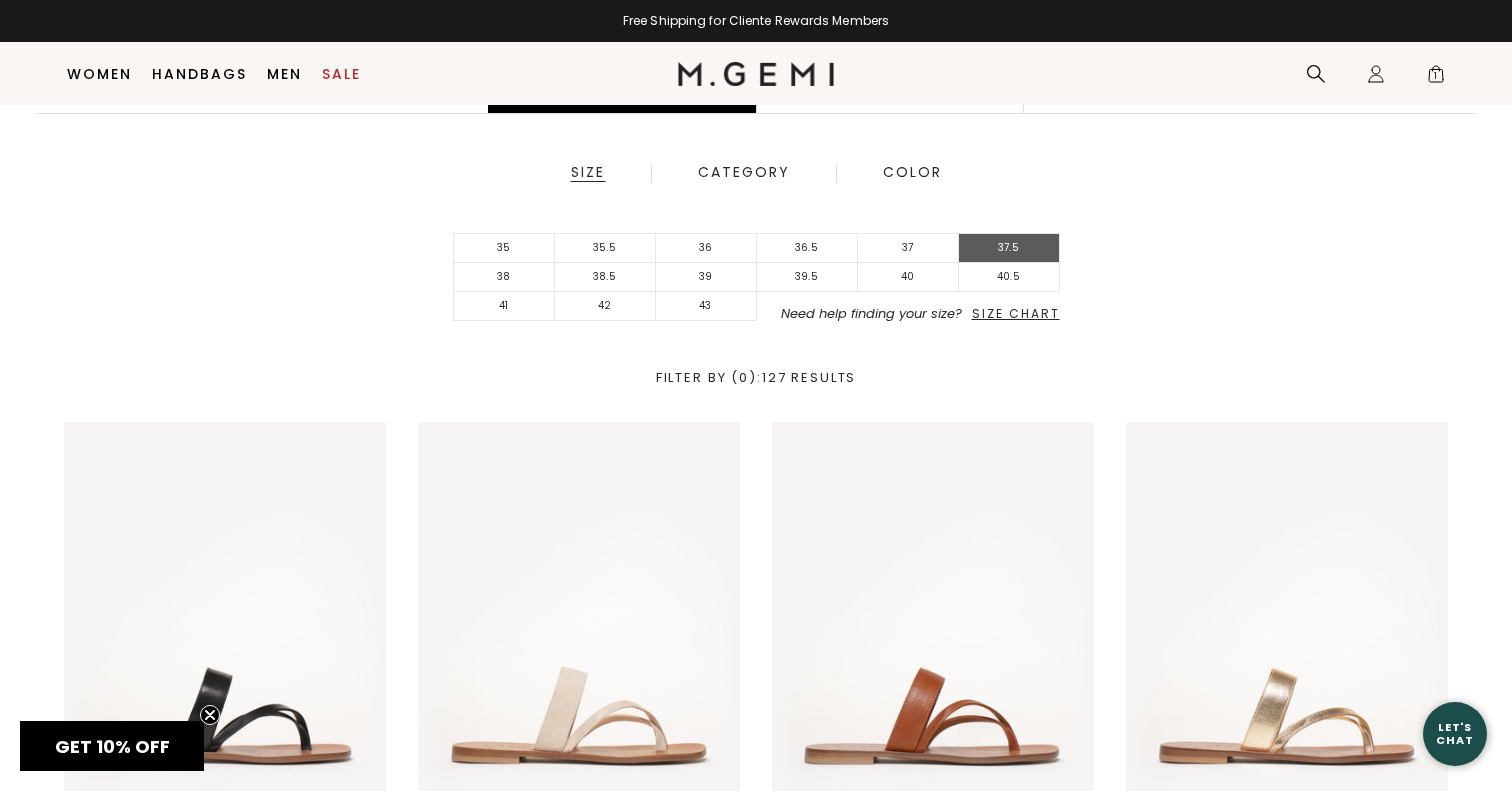 click on "37.5" at bounding box center [1009, 248] 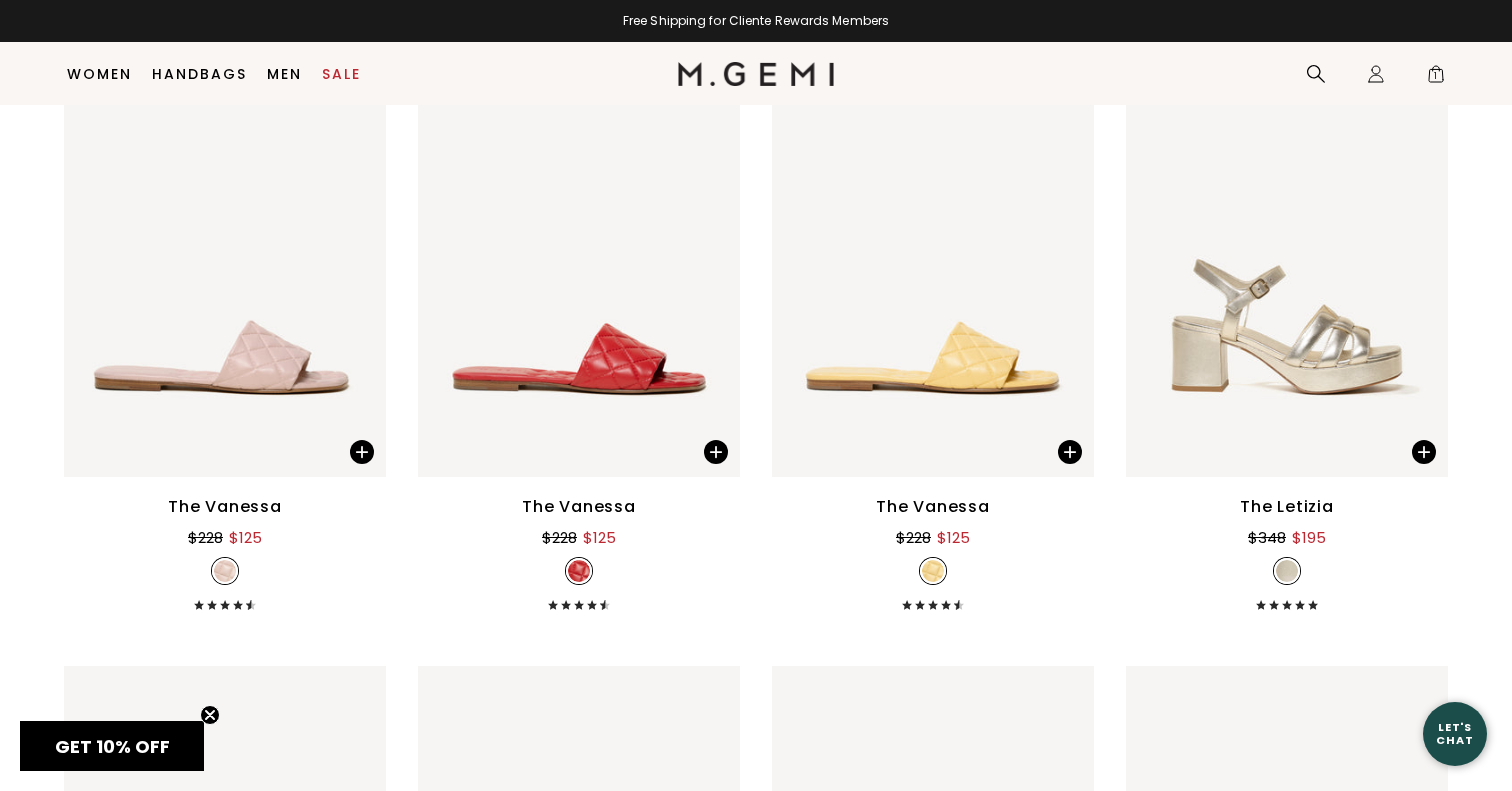 scroll, scrollTop: 5197, scrollLeft: 0, axis: vertical 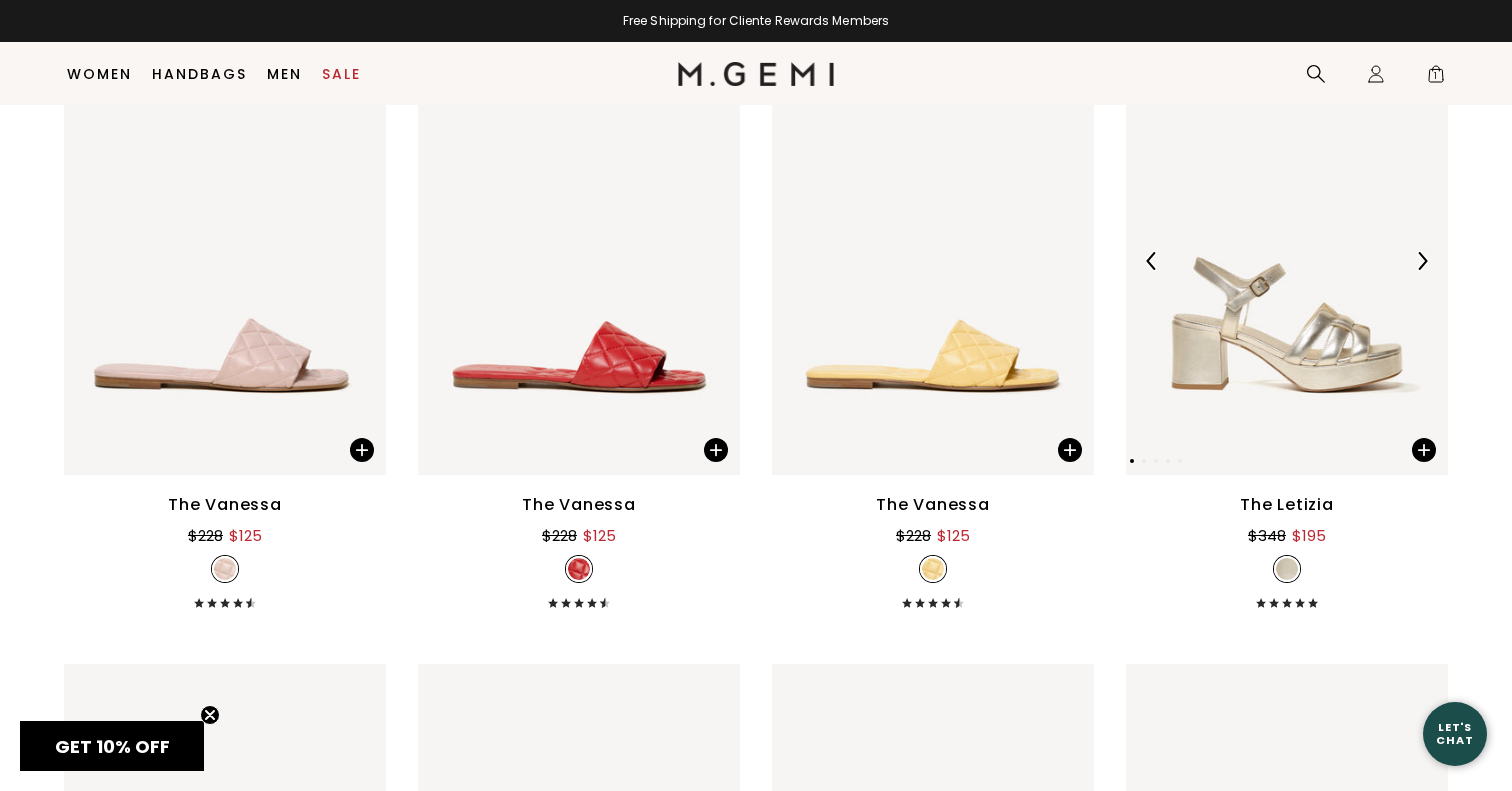 click at bounding box center (1287, 260) 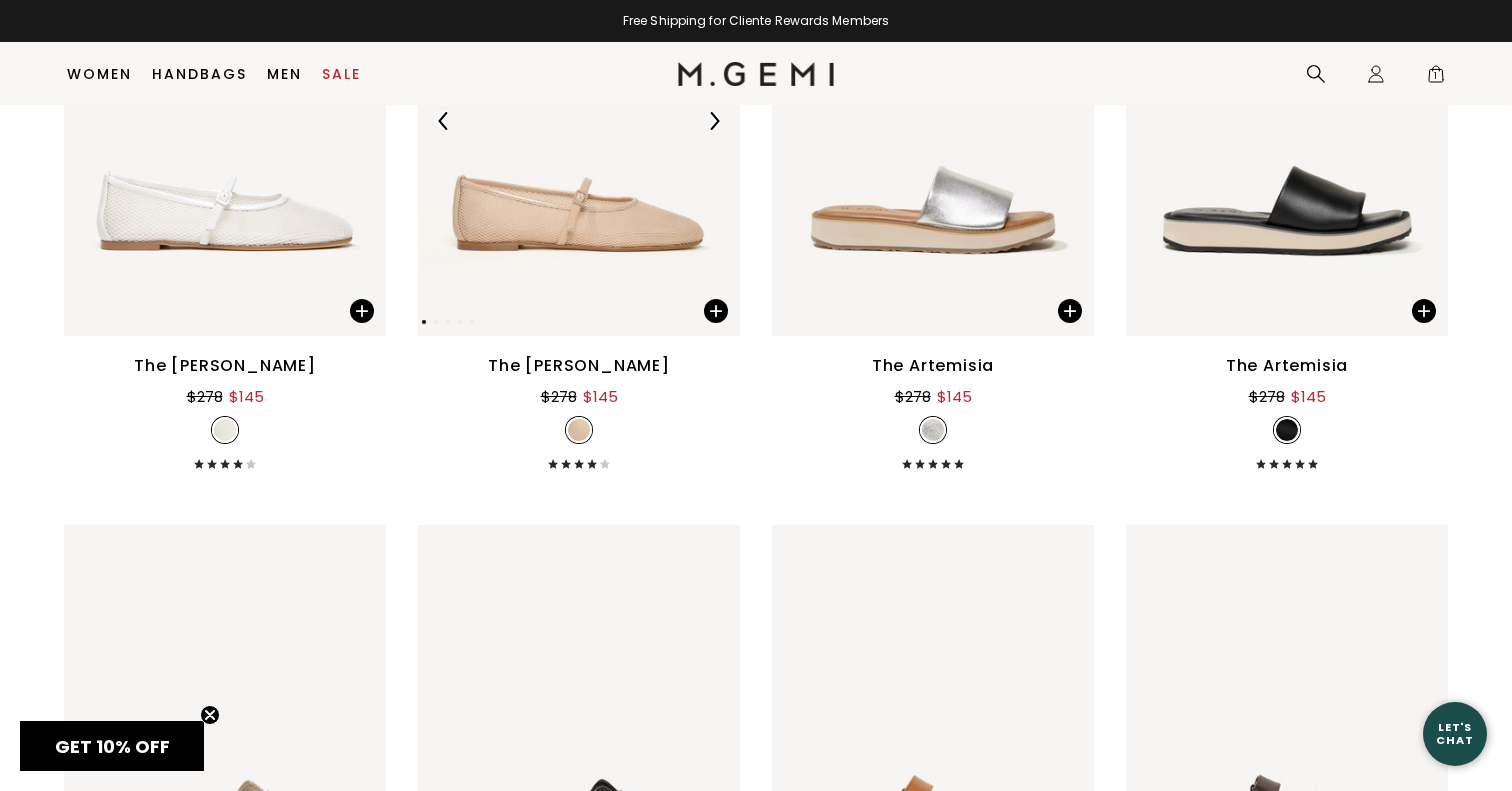 scroll, scrollTop: 8430, scrollLeft: 0, axis: vertical 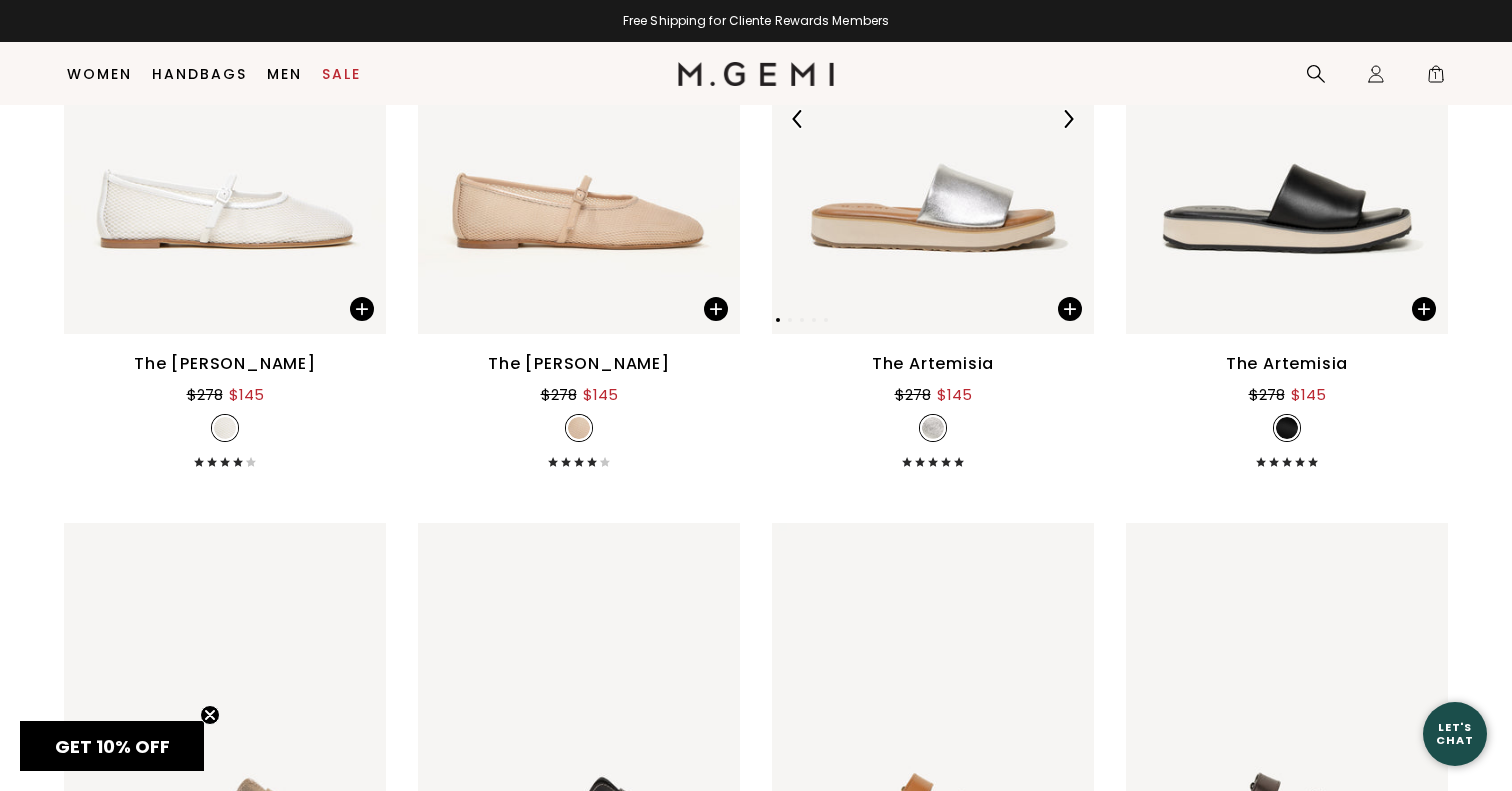 click at bounding box center [933, 119] 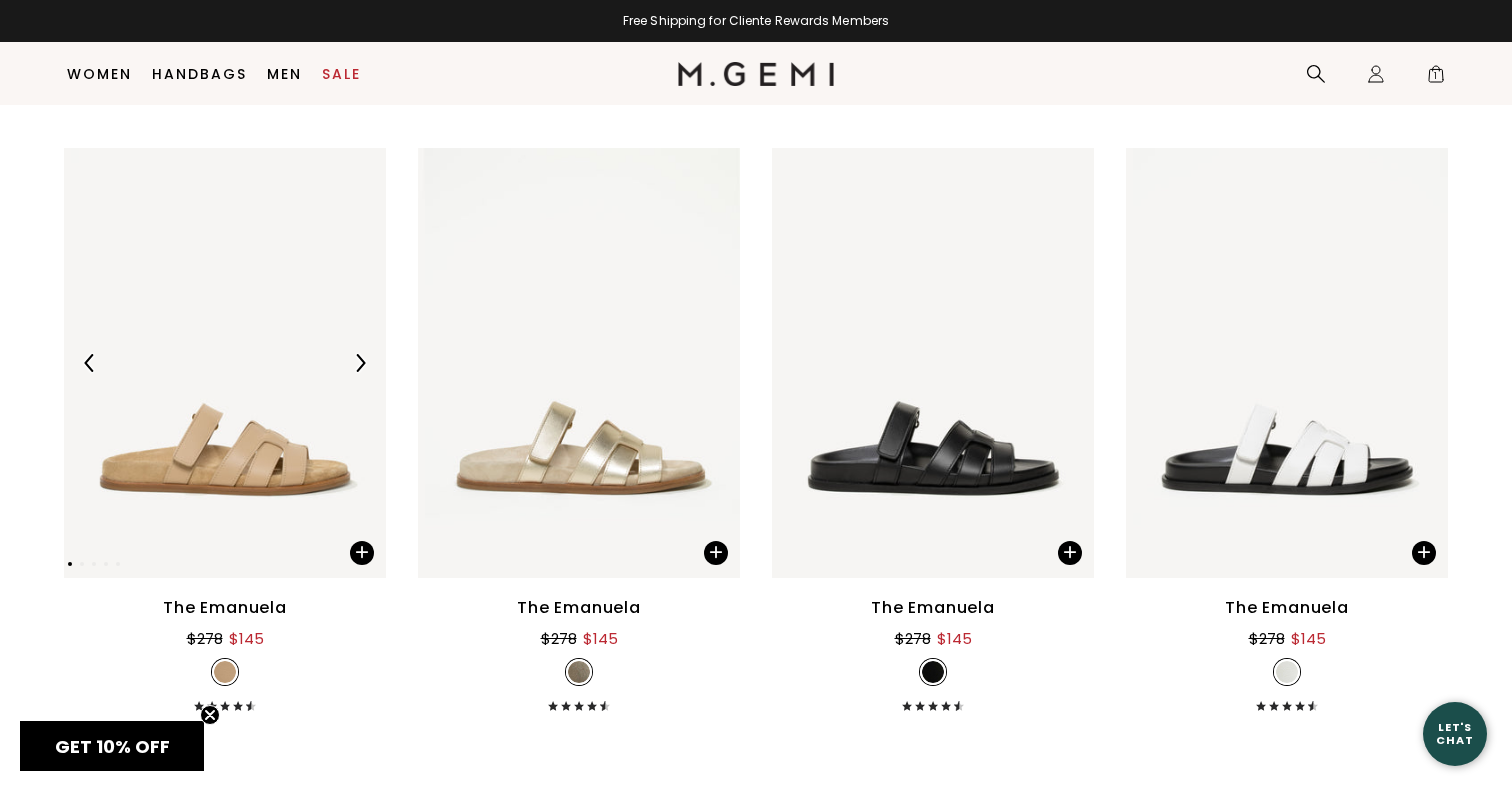 scroll, scrollTop: 9426, scrollLeft: 0, axis: vertical 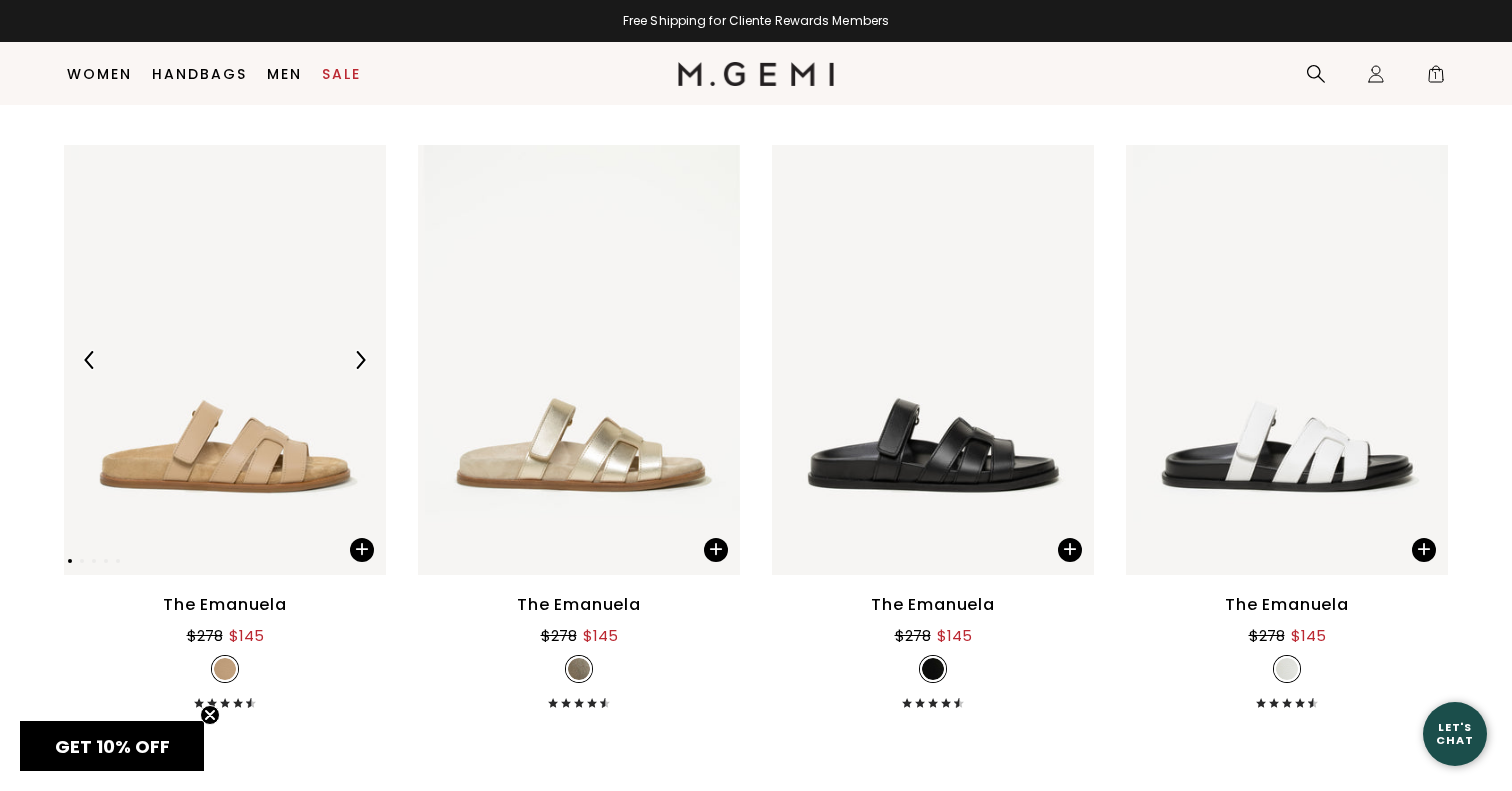 click at bounding box center (225, 359) 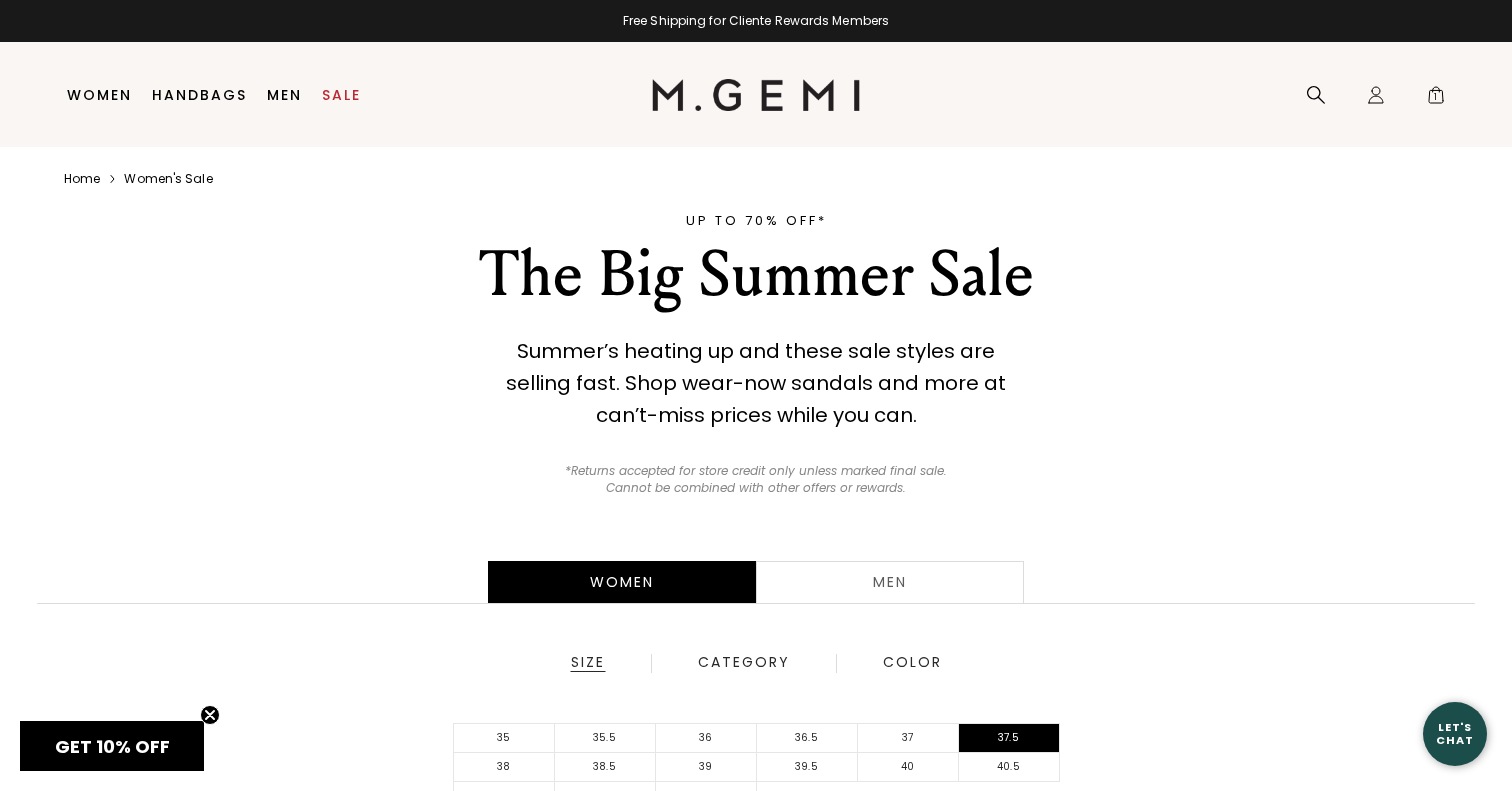 scroll, scrollTop: 0, scrollLeft: 0, axis: both 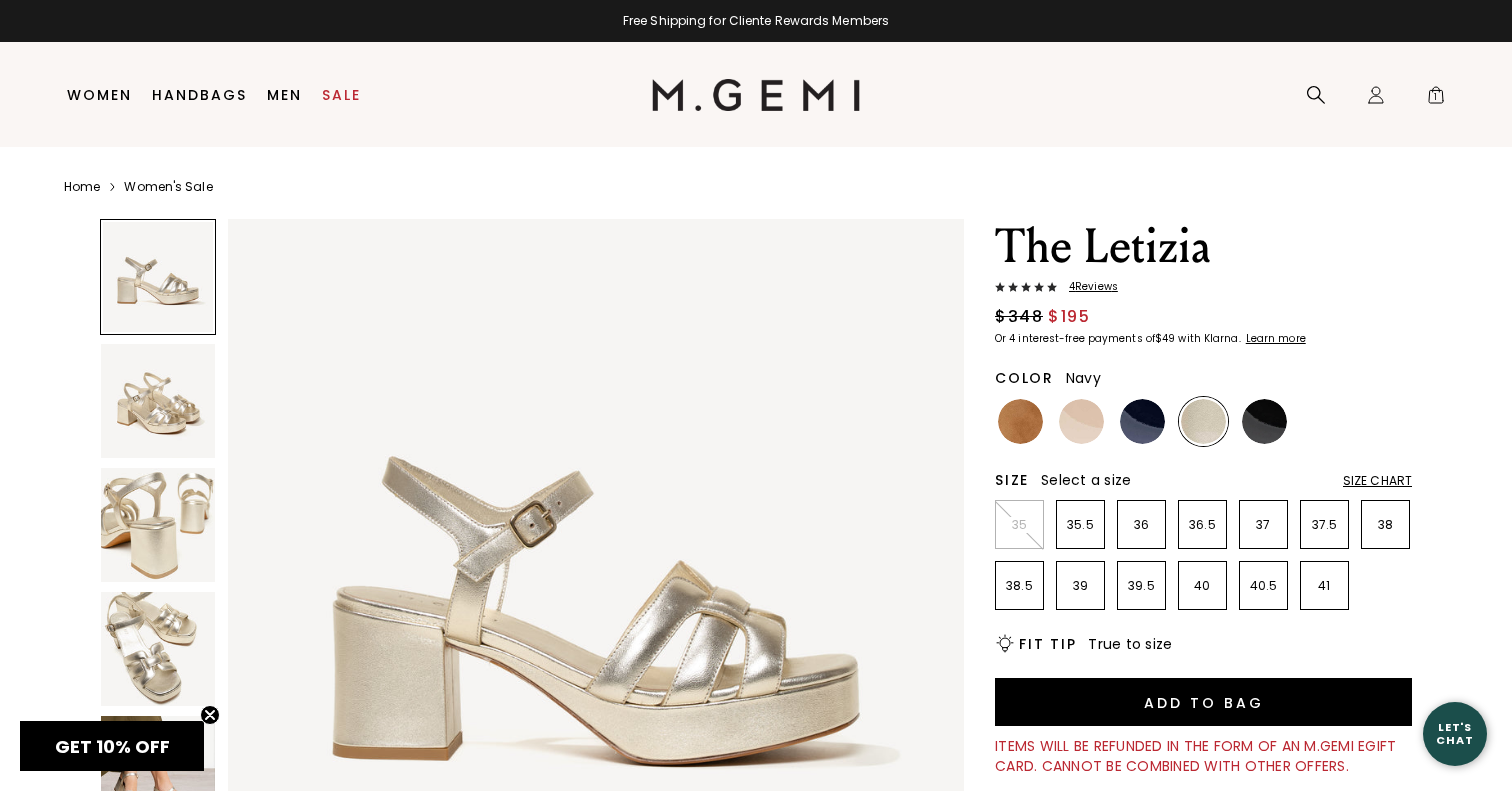 click at bounding box center (1142, 421) 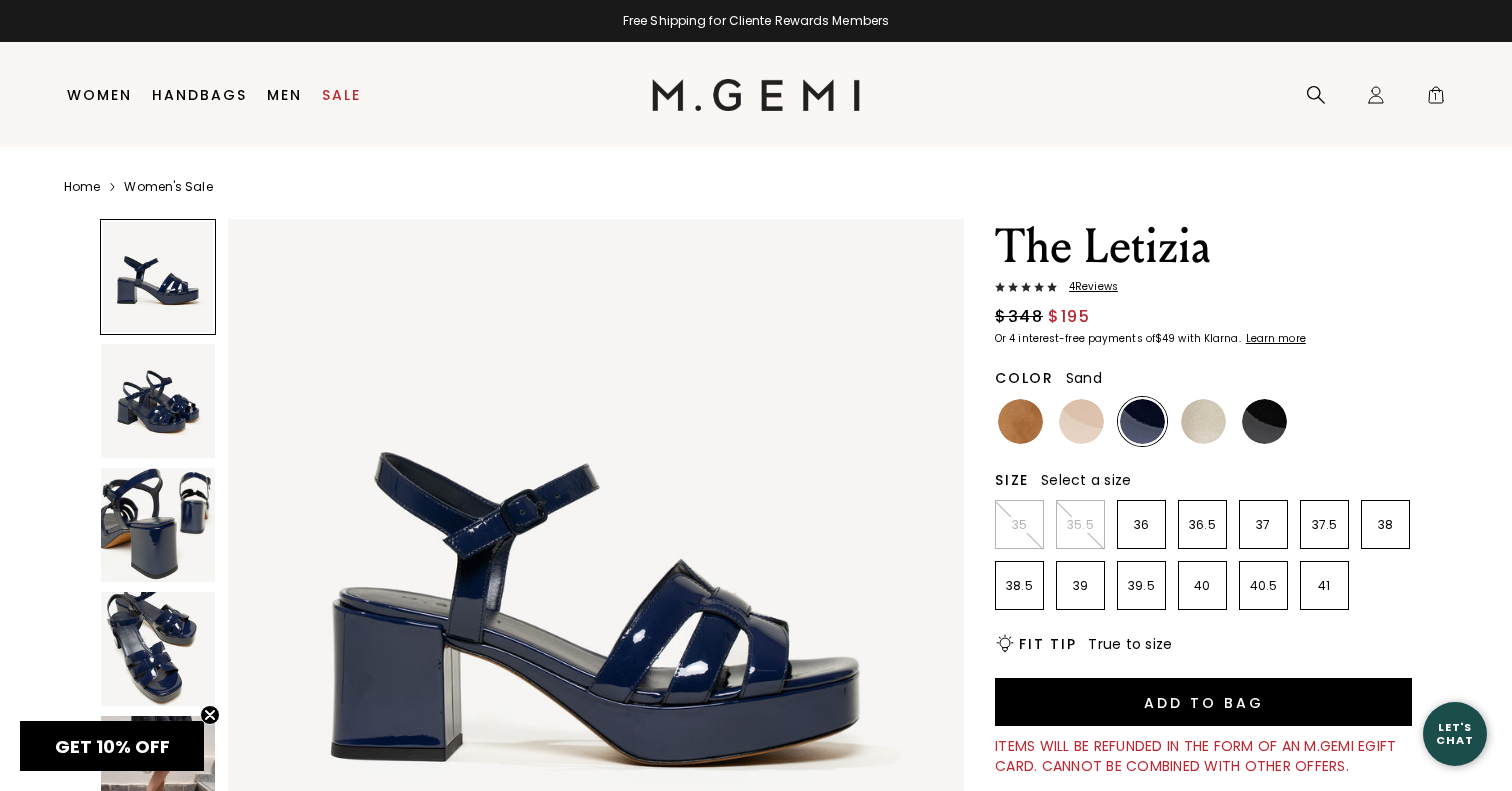 click at bounding box center [1081, 421] 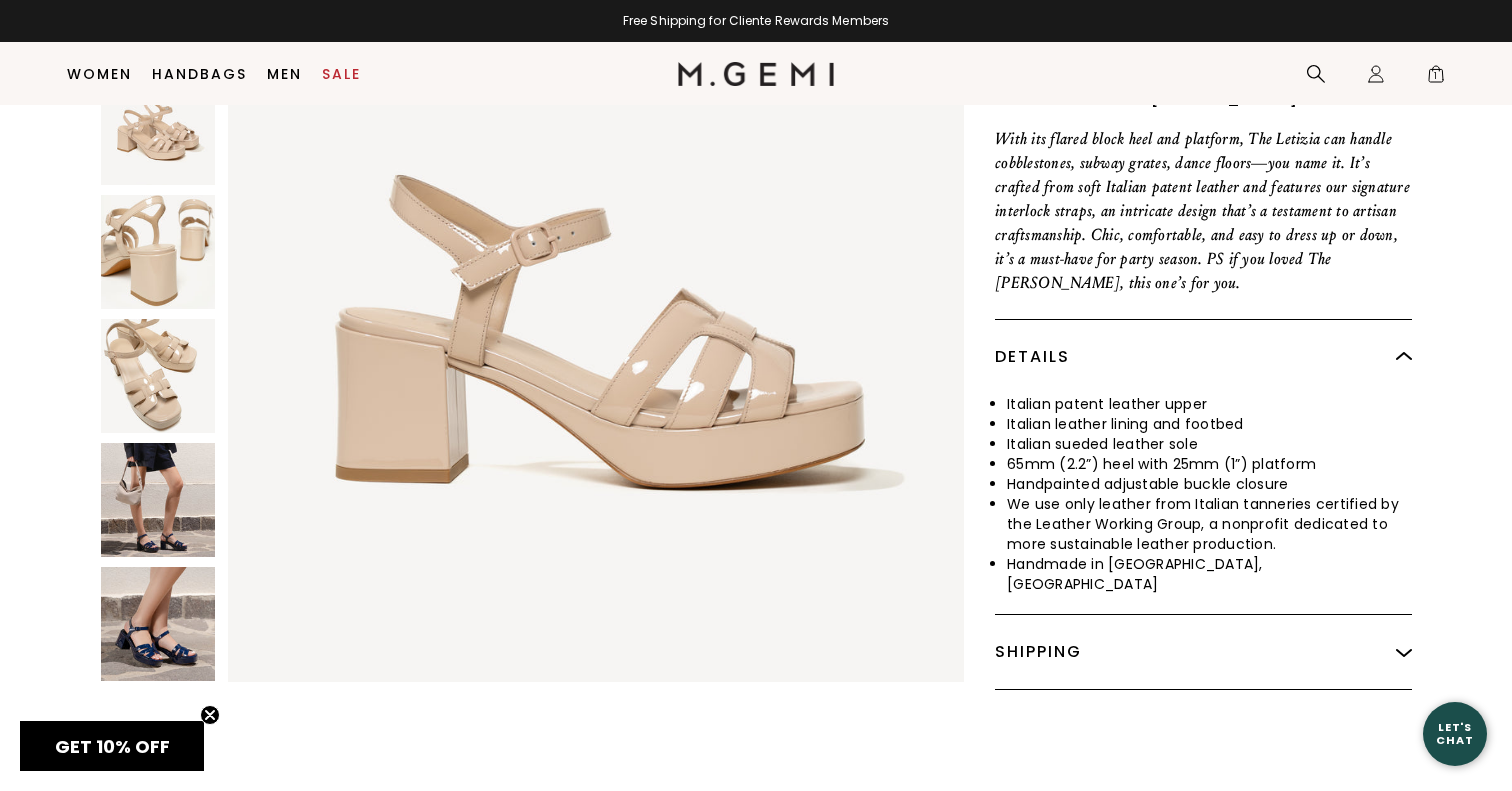 scroll, scrollTop: 741, scrollLeft: 0, axis: vertical 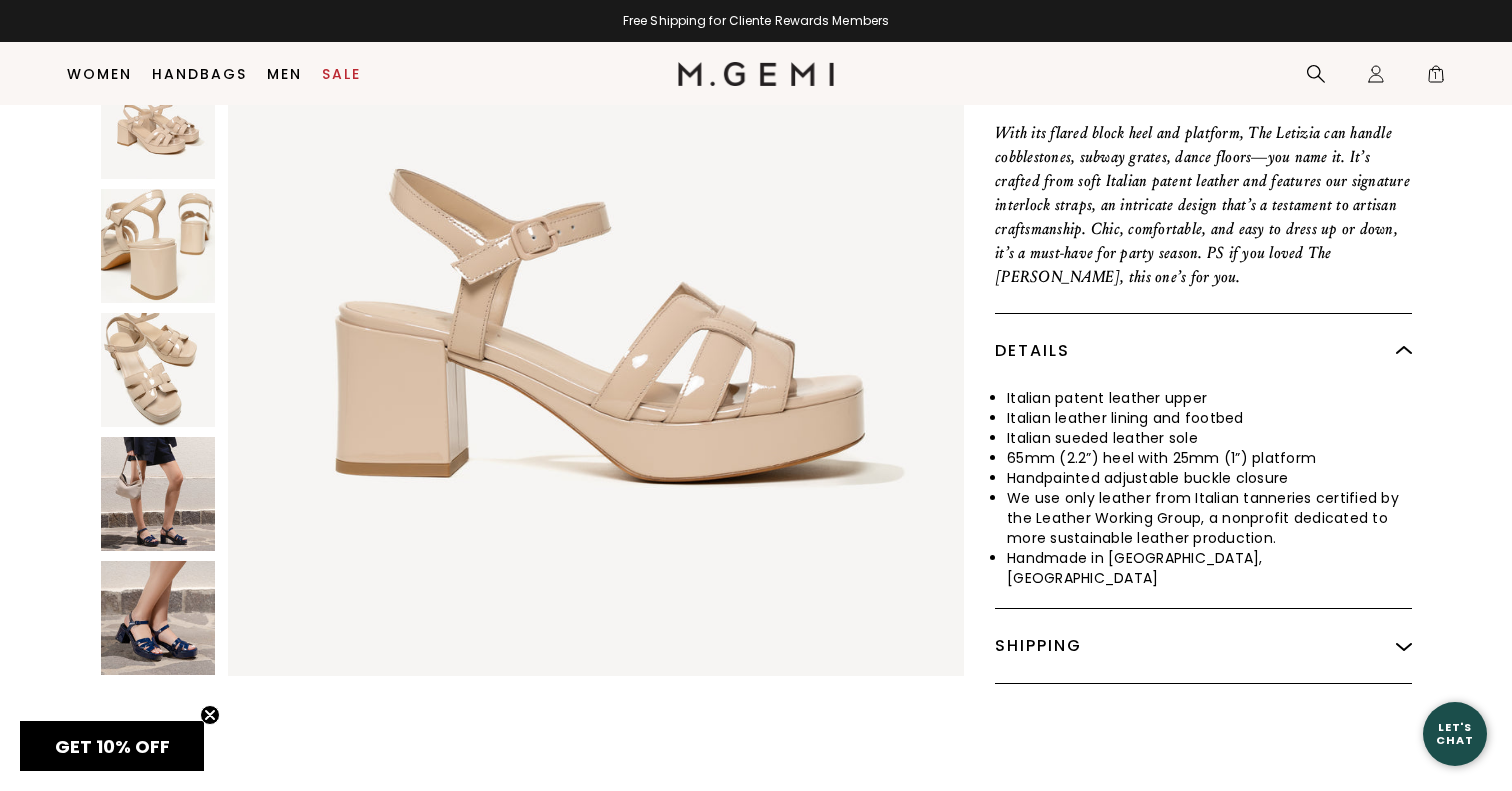 click at bounding box center [158, 618] 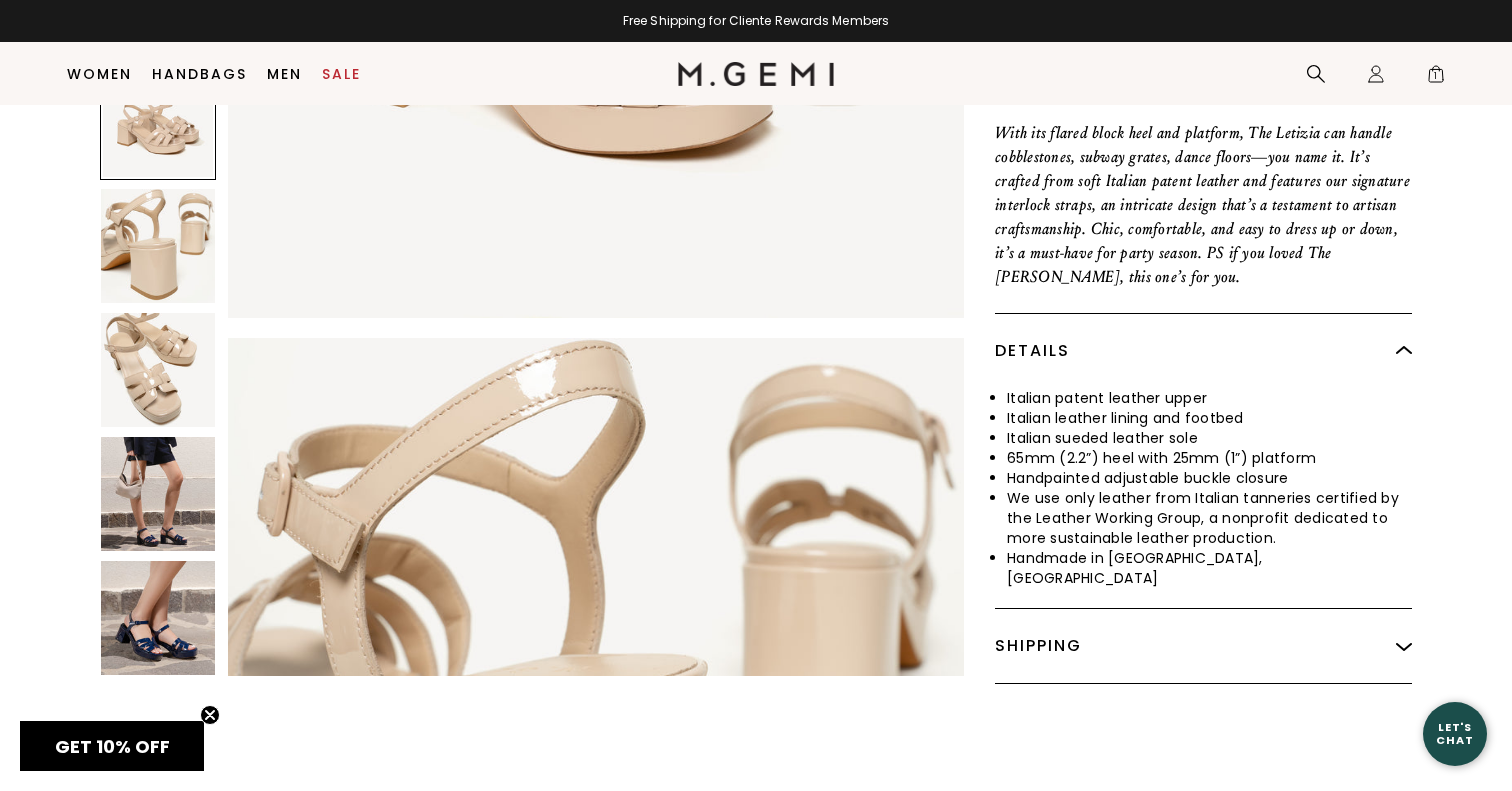 scroll, scrollTop: 703, scrollLeft: 0, axis: vertical 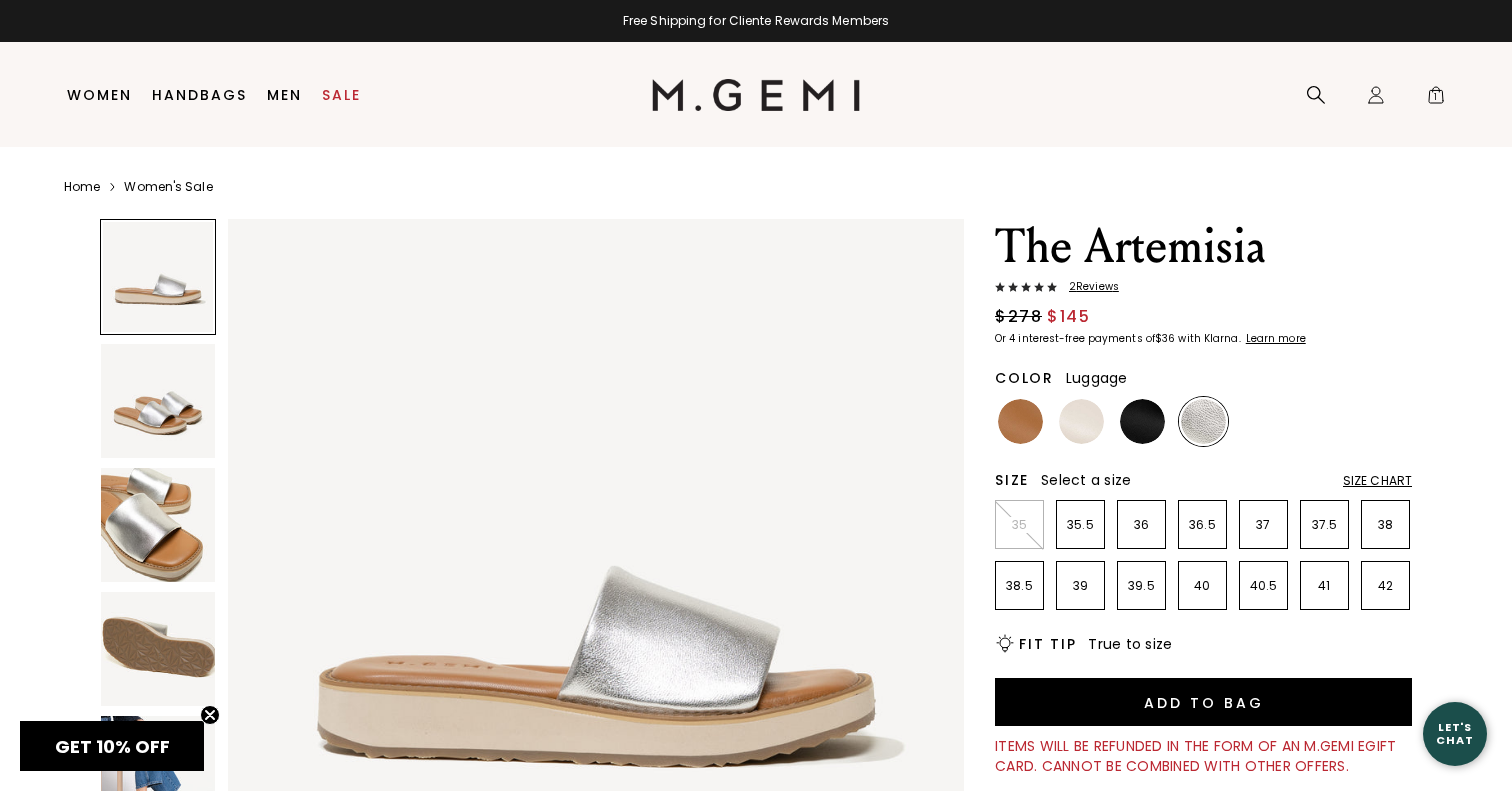 click at bounding box center [1020, 421] 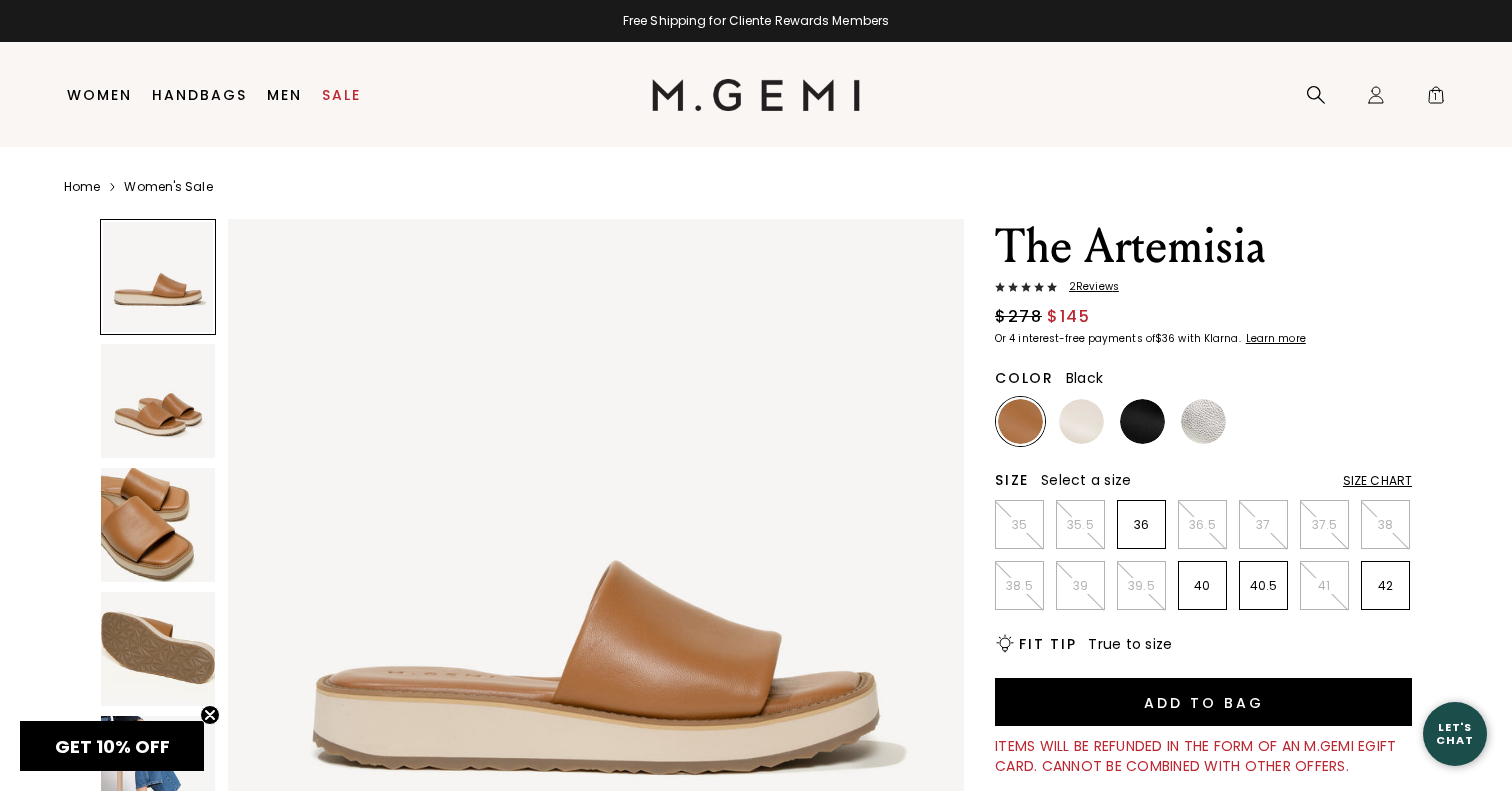 click at bounding box center (1142, 421) 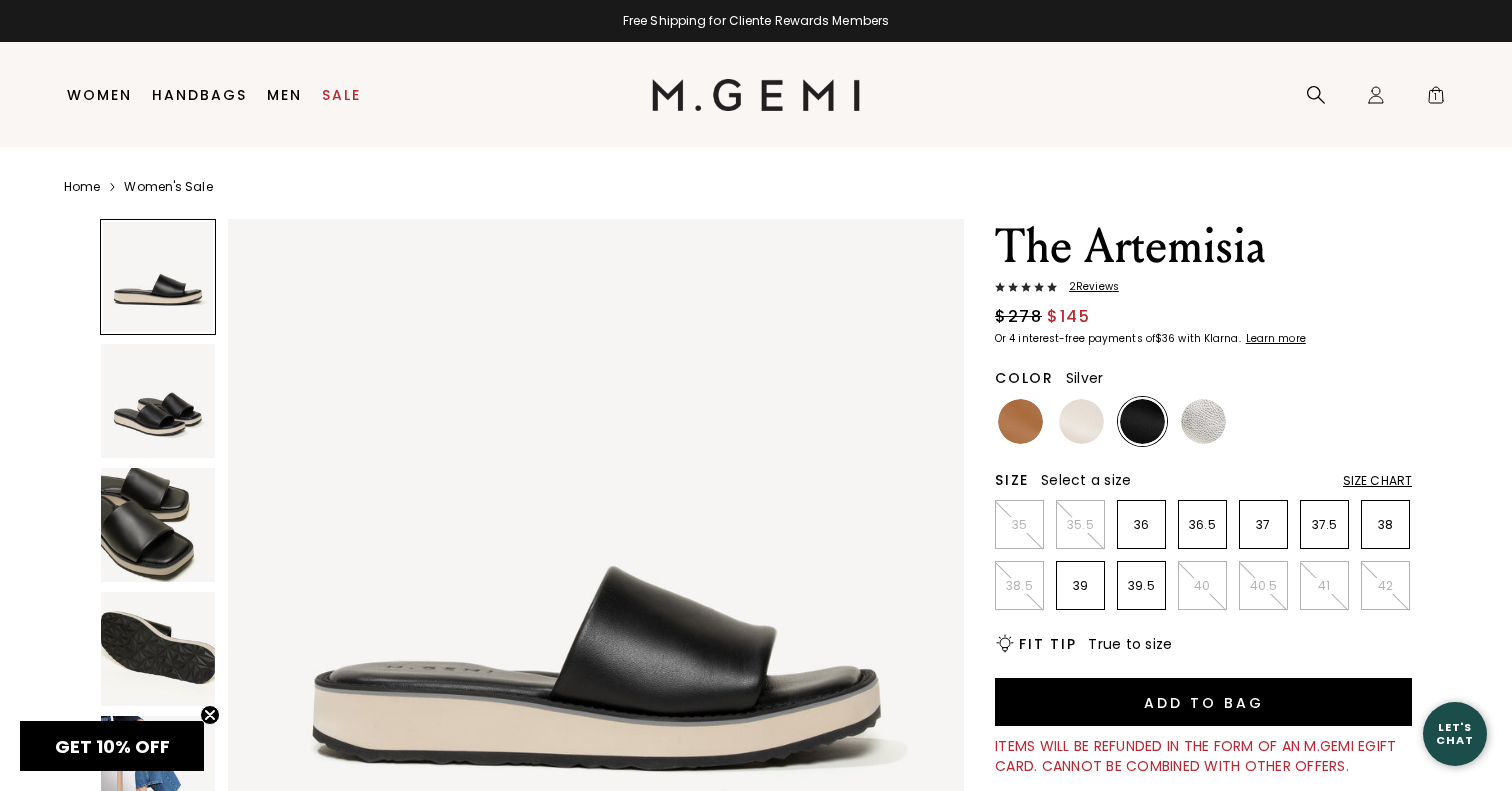 click at bounding box center (1203, 421) 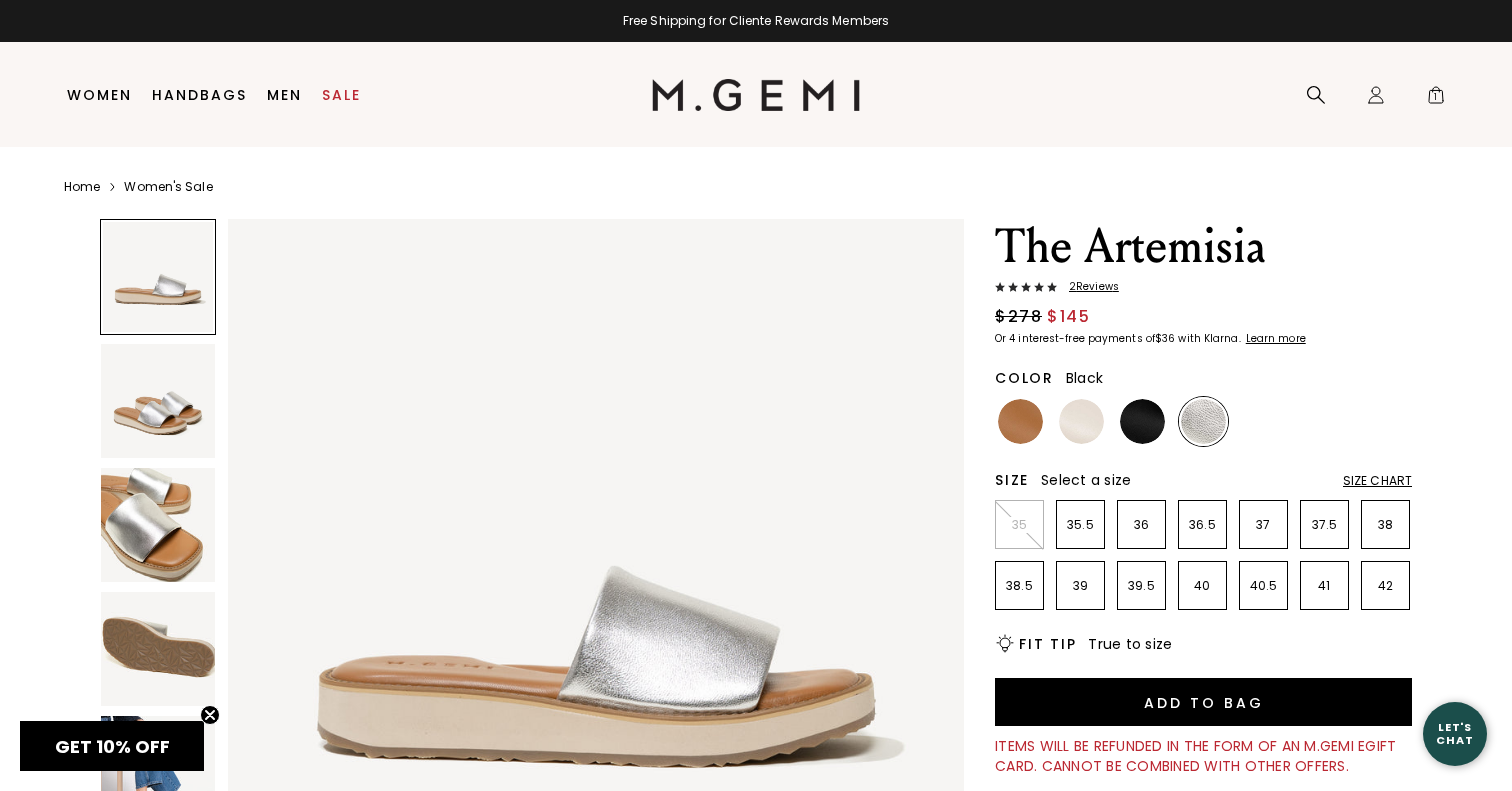 click at bounding box center [1081, 421] 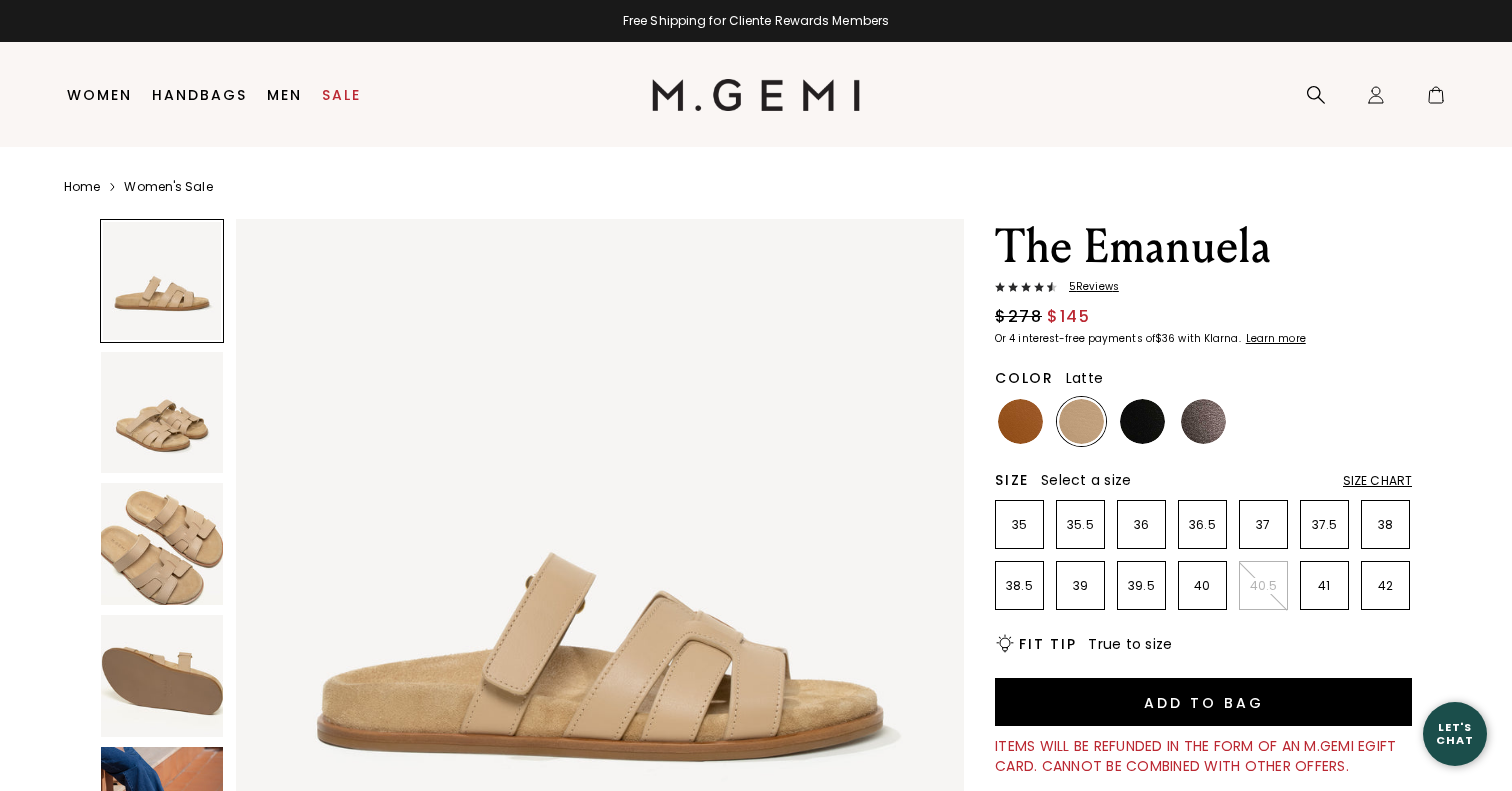 scroll, scrollTop: 0, scrollLeft: 0, axis: both 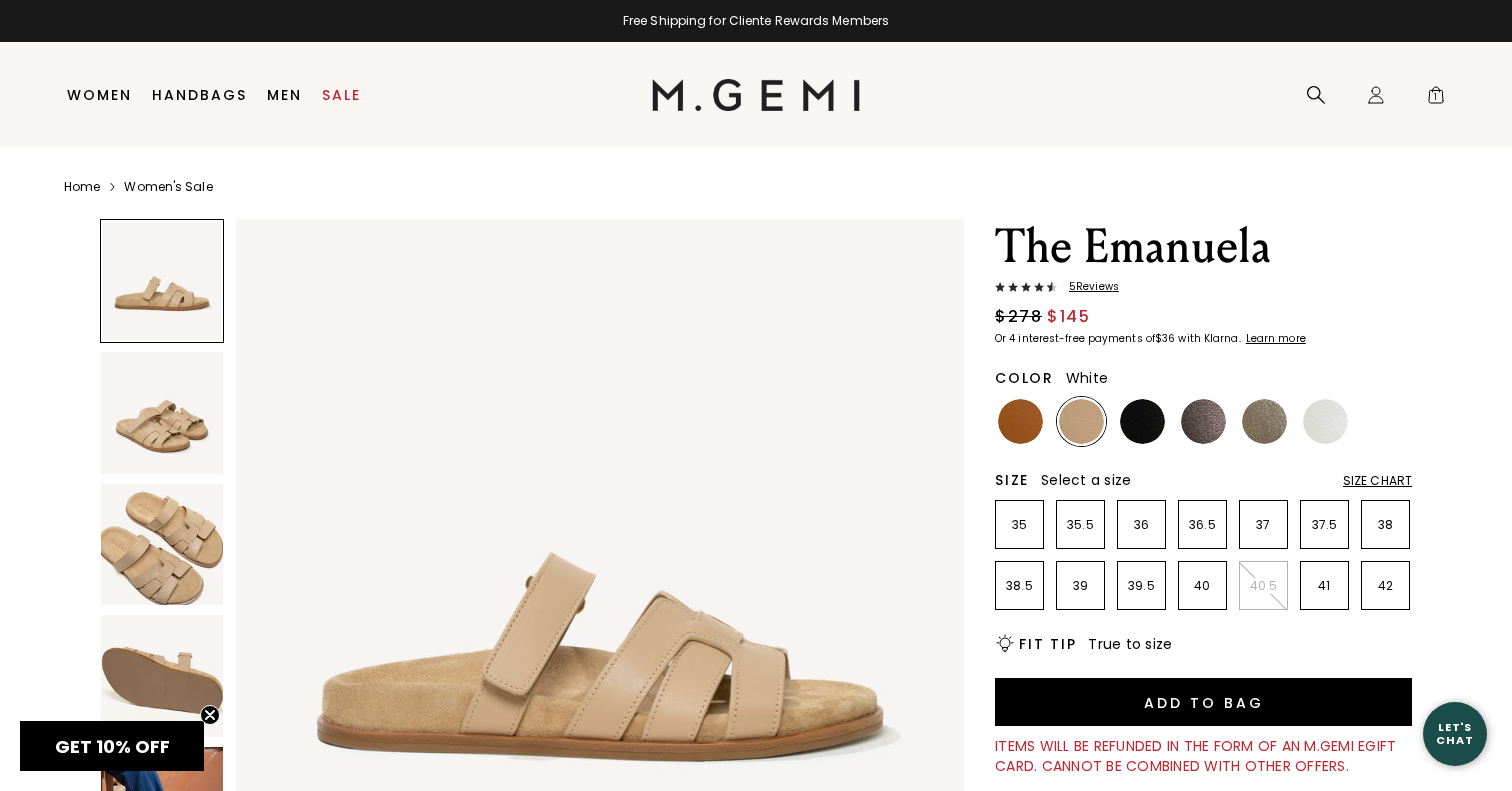 click at bounding box center (1325, 421) 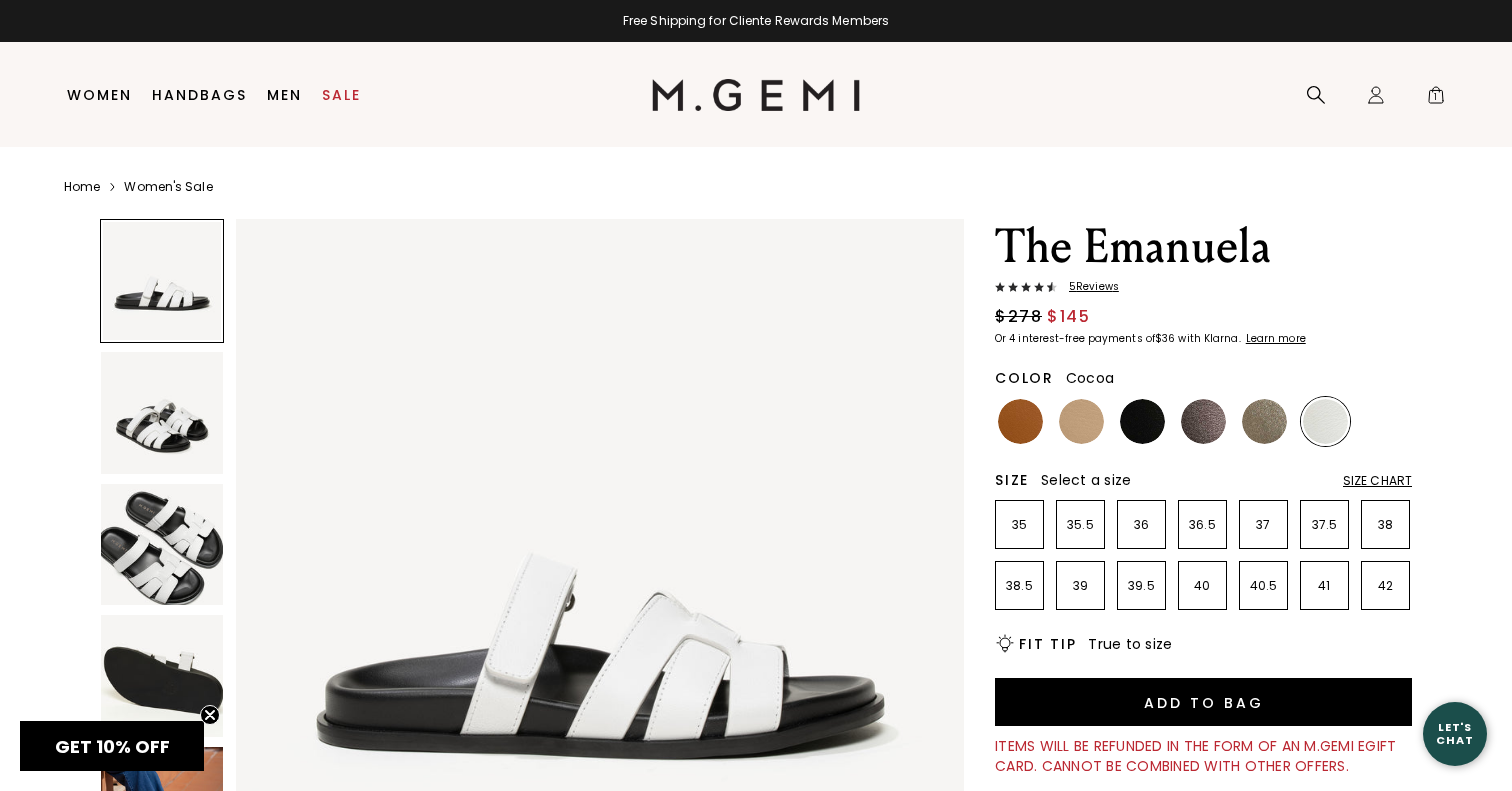 click at bounding box center (1203, 421) 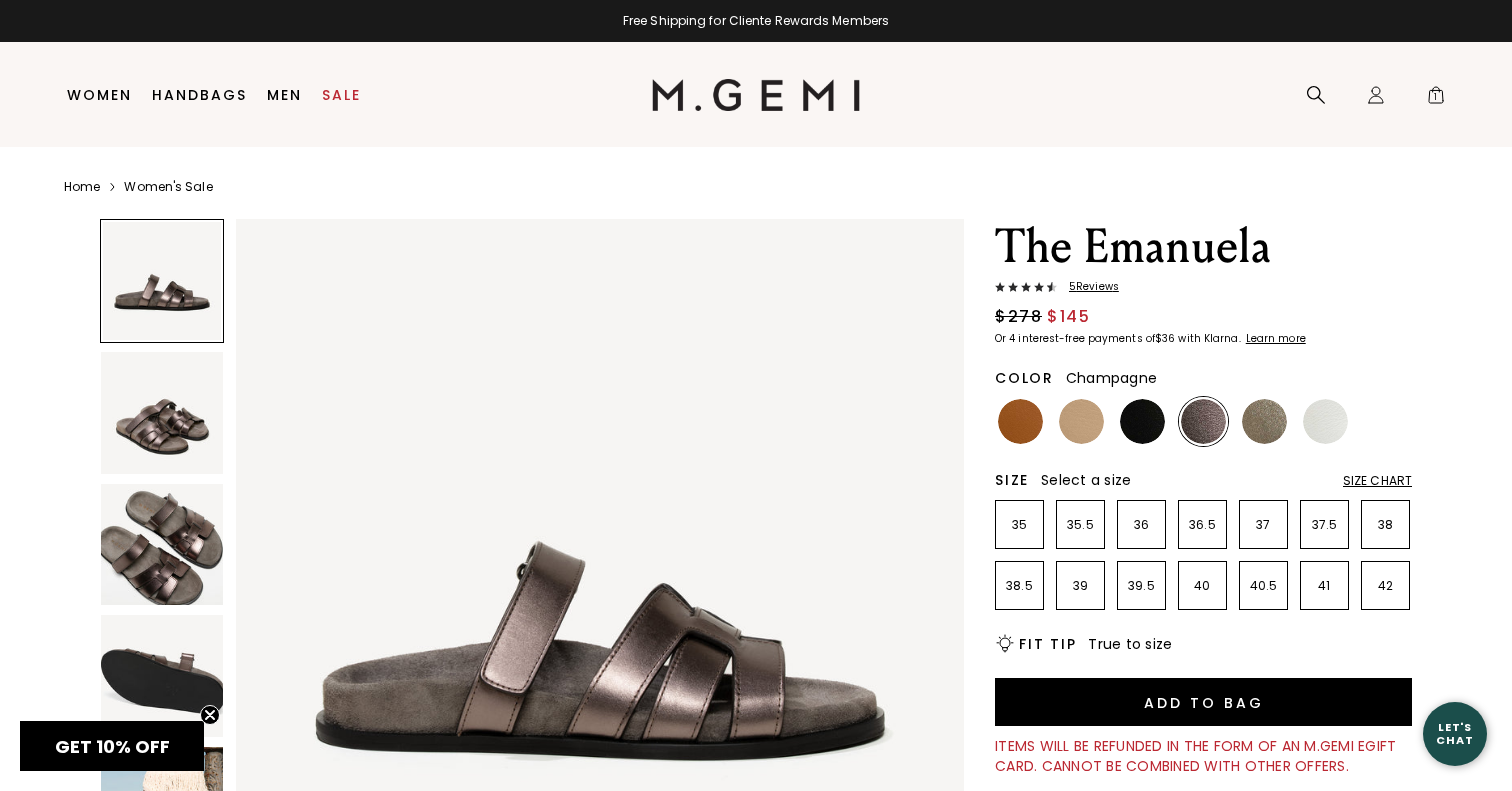 click at bounding box center [1264, 421] 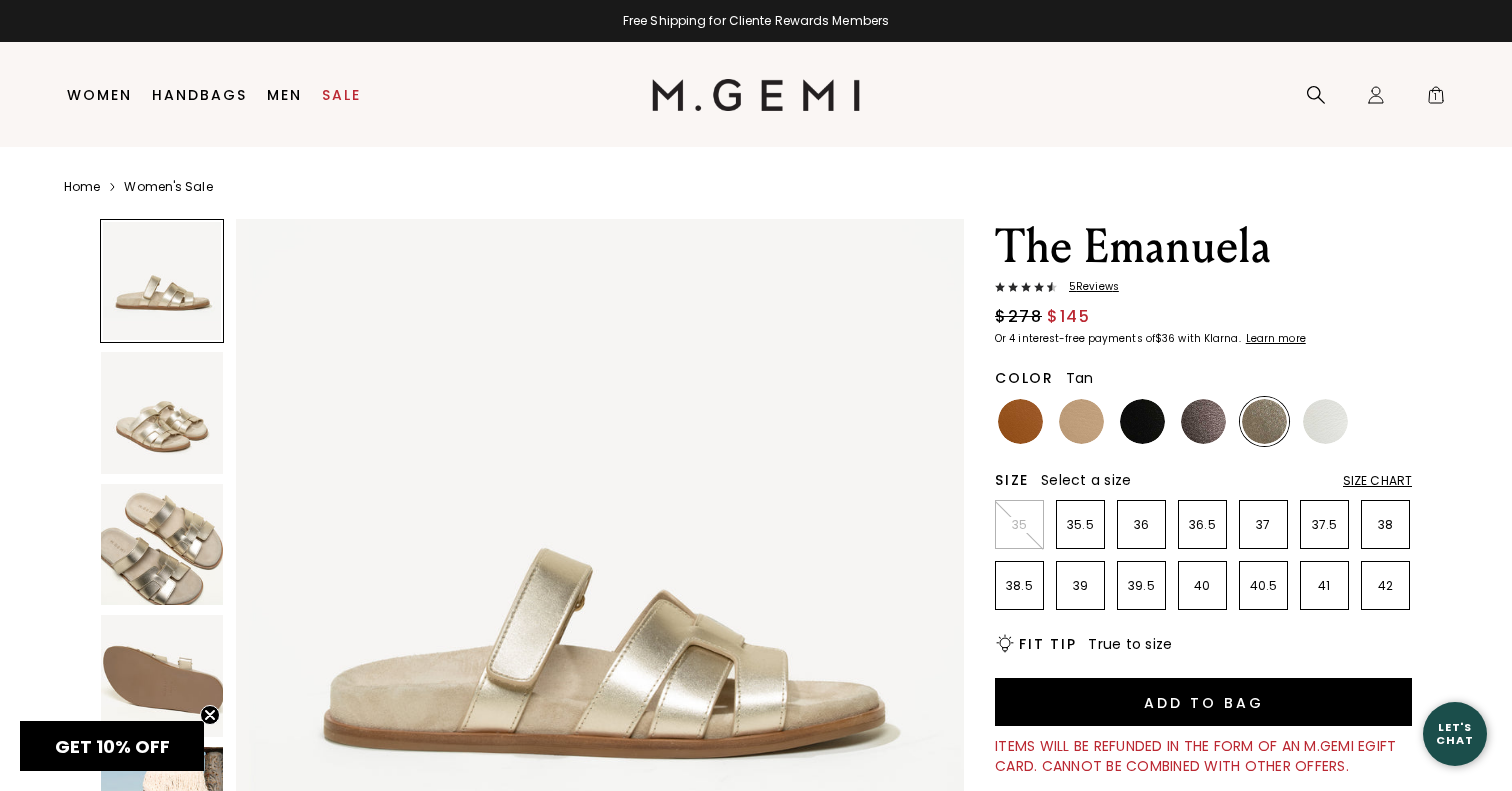 click at bounding box center [1020, 421] 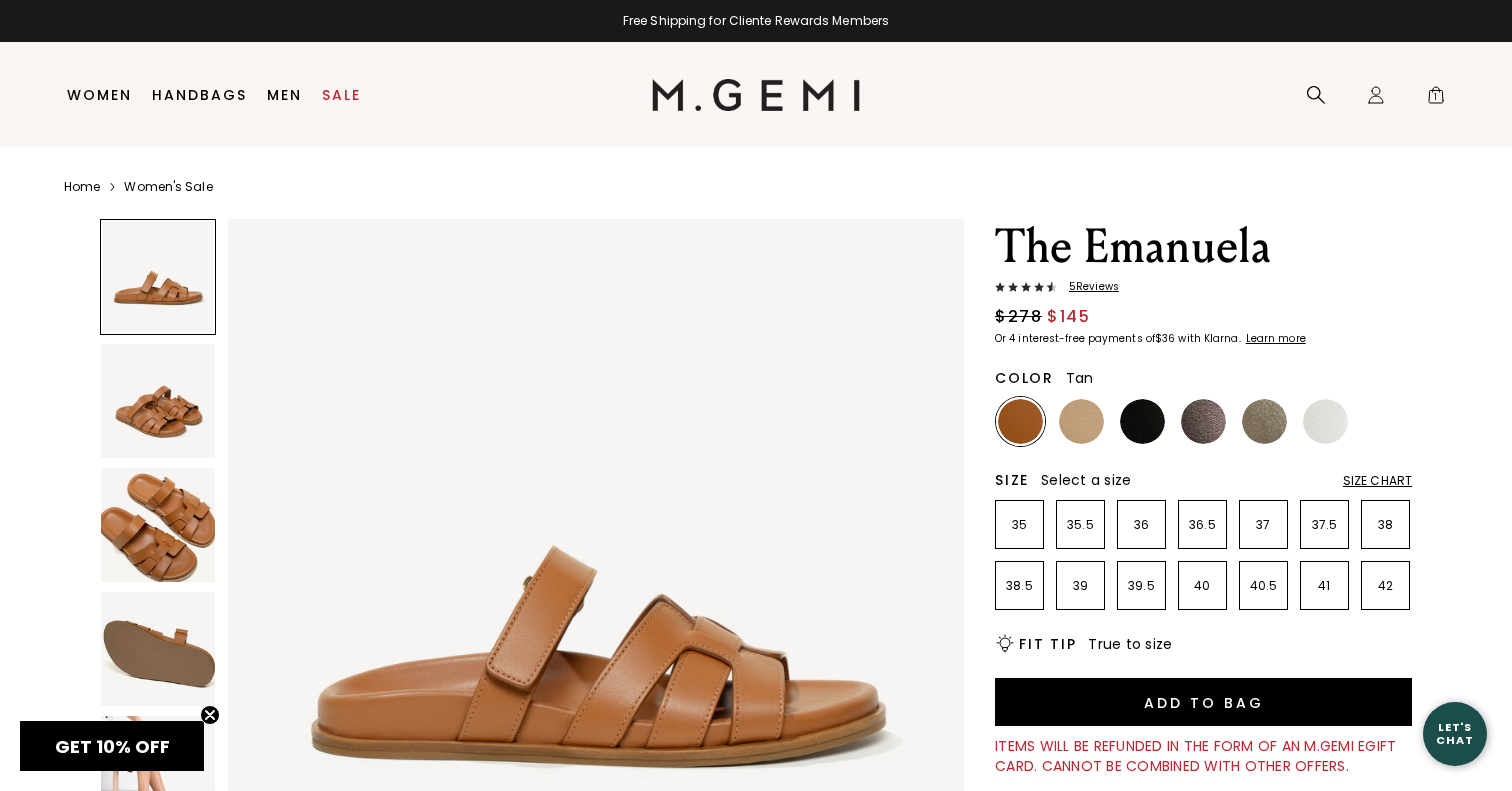 click at bounding box center [158, 525] 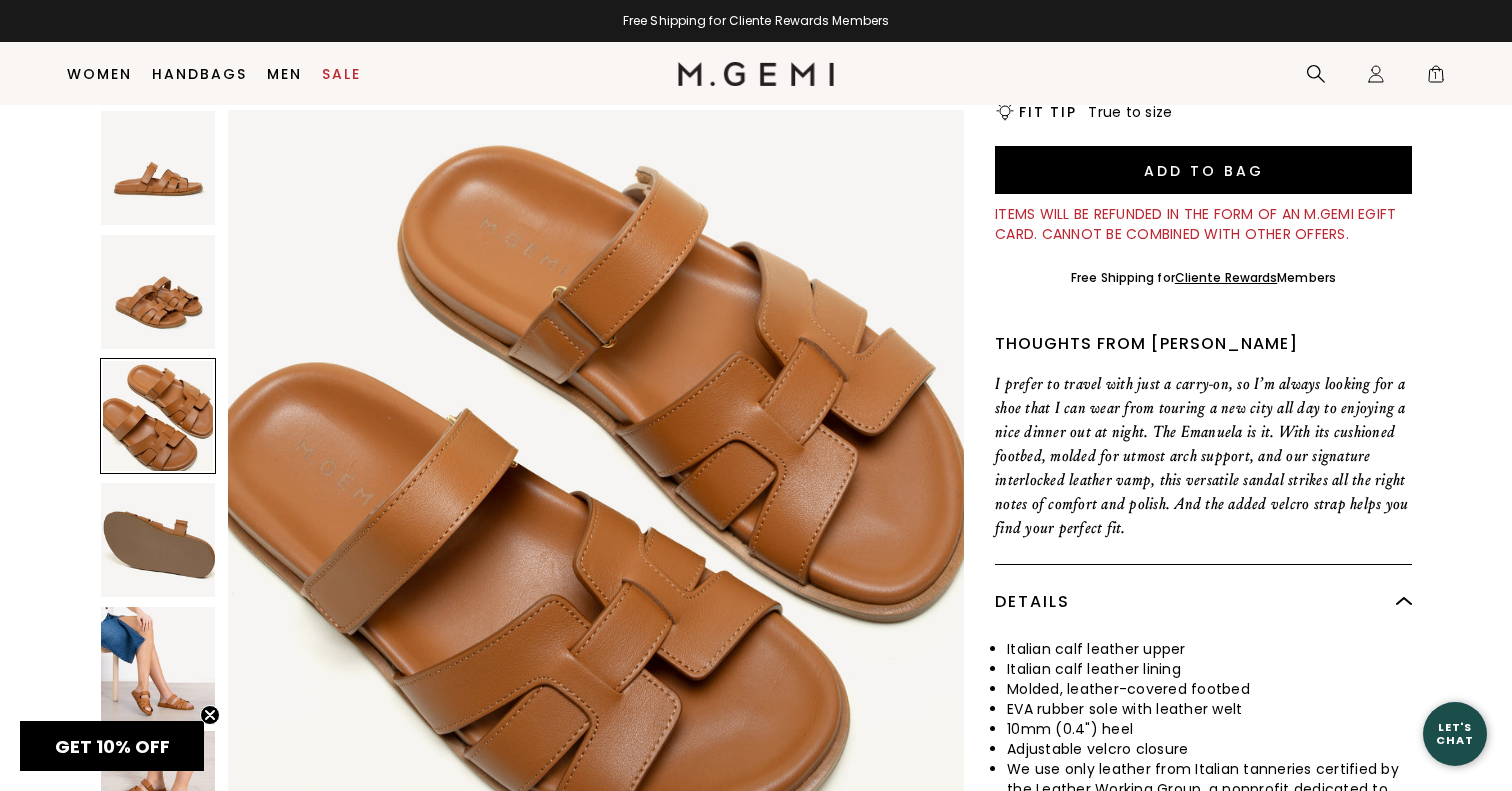 scroll, scrollTop: 500, scrollLeft: 0, axis: vertical 